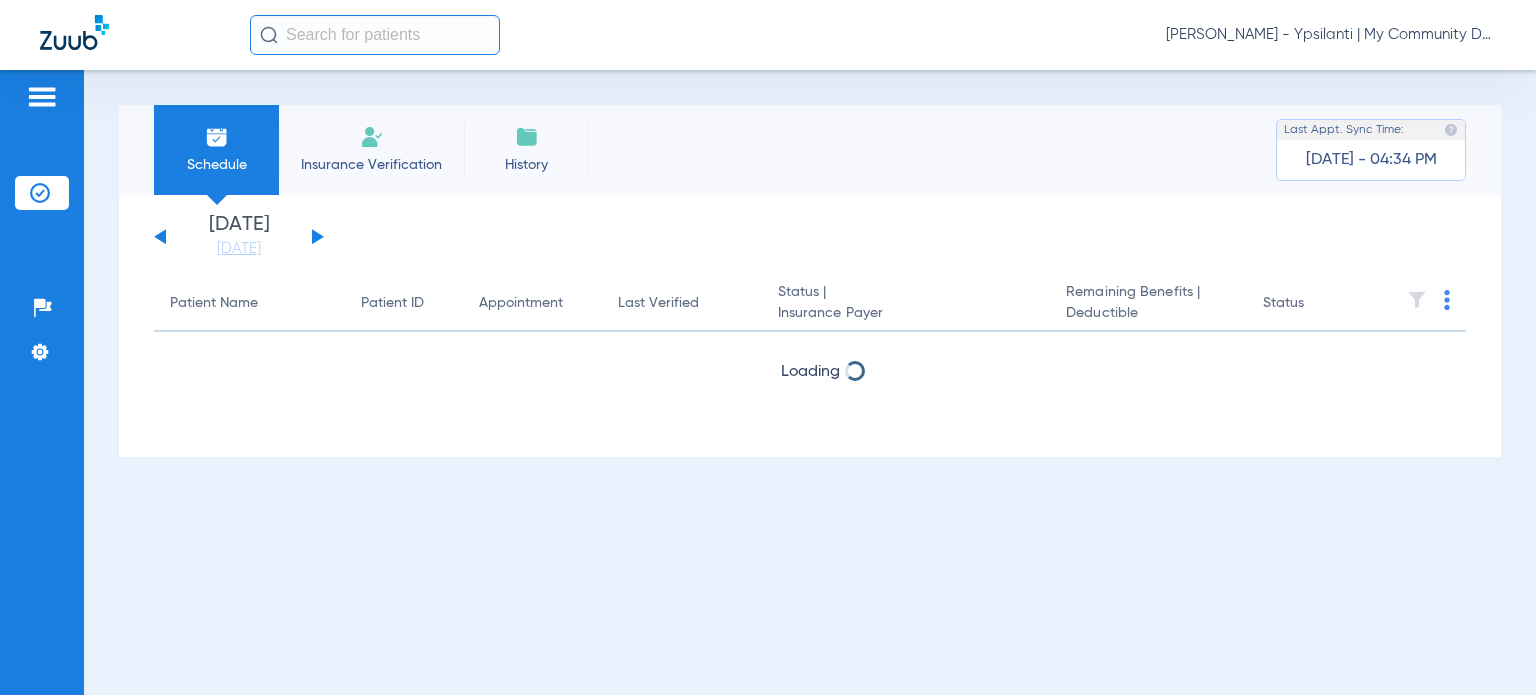 scroll, scrollTop: 0, scrollLeft: 0, axis: both 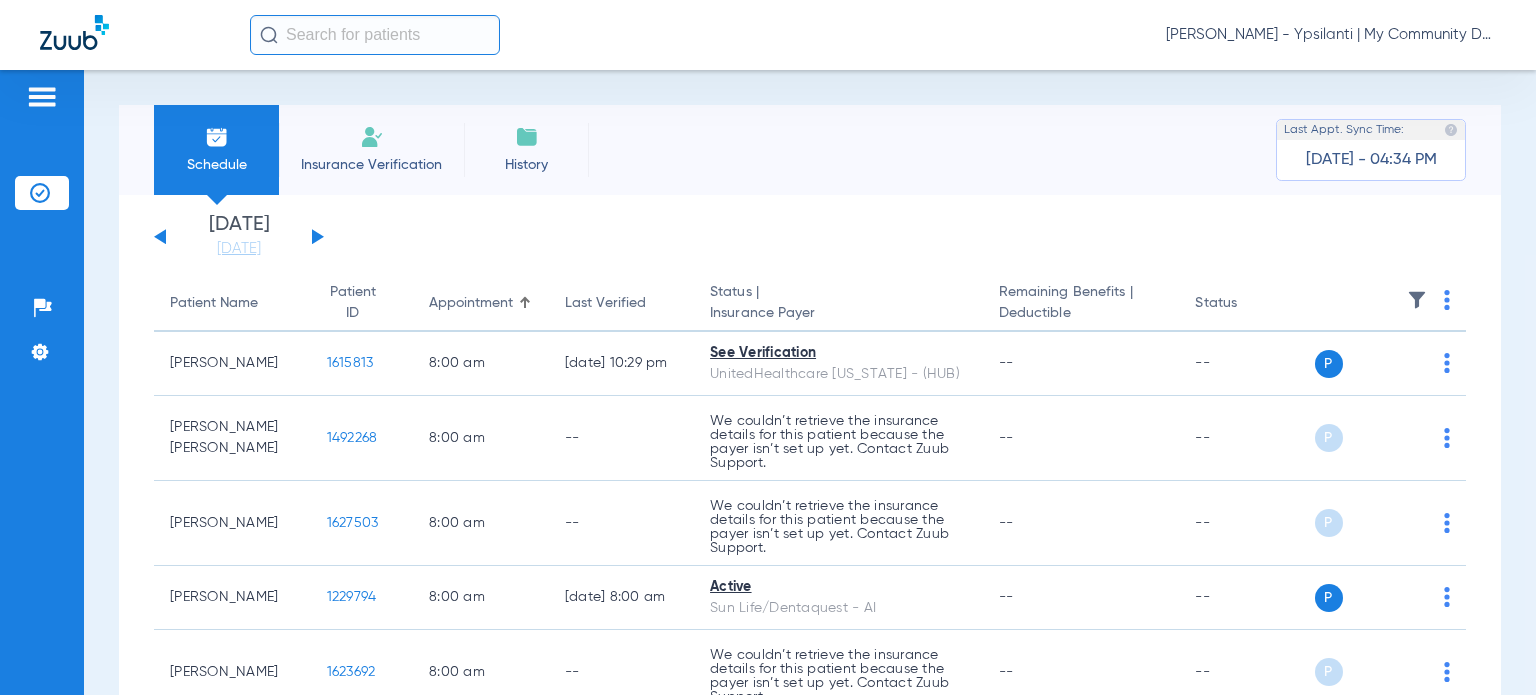 click on "Carly Noble - Ypsilanti | My Community Dental Centers" 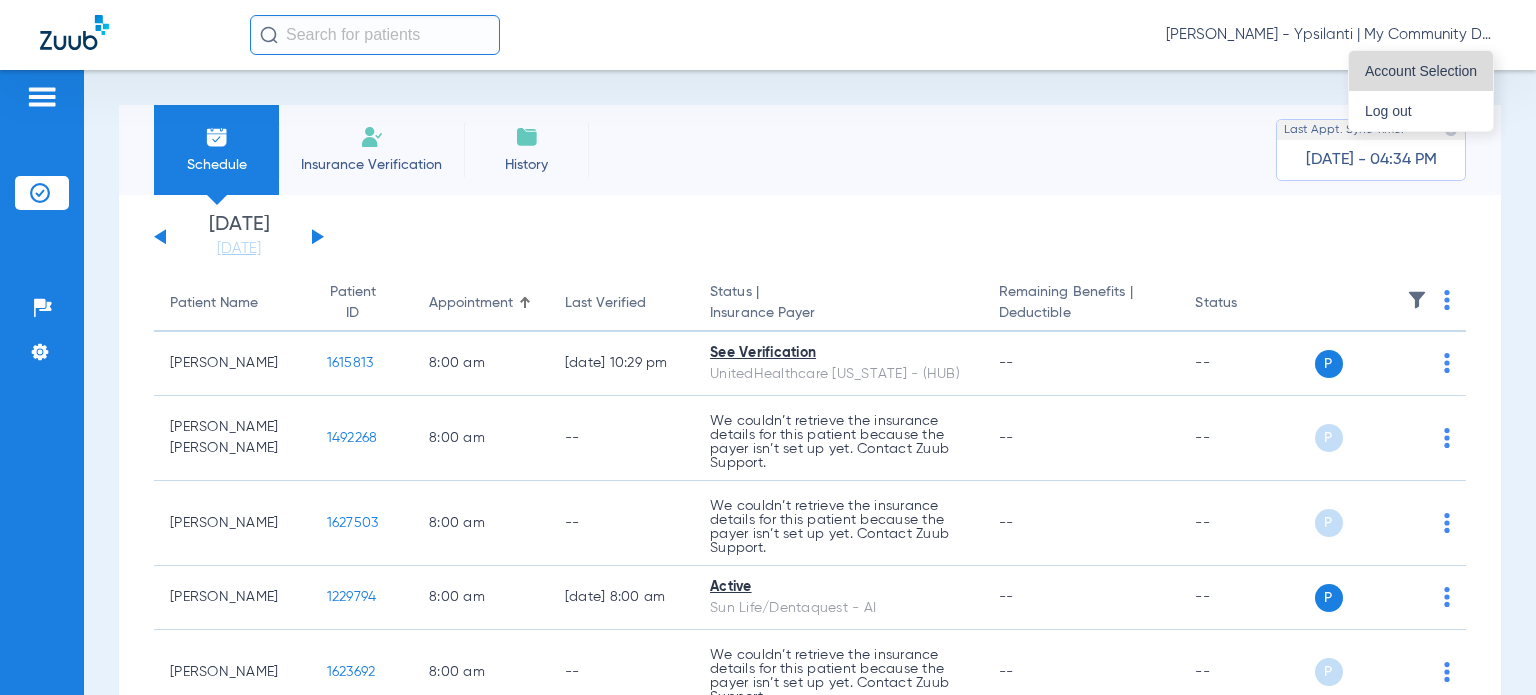 click on "Account Selection" at bounding box center [1421, 71] 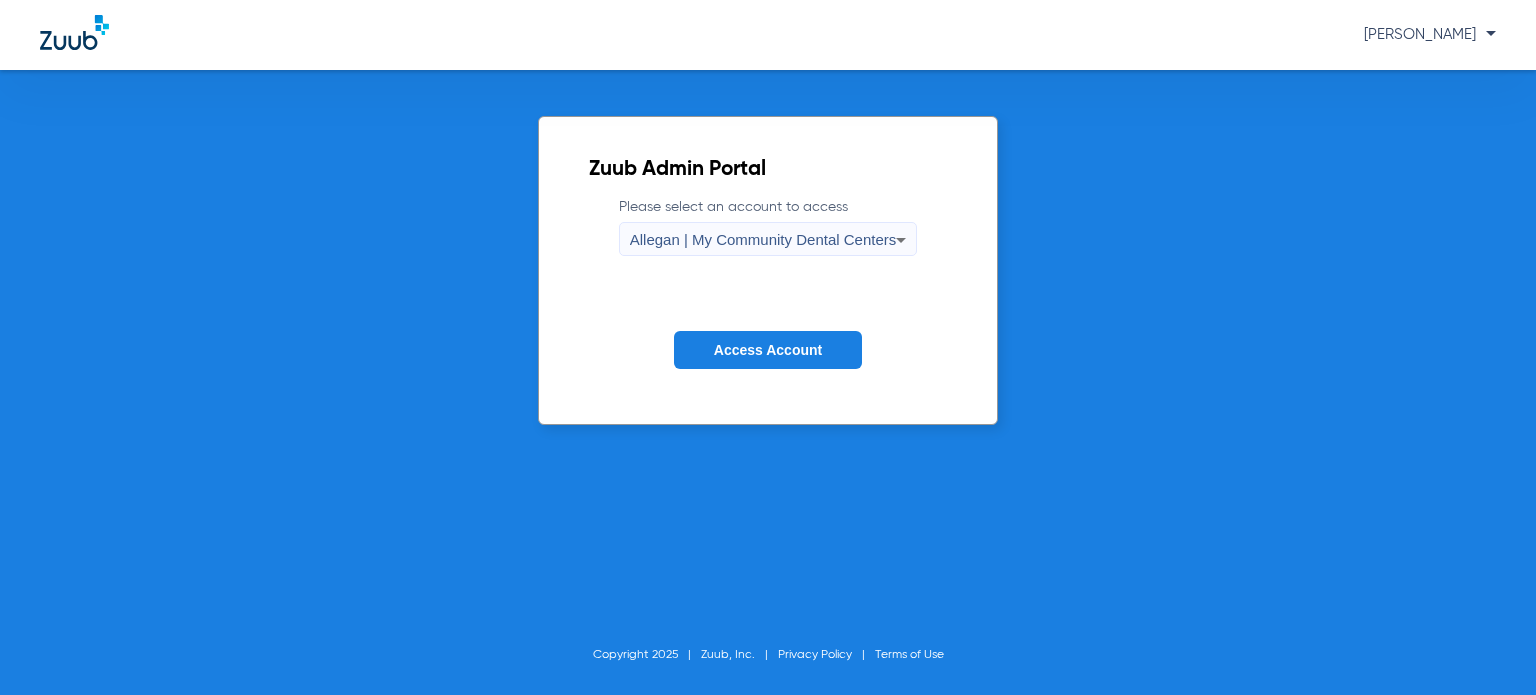 click on "Allegan | My Community Dental Centers" at bounding box center [763, 240] 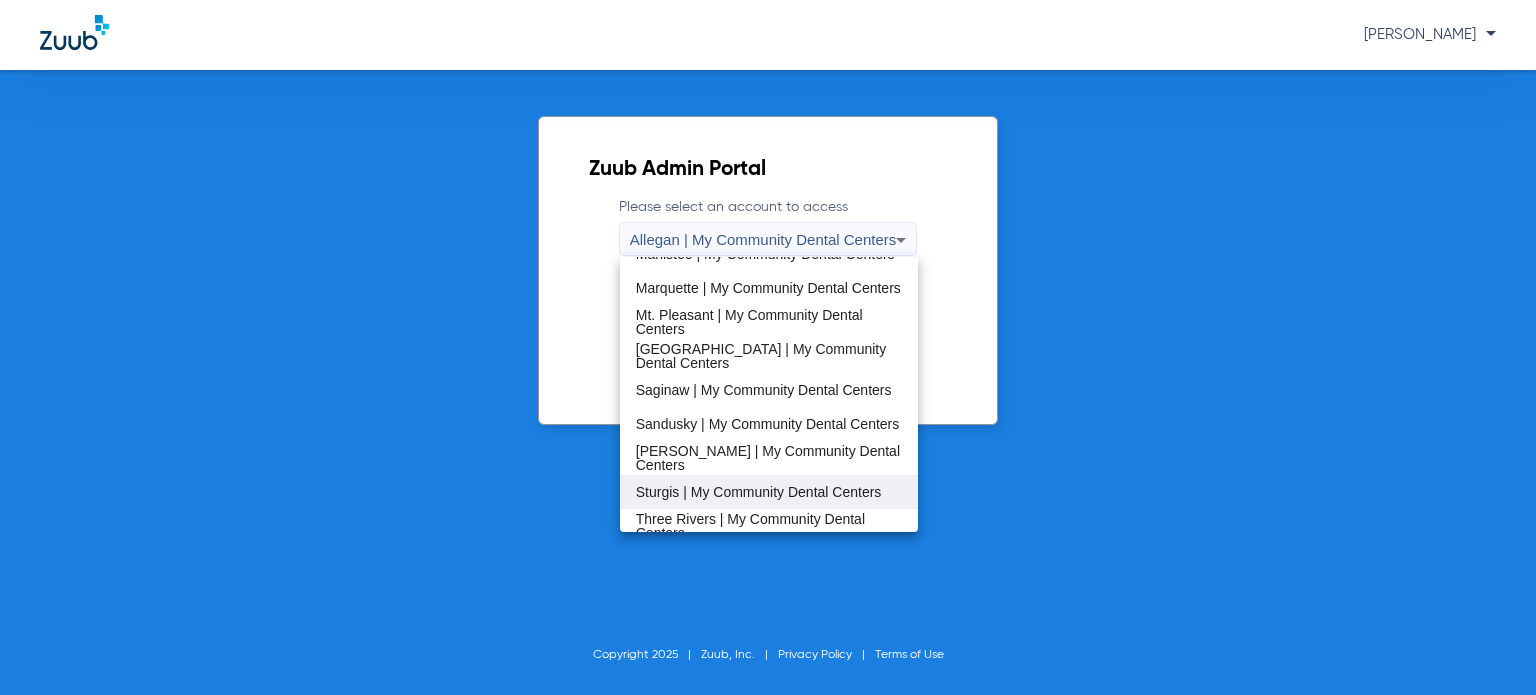 scroll, scrollTop: 643, scrollLeft: 0, axis: vertical 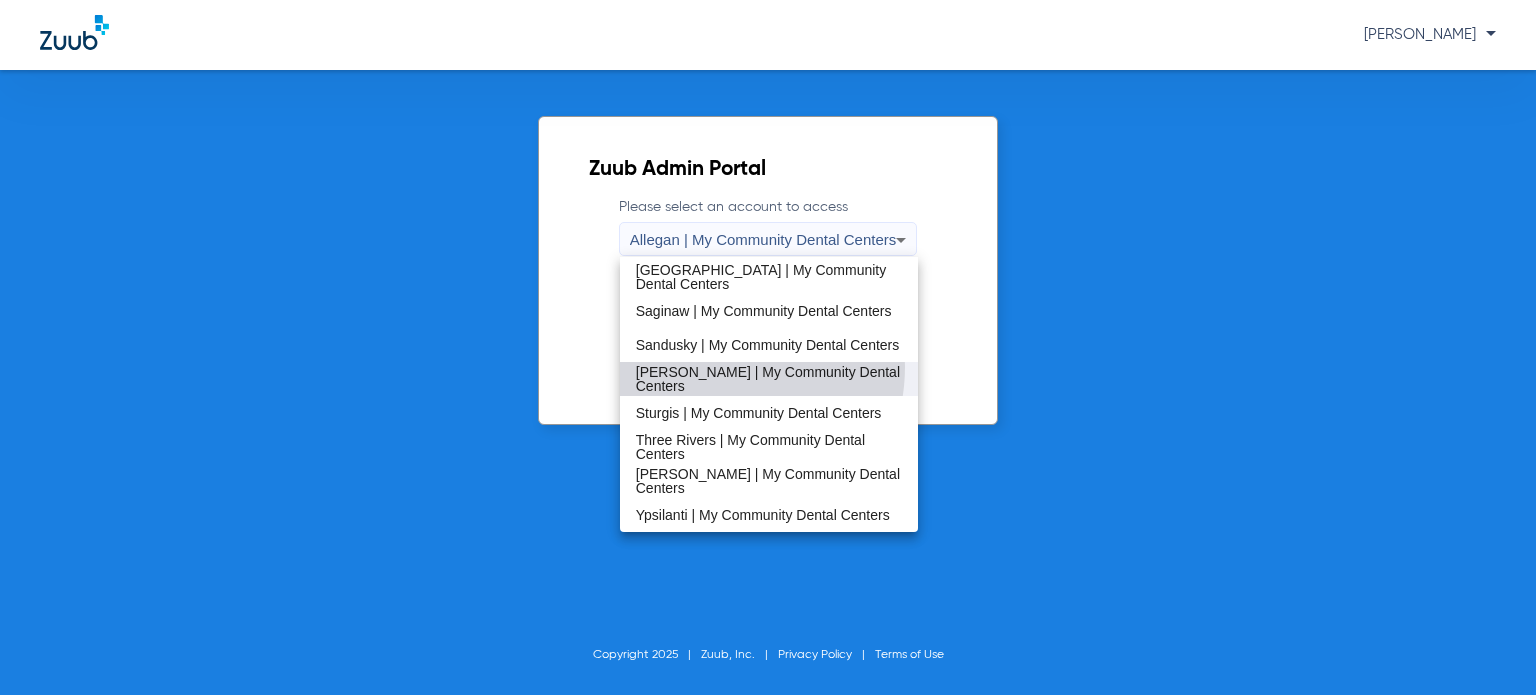 click on "[PERSON_NAME] | My Community Dental Centers" at bounding box center [769, 379] 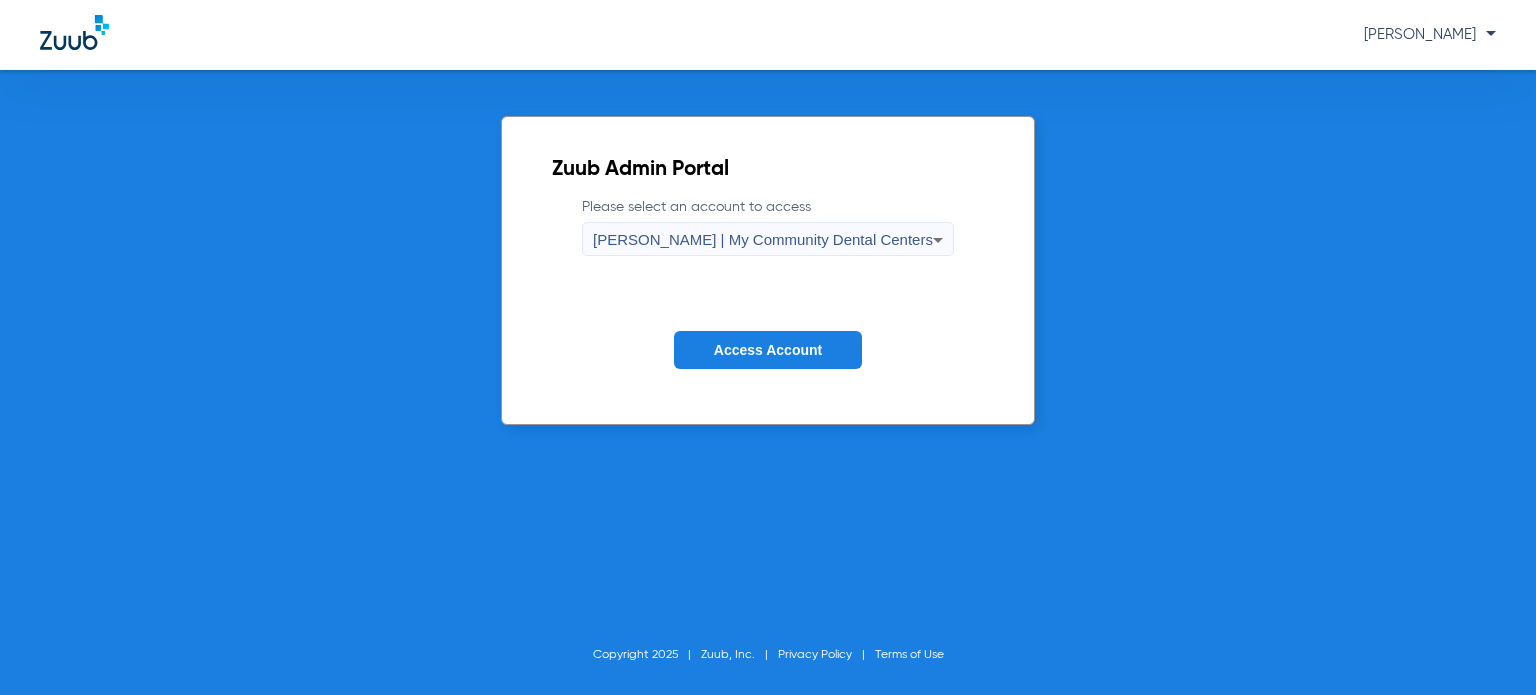 drag, startPoint x: 712, startPoint y: 354, endPoint x: 639, endPoint y: 243, distance: 132.8533 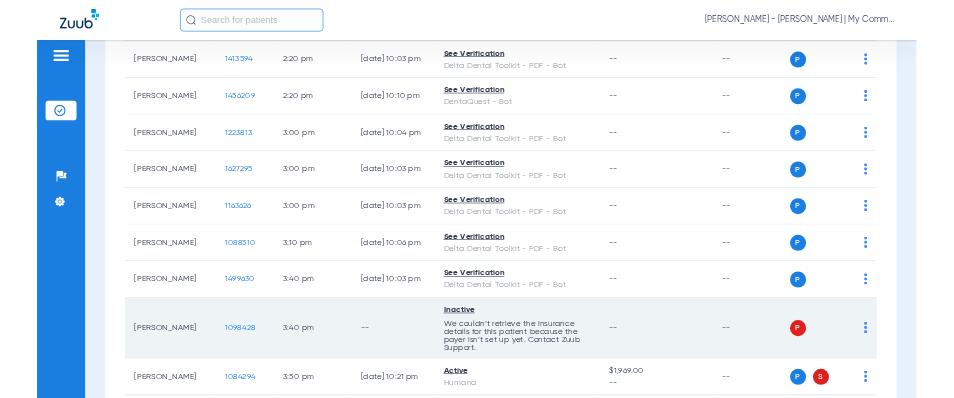 scroll, scrollTop: 1464, scrollLeft: 0, axis: vertical 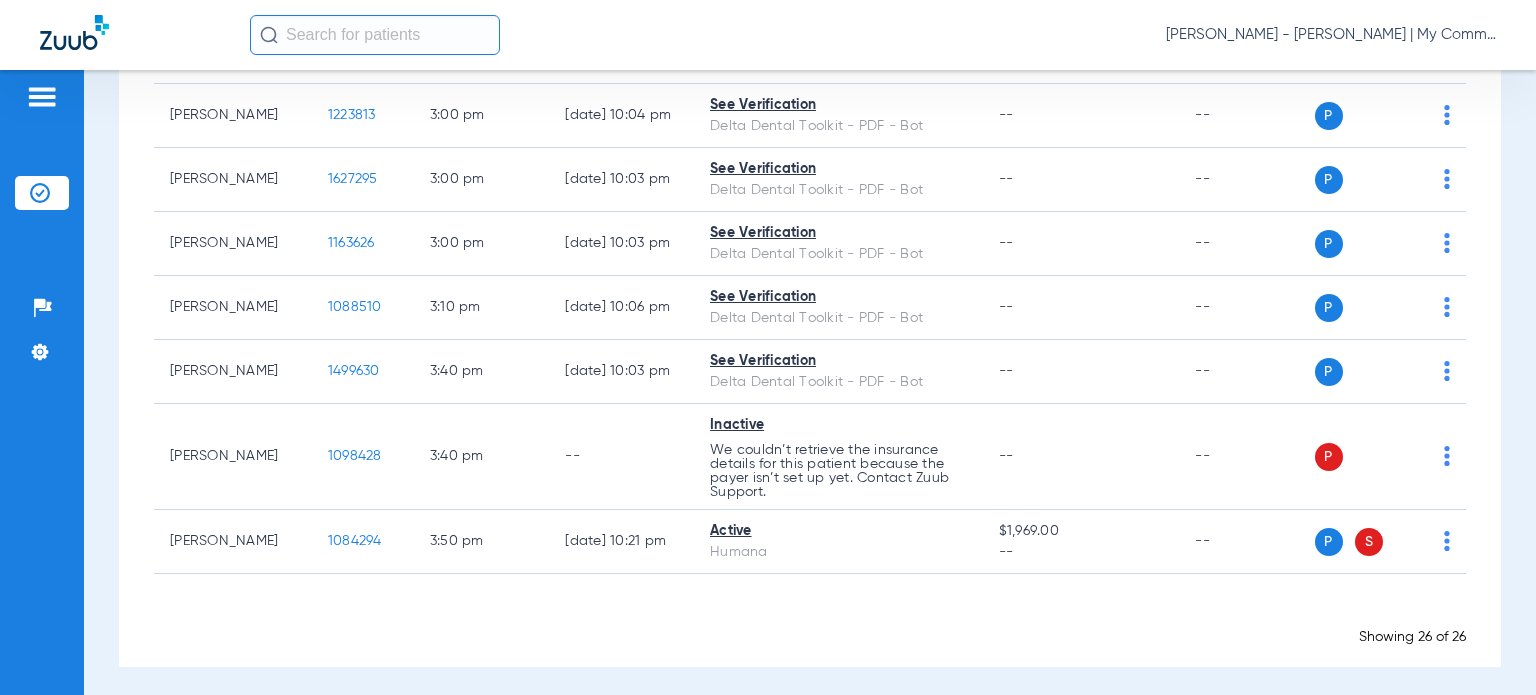 click on "Loading" 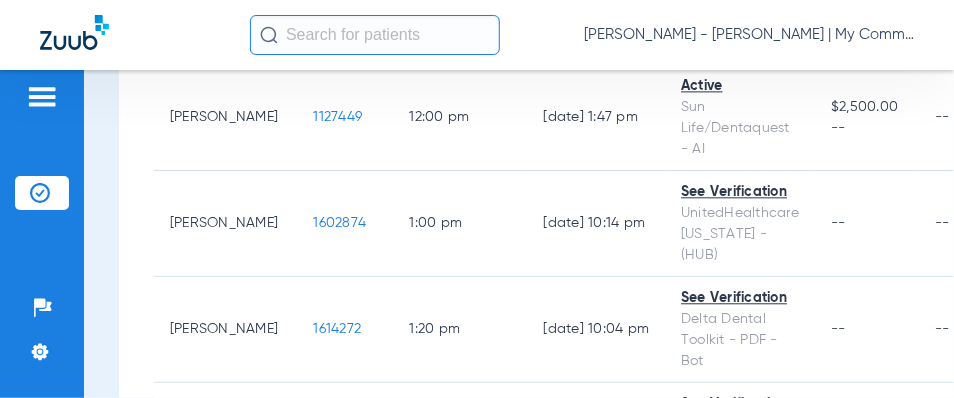 drag, startPoint x: 518, startPoint y: 274, endPoint x: 436, endPoint y: 571, distance: 308.112 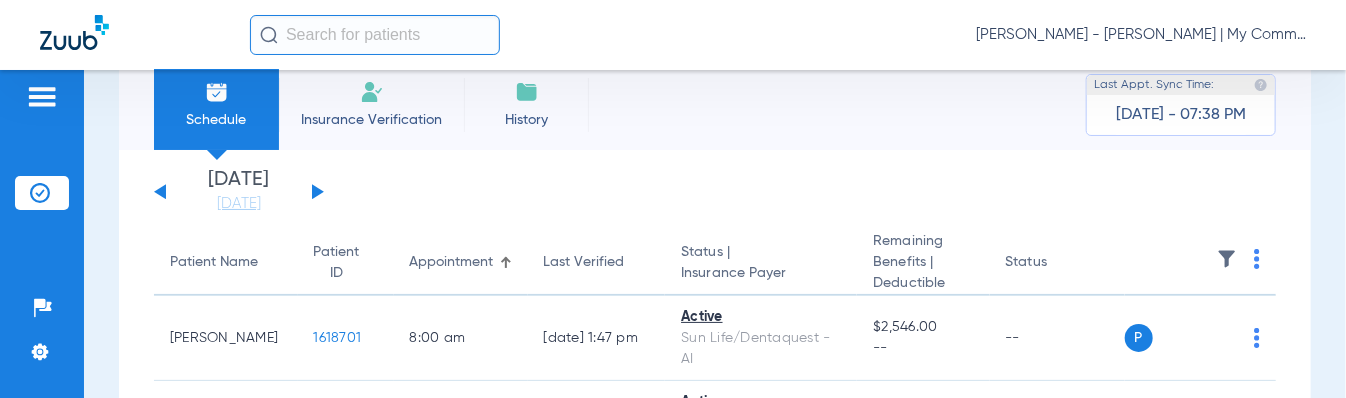 scroll, scrollTop: 0, scrollLeft: 0, axis: both 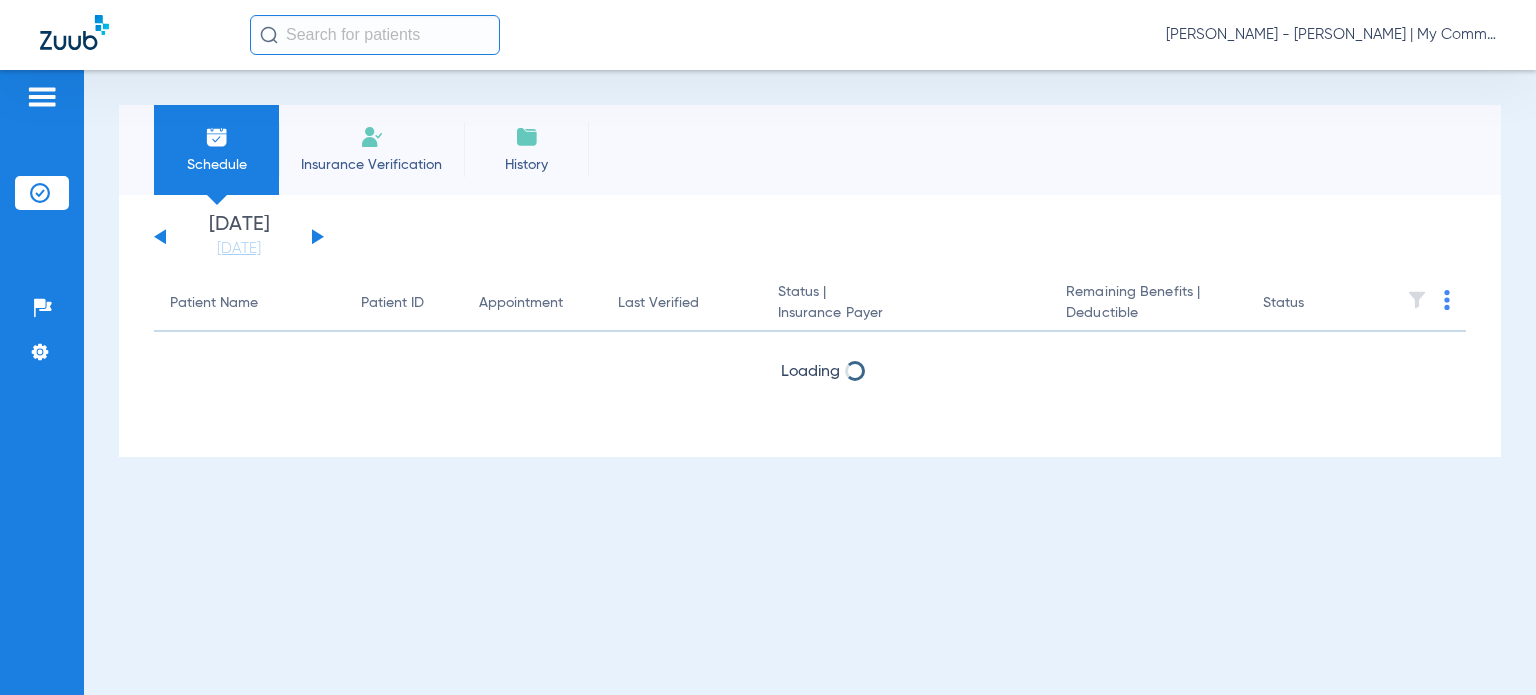 click on "Carly Noble - Sidney | My Community Dental Centers" 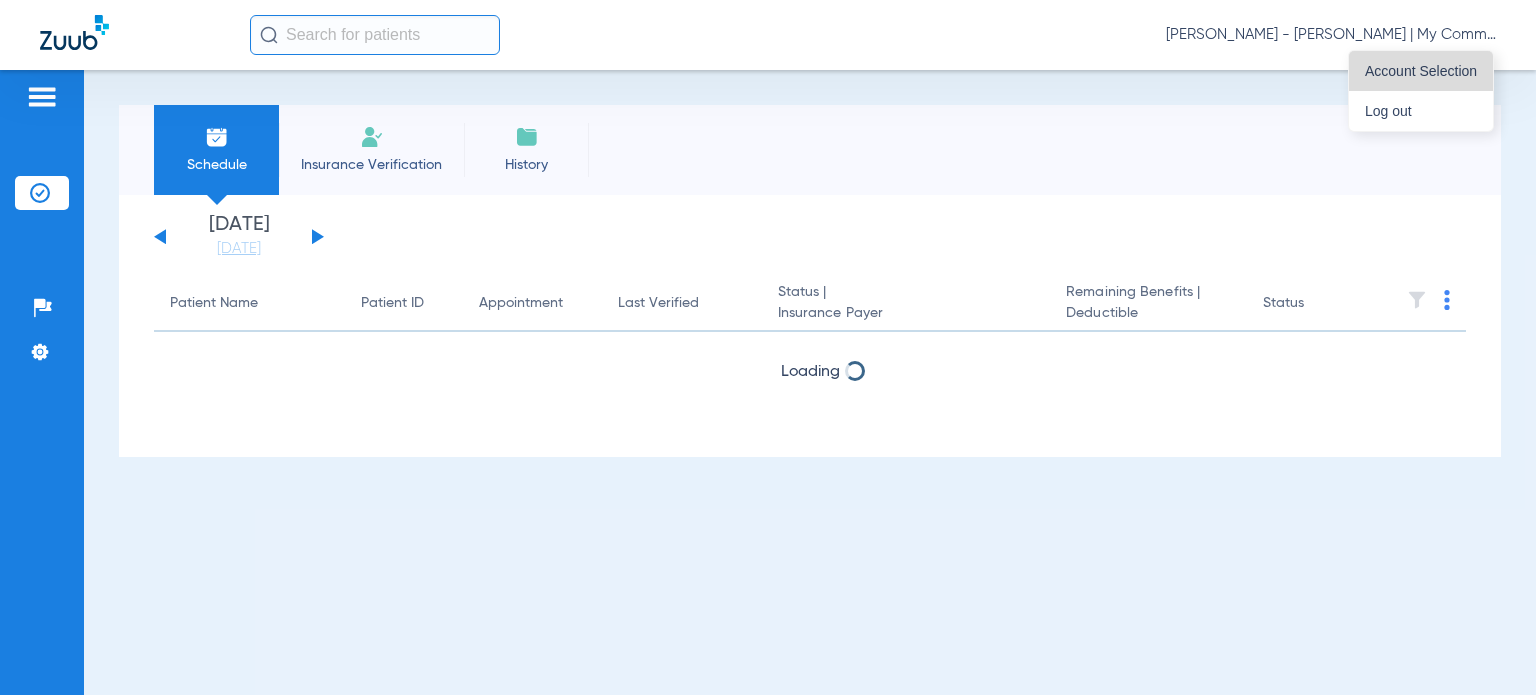 click on "Account Selection" at bounding box center (1421, 71) 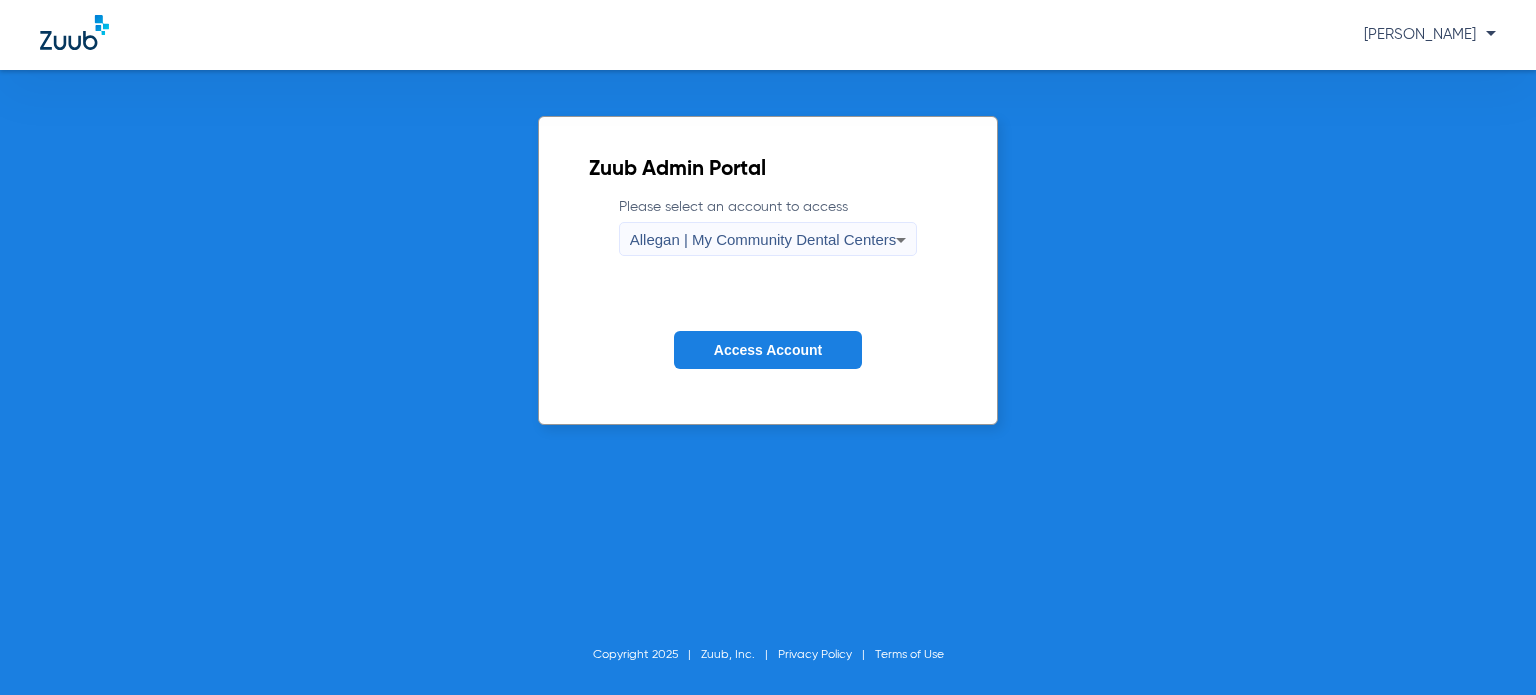 click on "Allegan | My Community Dental Centers" at bounding box center [763, 239] 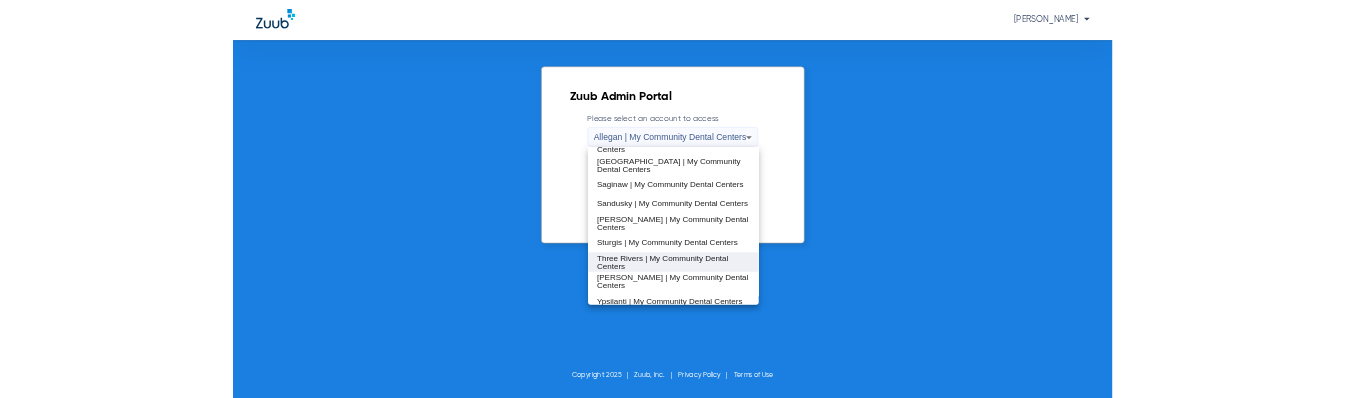 scroll, scrollTop: 643, scrollLeft: 0, axis: vertical 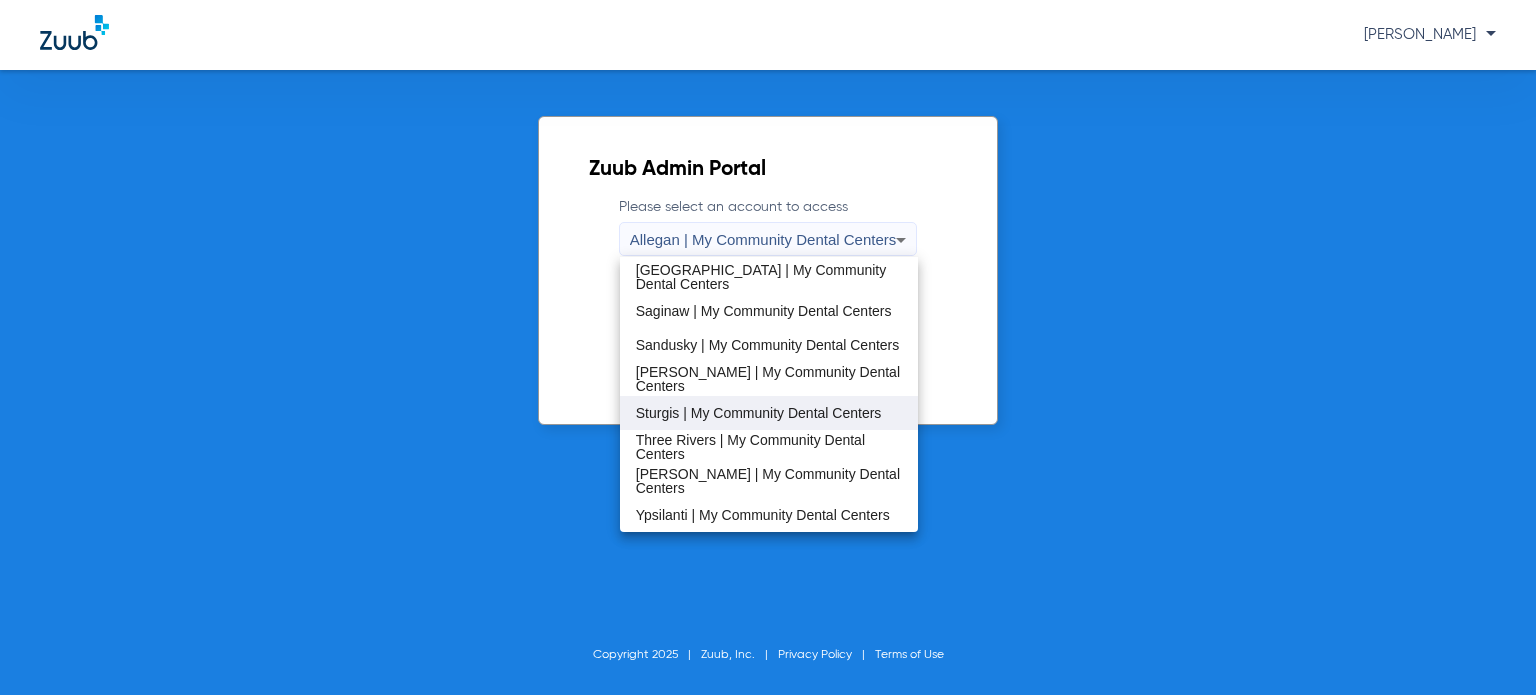 click on "Sturgis | My Community Dental Centers" at bounding box center [759, 413] 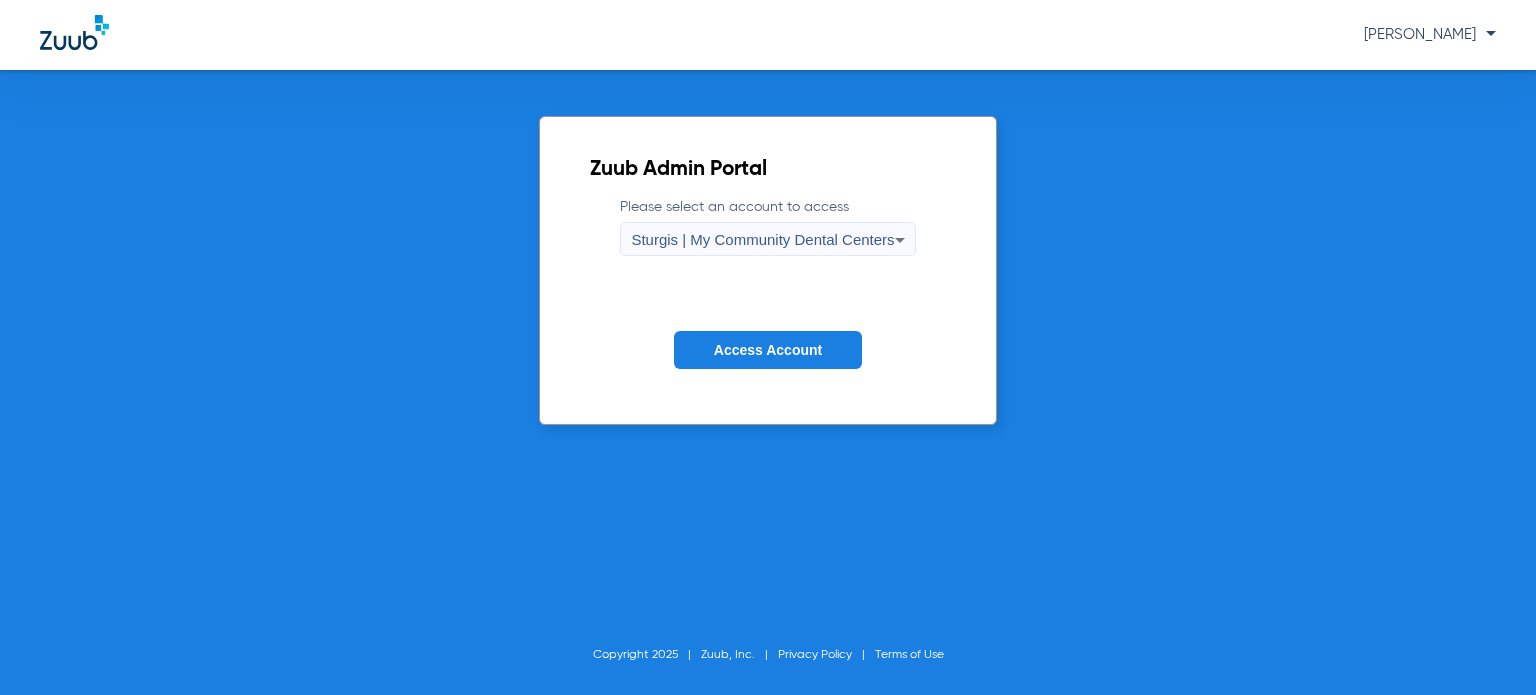 drag, startPoint x: 716, startPoint y: 343, endPoint x: 744, endPoint y: 389, distance: 53.851646 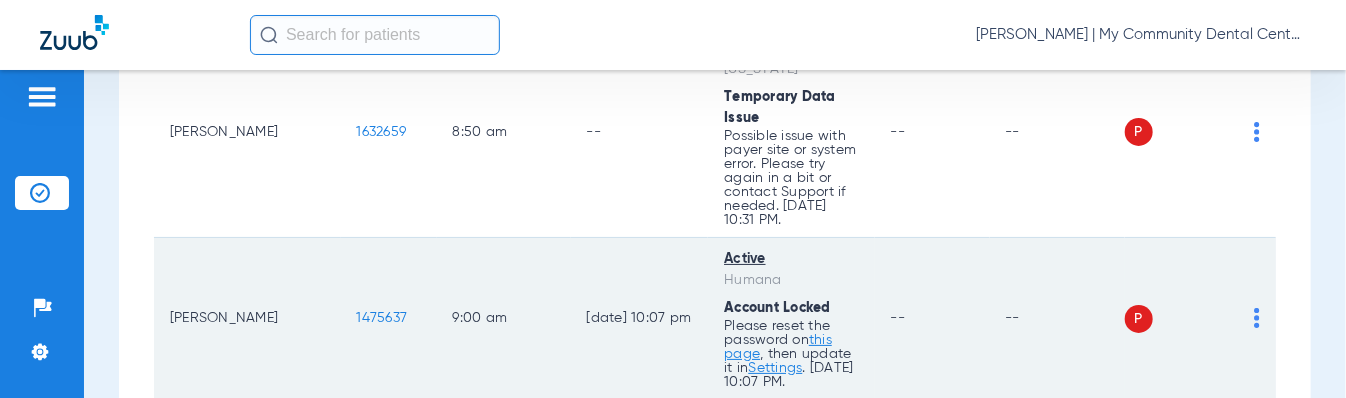 scroll, scrollTop: 700, scrollLeft: 0, axis: vertical 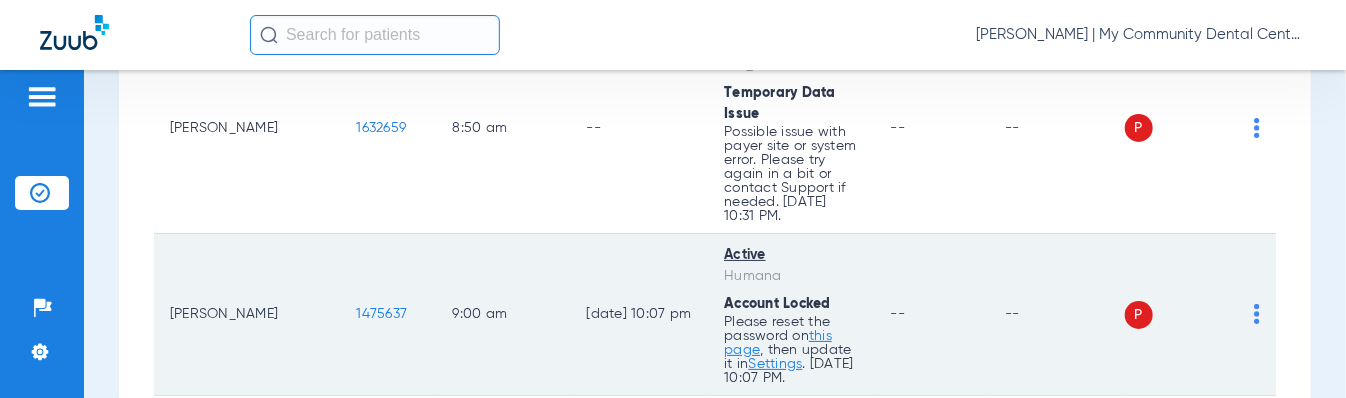 click 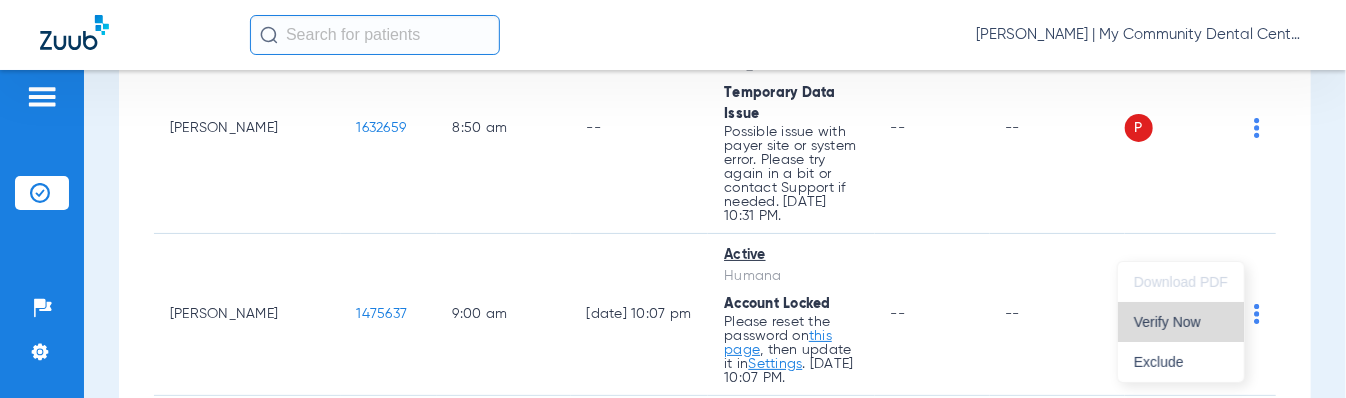 click on "Verify Now" at bounding box center (1181, 322) 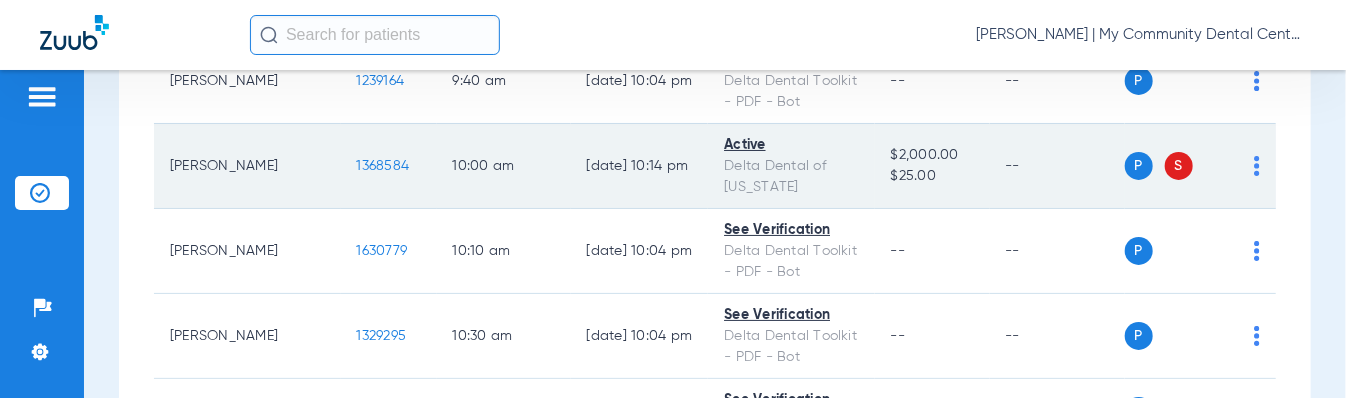 scroll, scrollTop: 1042, scrollLeft: 0, axis: vertical 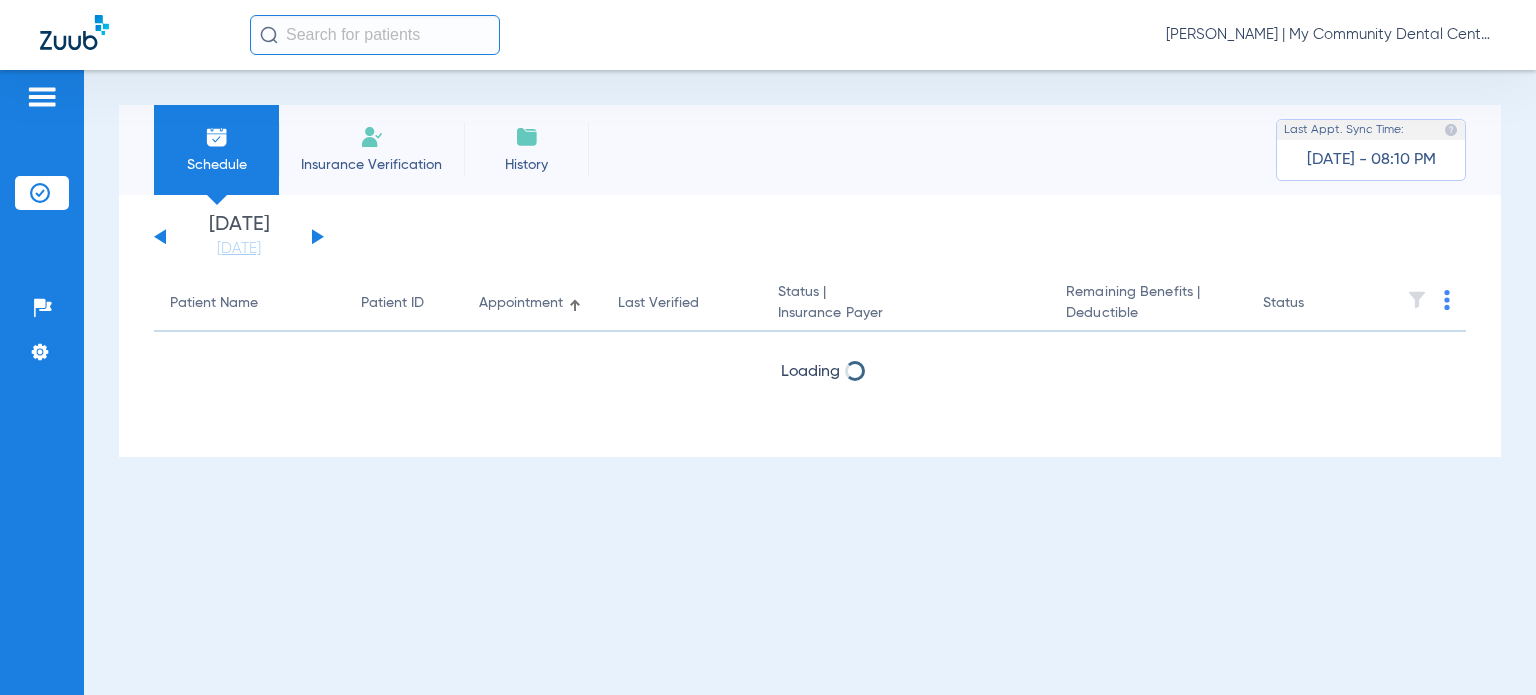 click on "[PERSON_NAME] | My Community Dental Centers" 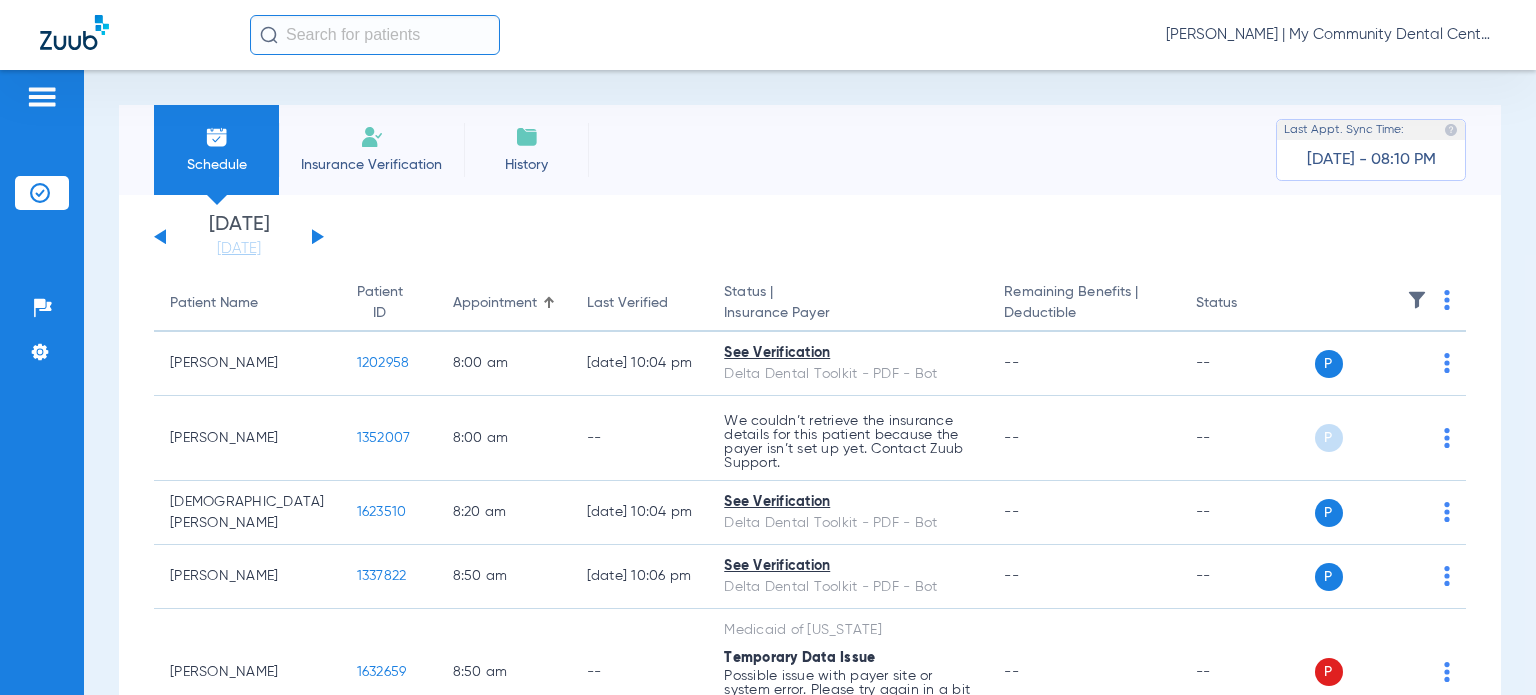 click on "Carly Noble - Sturgis | My Community Dental Centers" 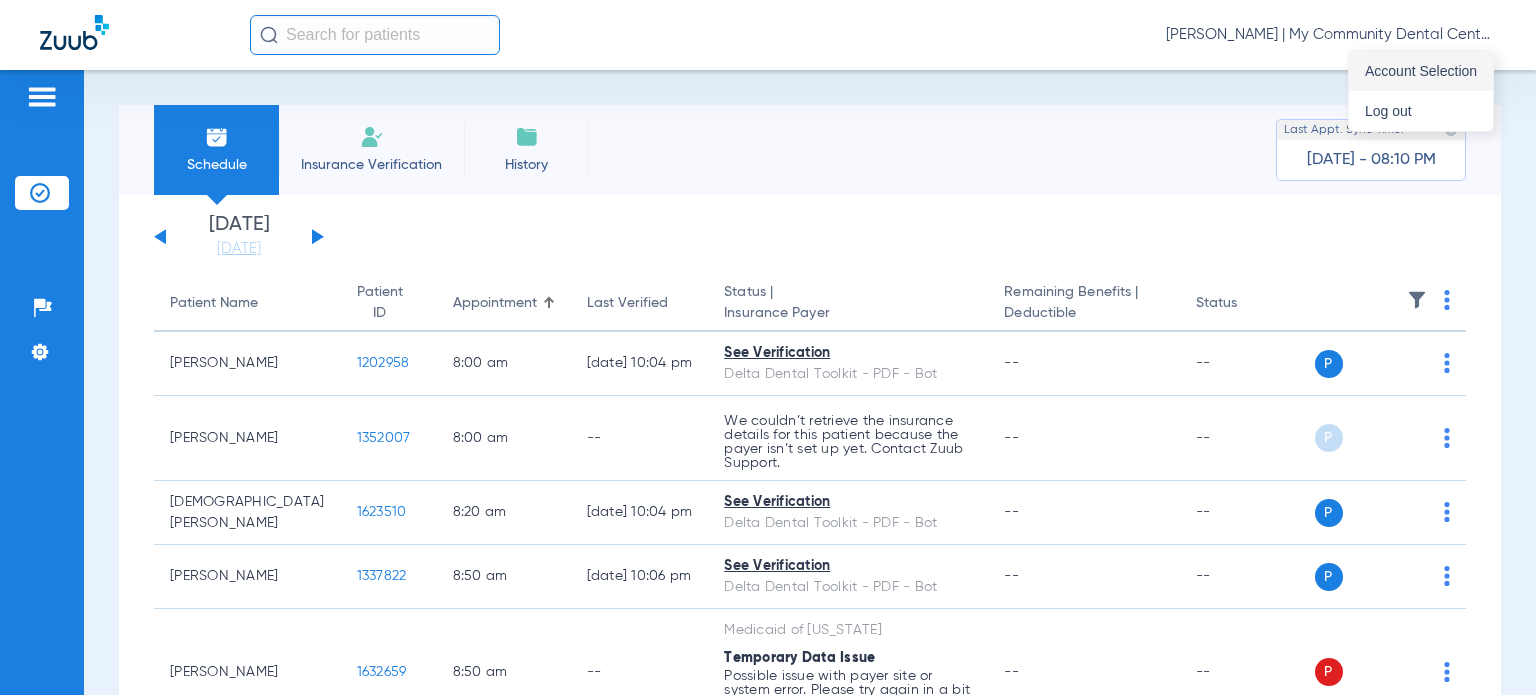 click on "Account Selection" at bounding box center (1421, 71) 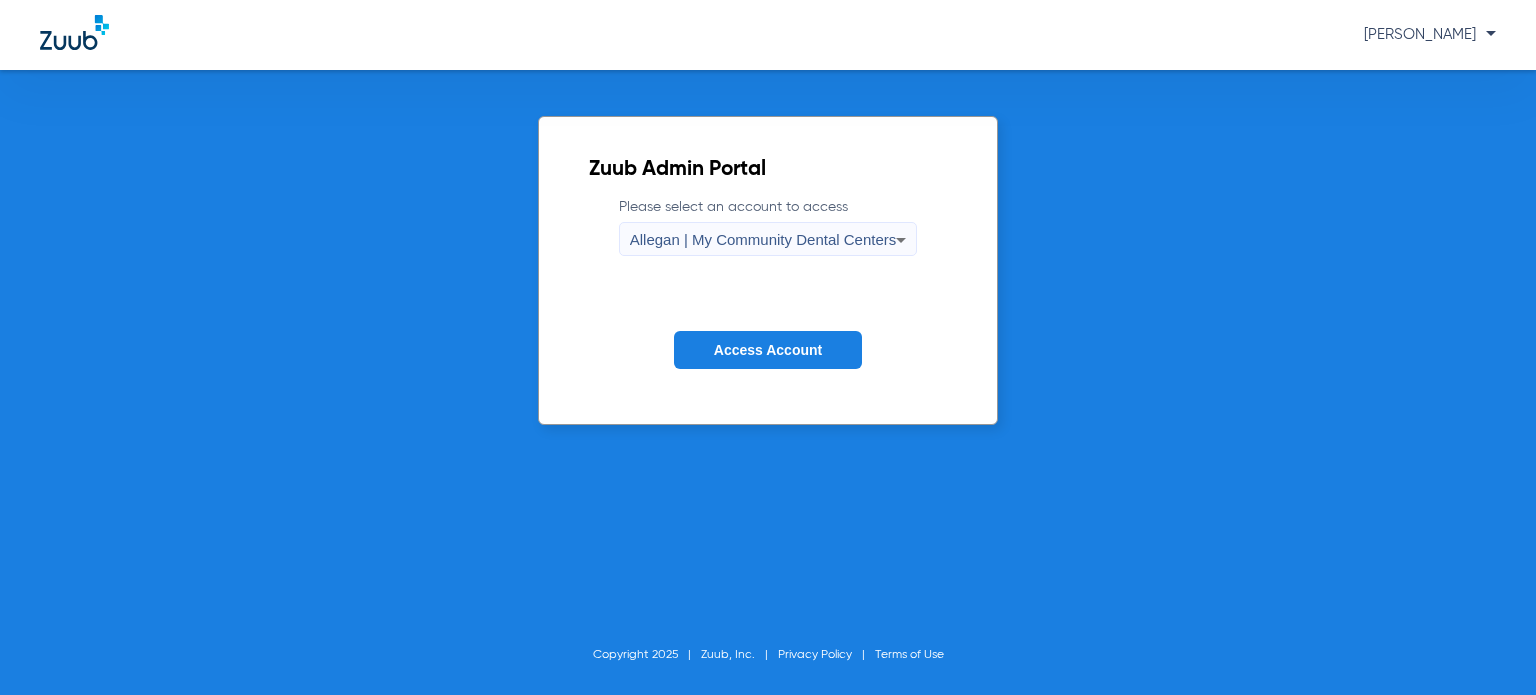 click on "Allegan | My Community Dental Centers" at bounding box center (763, 239) 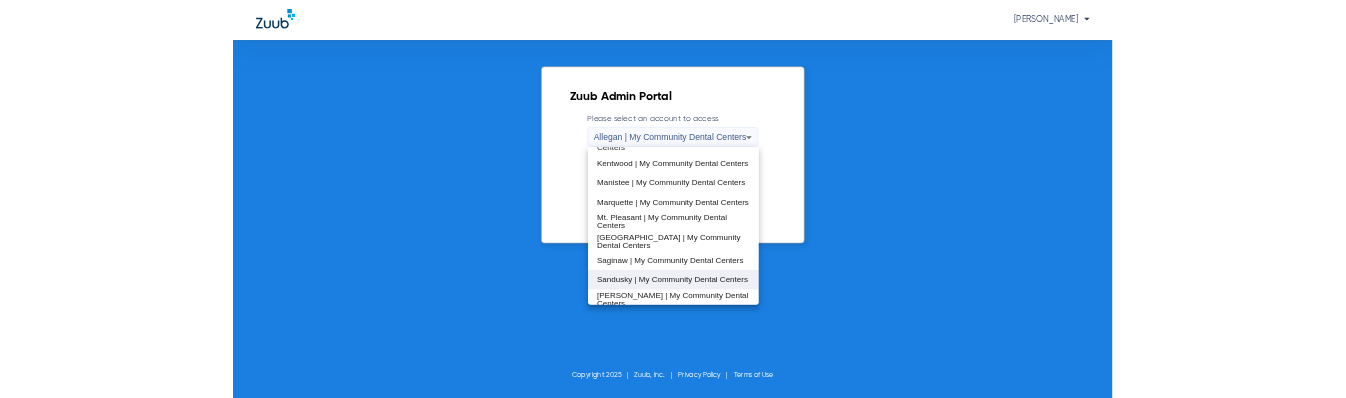 scroll, scrollTop: 643, scrollLeft: 0, axis: vertical 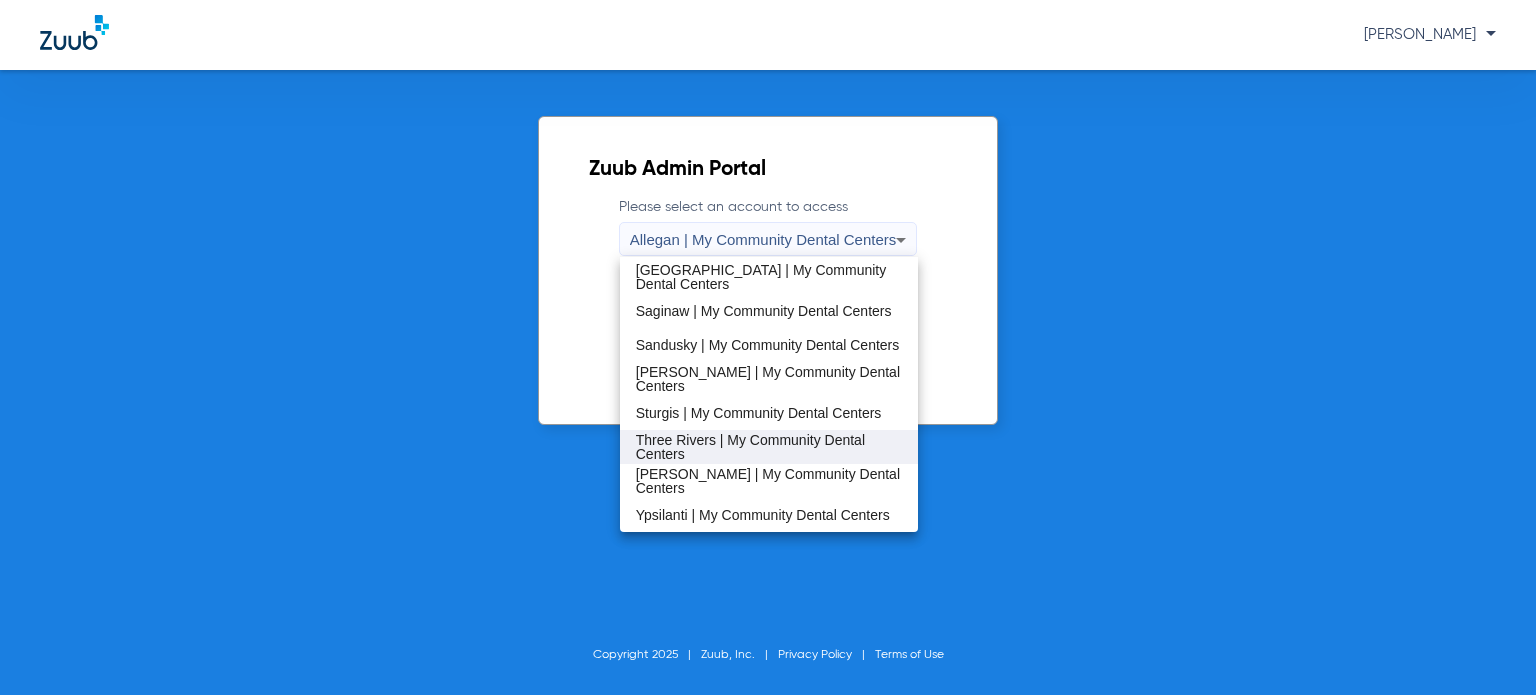 drag, startPoint x: 786, startPoint y: 446, endPoint x: 786, endPoint y: 398, distance: 48 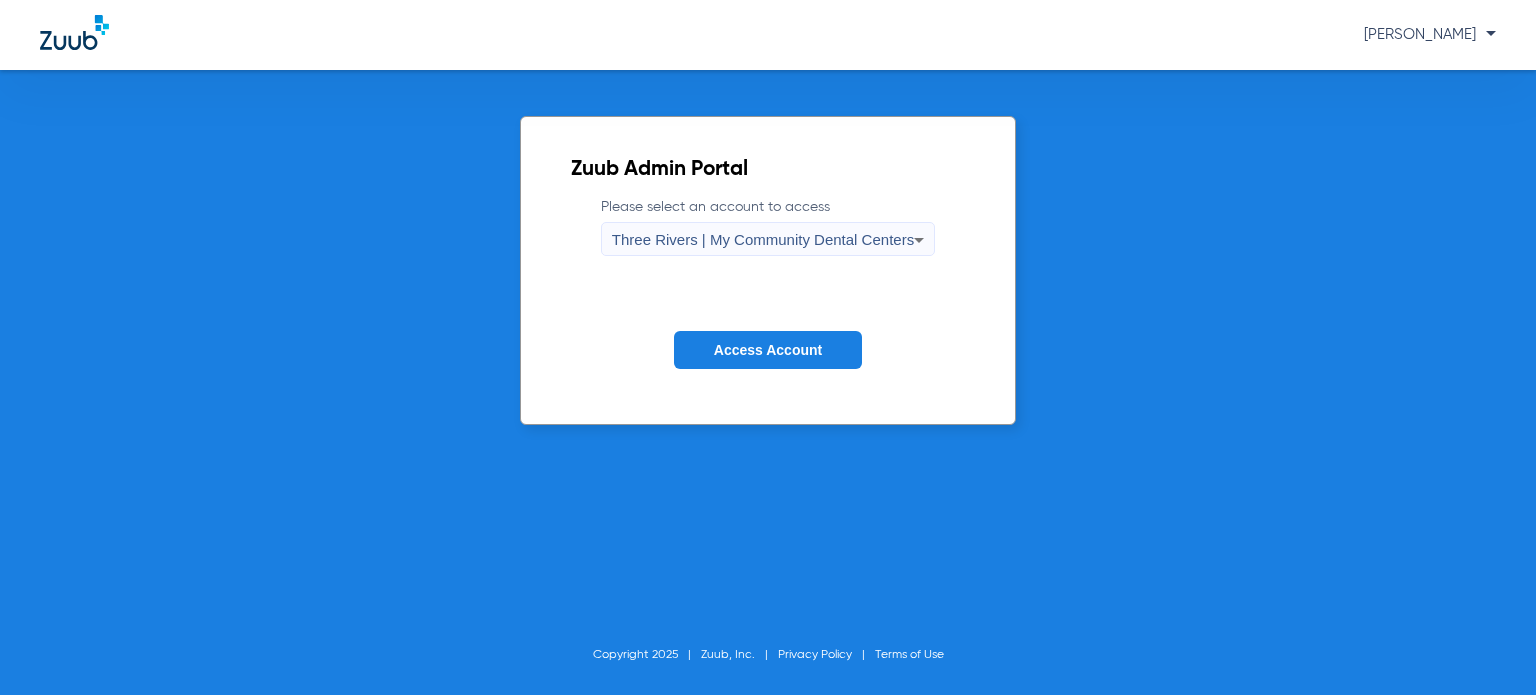 drag, startPoint x: 777, startPoint y: 357, endPoint x: 778, endPoint y: 385, distance: 28.01785 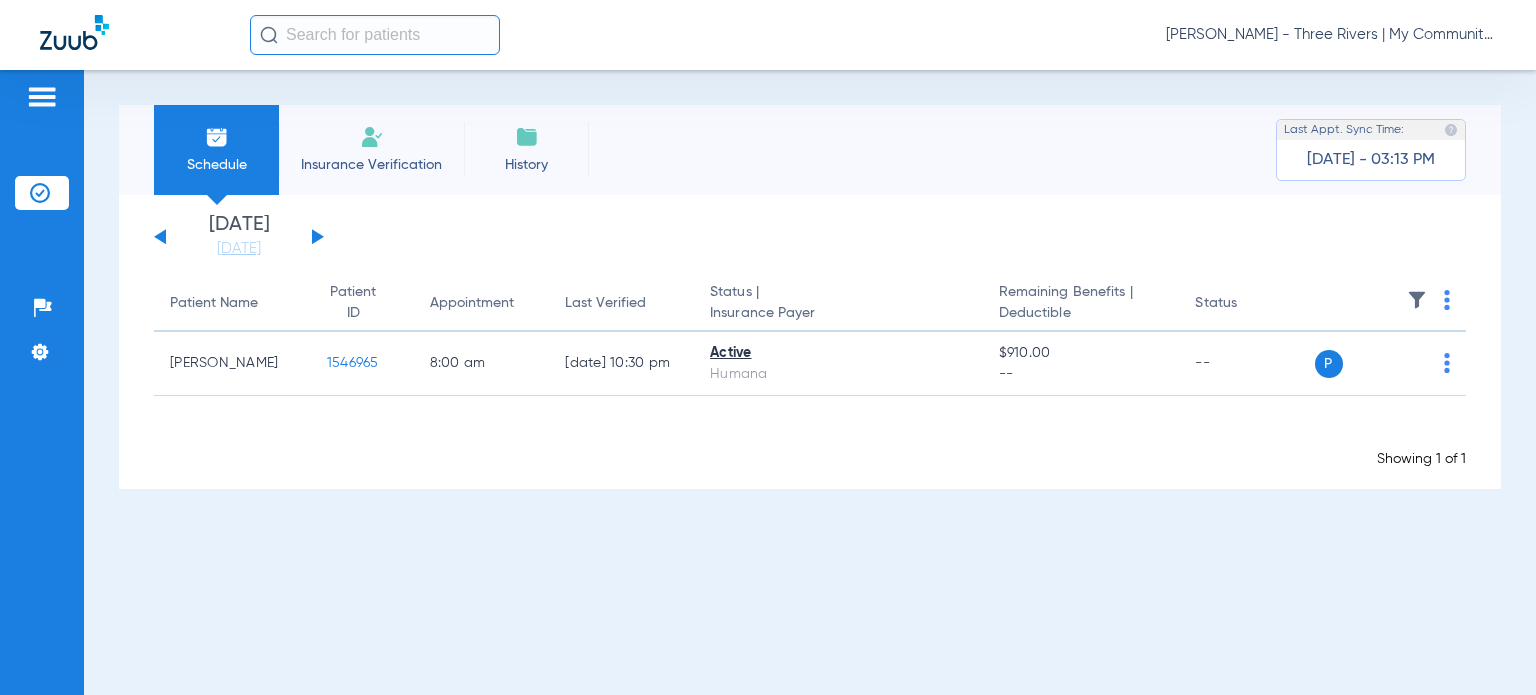 scroll, scrollTop: 0, scrollLeft: 0, axis: both 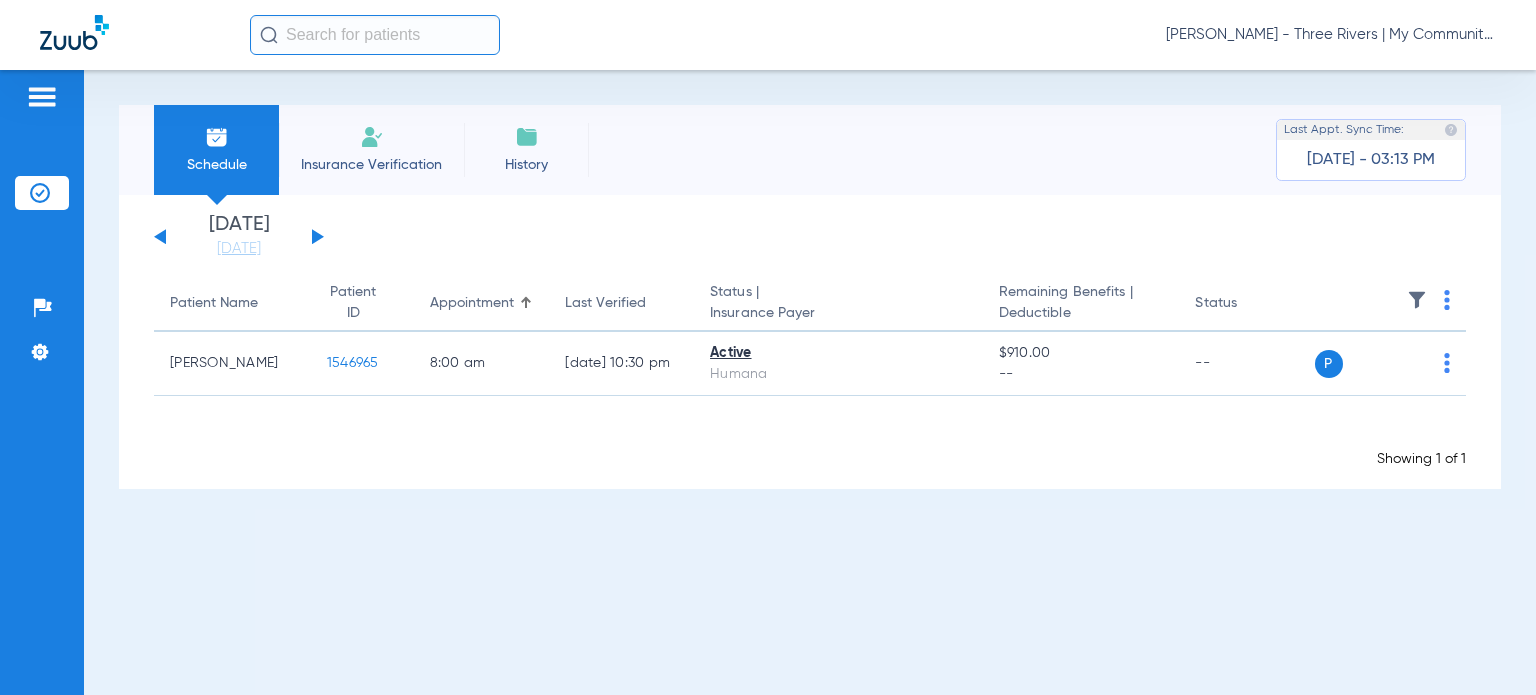 click on "Carly Noble - Three Rivers | My Community Dental Centers" 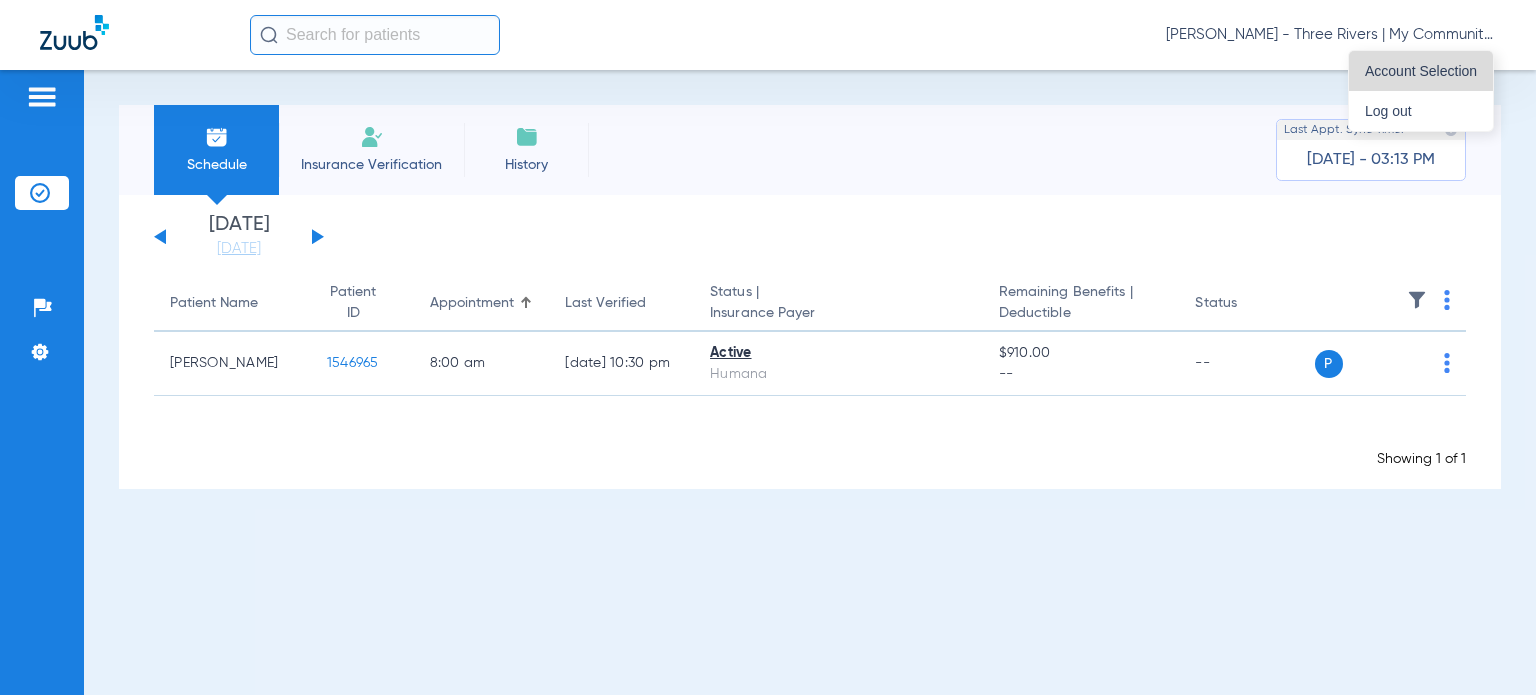 click on "Account Selection" at bounding box center [1421, 71] 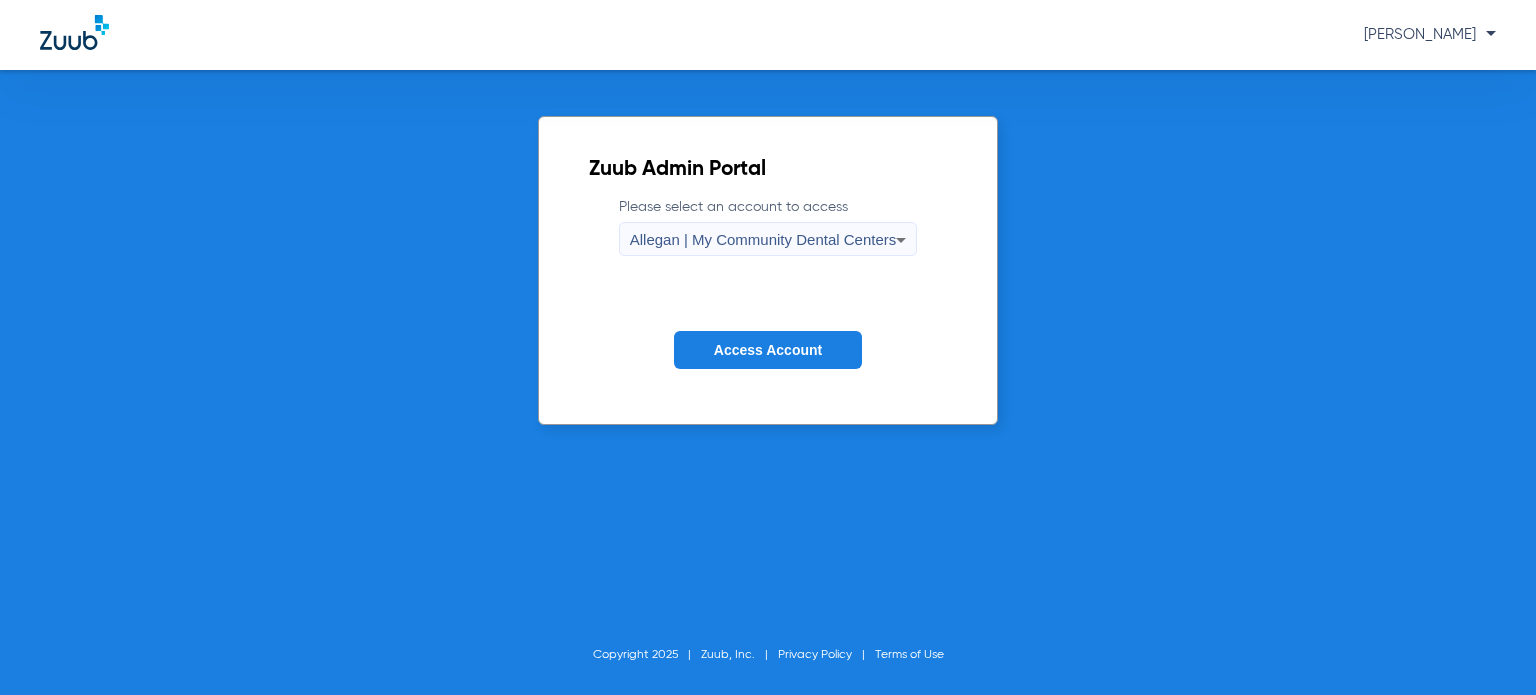 click on "Allegan | My Community Dental Centers" at bounding box center (763, 239) 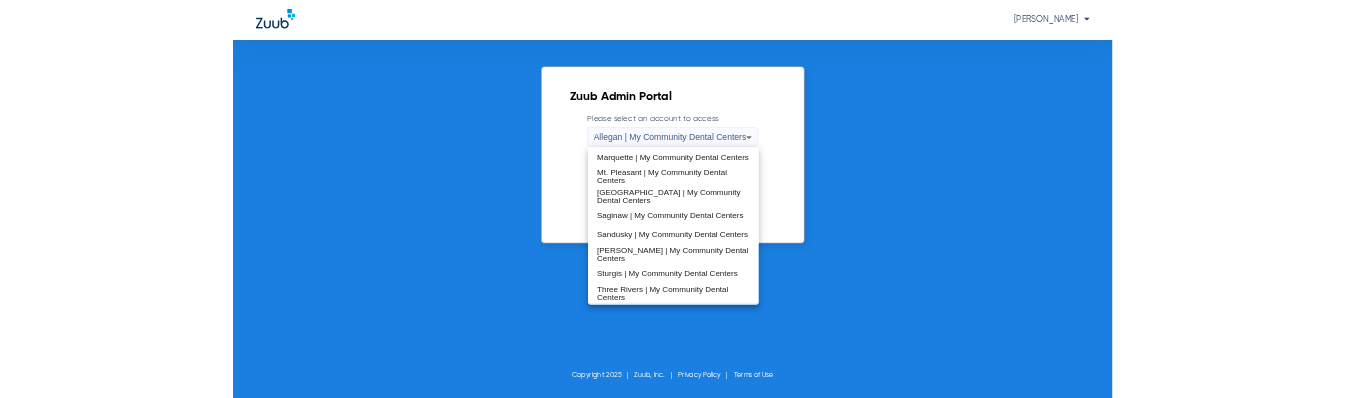 scroll, scrollTop: 643, scrollLeft: 0, axis: vertical 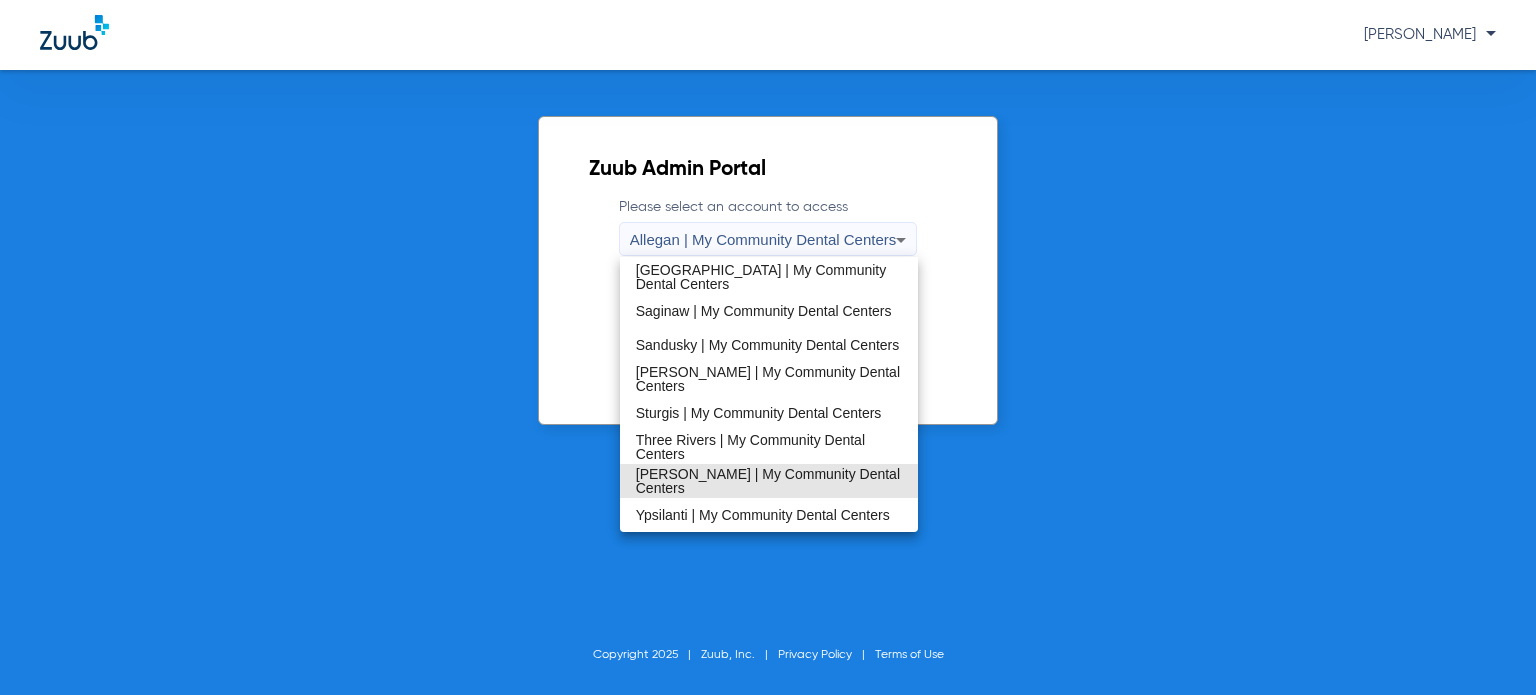 drag, startPoint x: 801, startPoint y: 475, endPoint x: 787, endPoint y: 449, distance: 29.529646 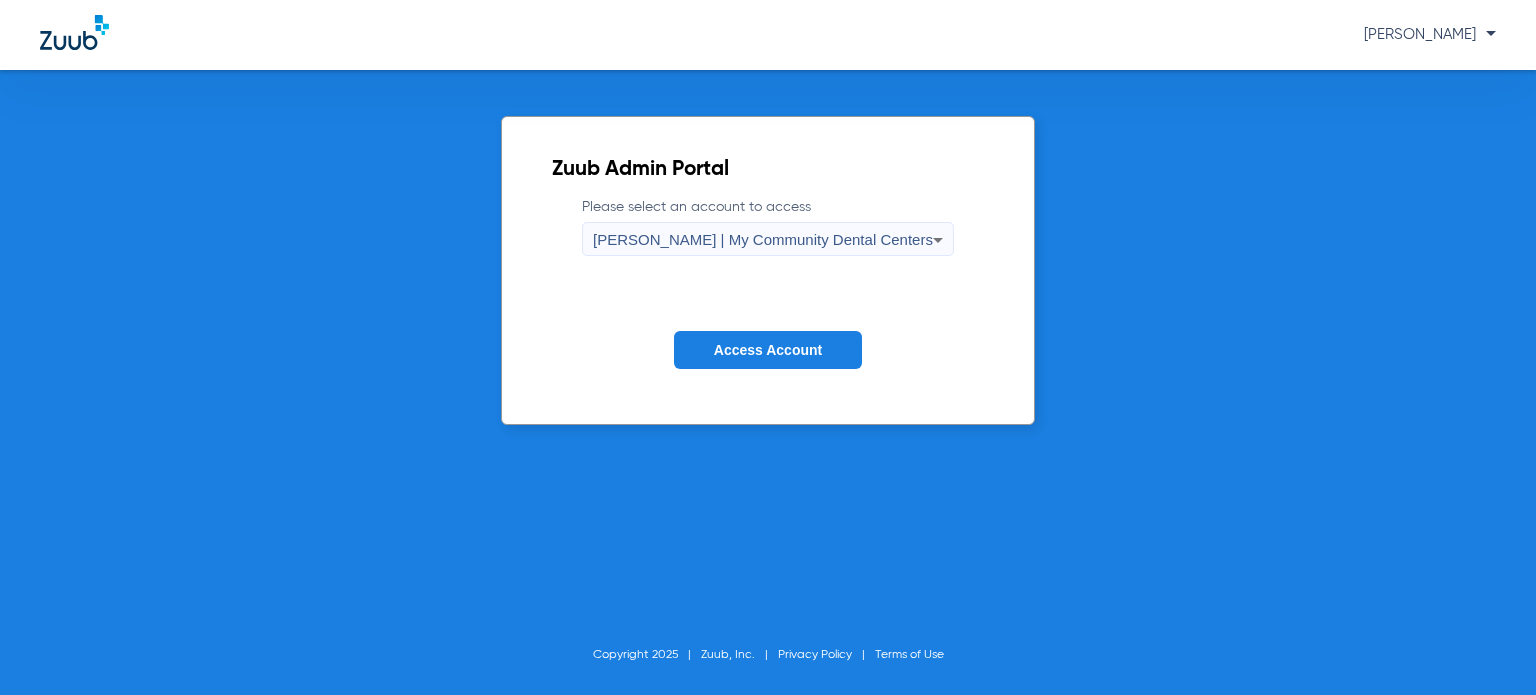 click on "Access Account" 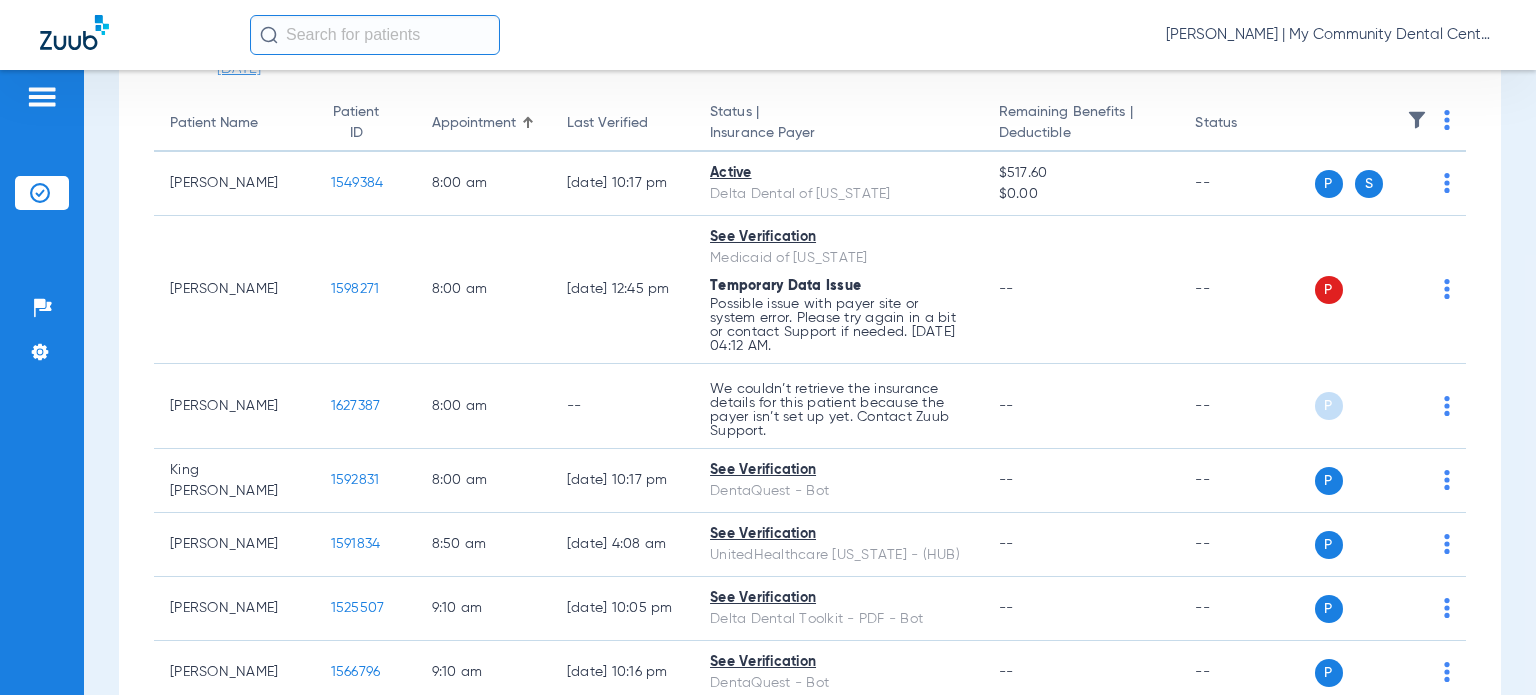 scroll, scrollTop: 0, scrollLeft: 0, axis: both 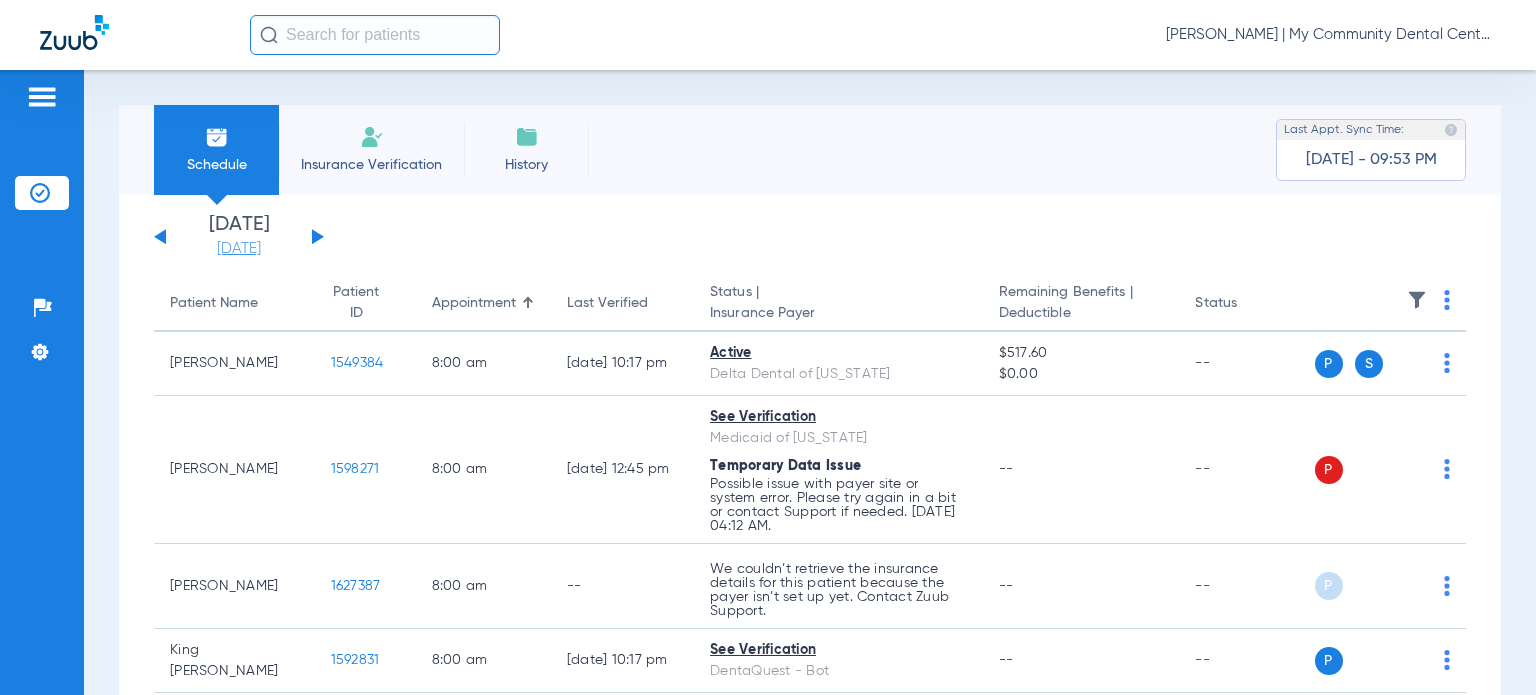 click on "[DATE]" 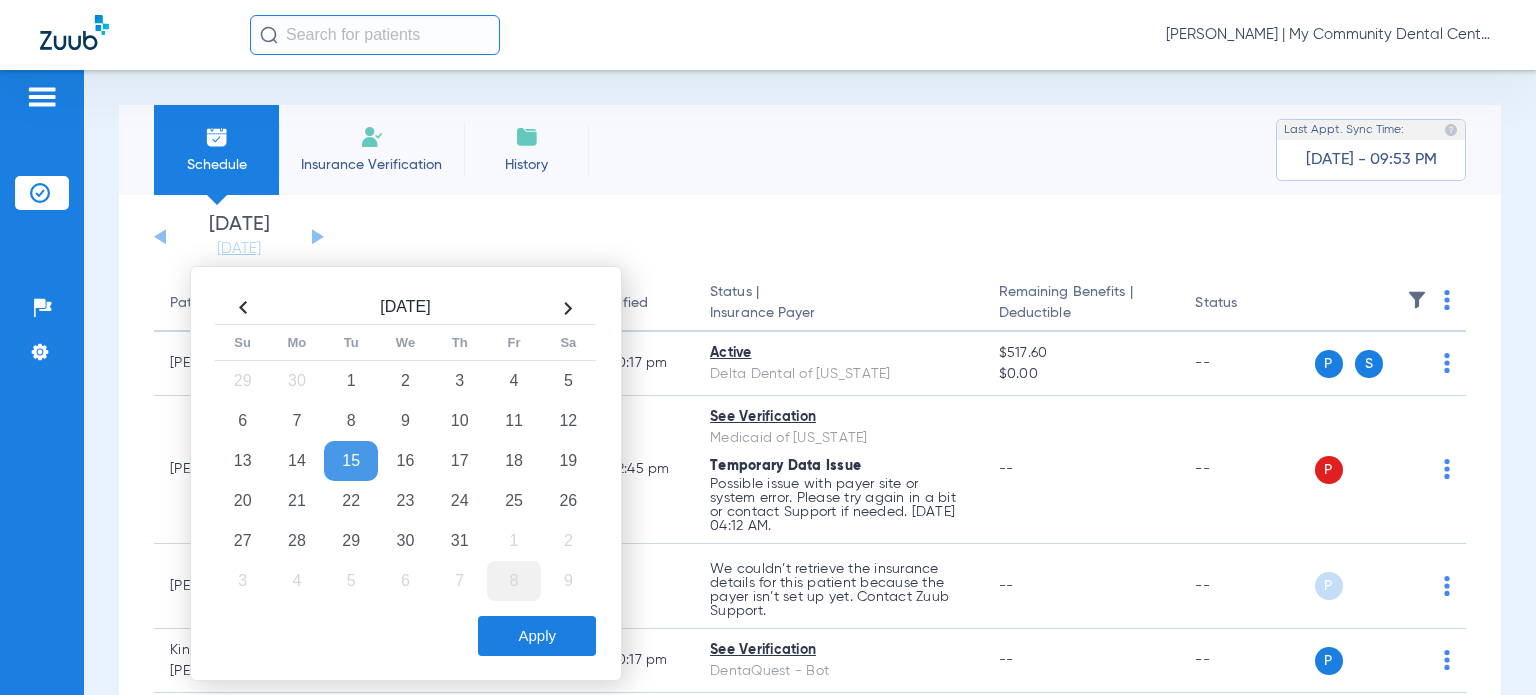 drag, startPoint x: 416, startPoint y: 489, endPoint x: 492, endPoint y: 568, distance: 109.62208 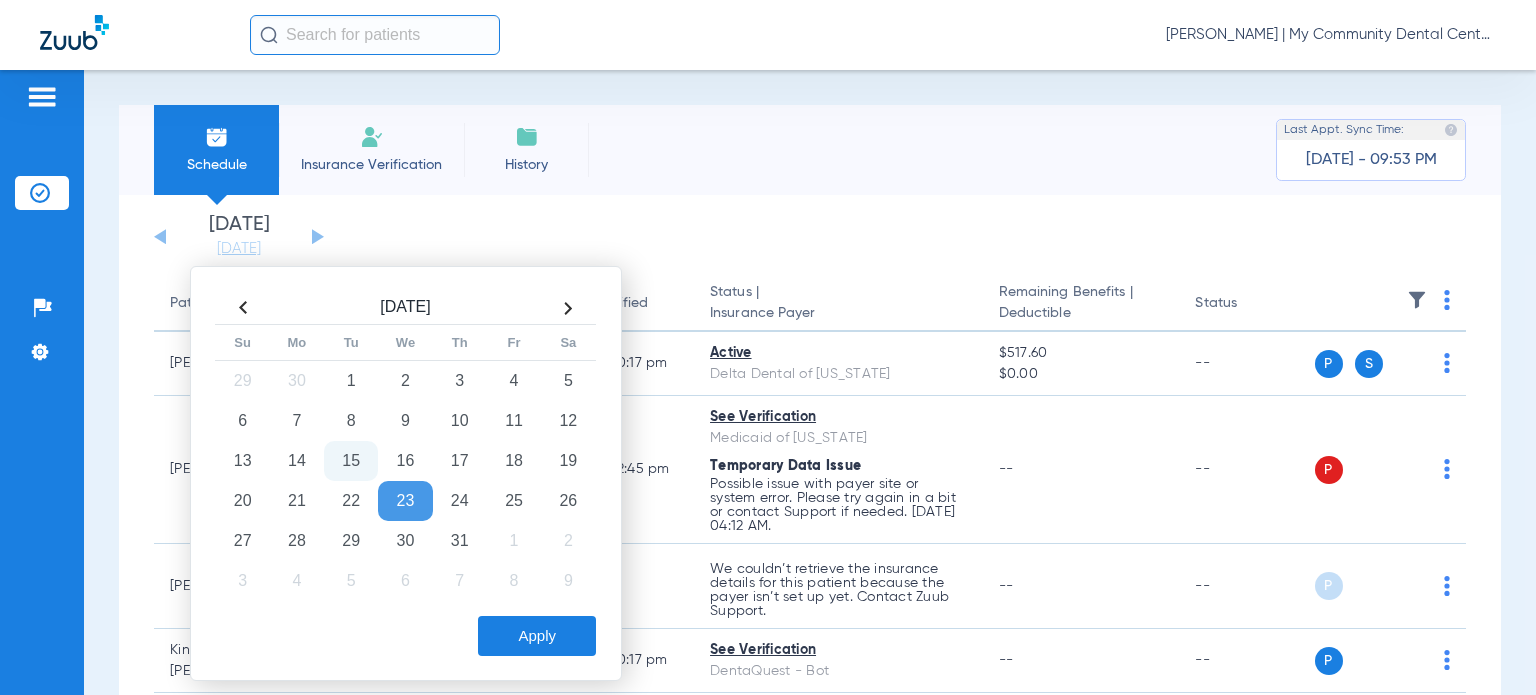 click on "Apply" 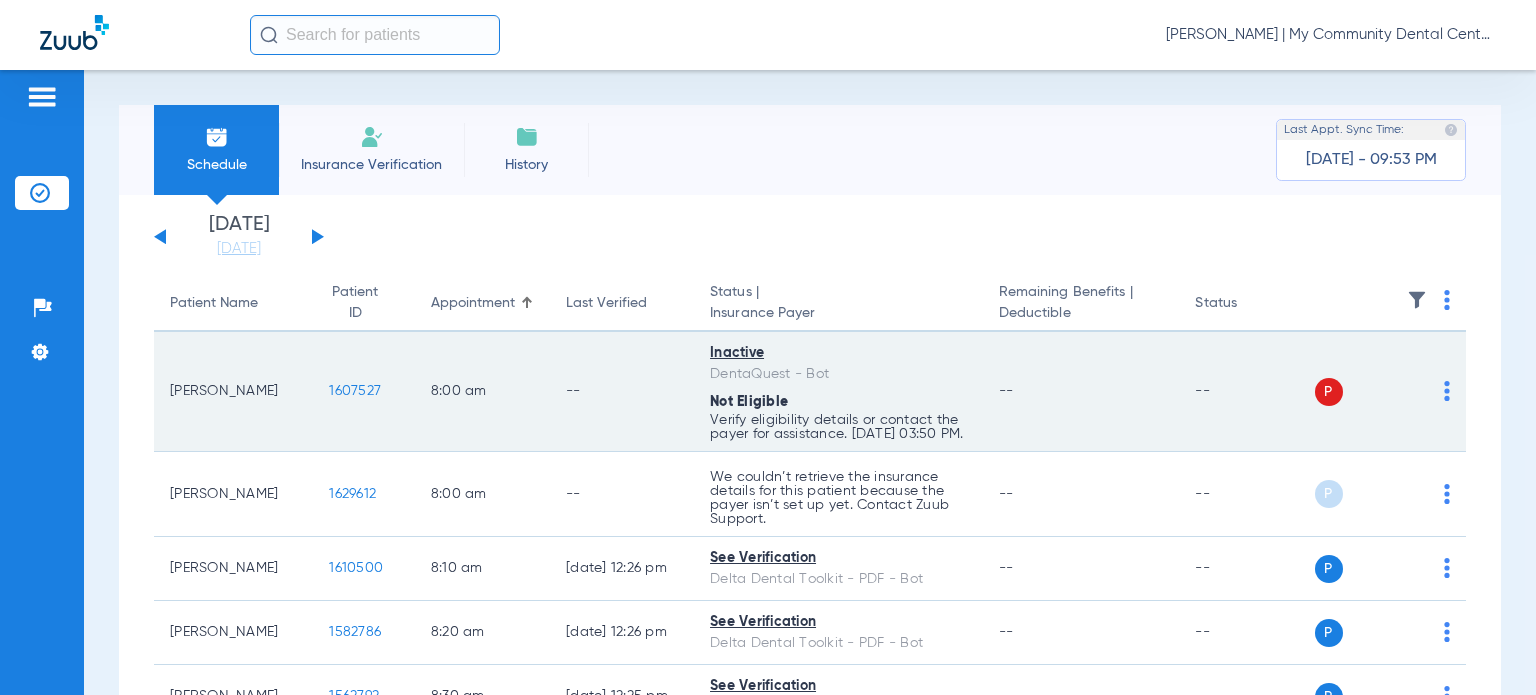 click 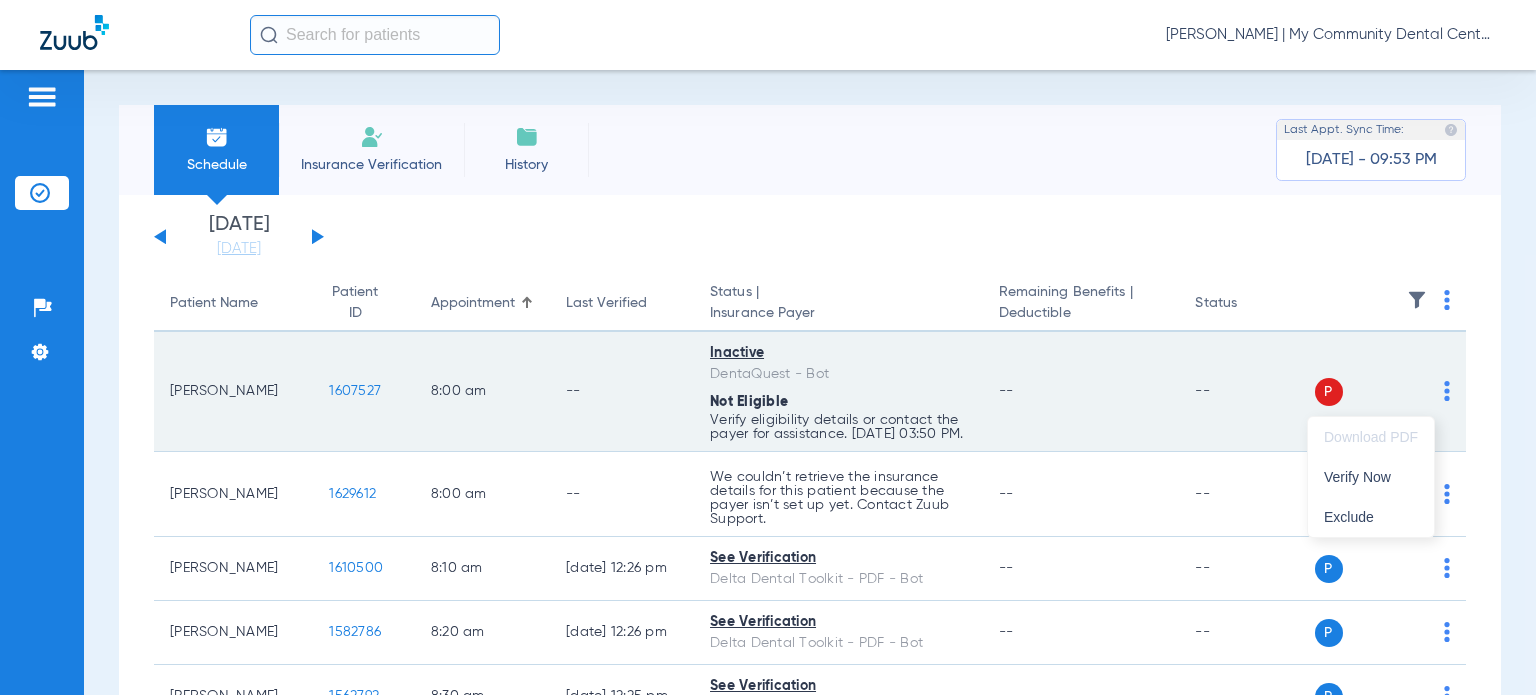 click on "Download PDF   Verify Now   Exclude" at bounding box center [1371, 477] 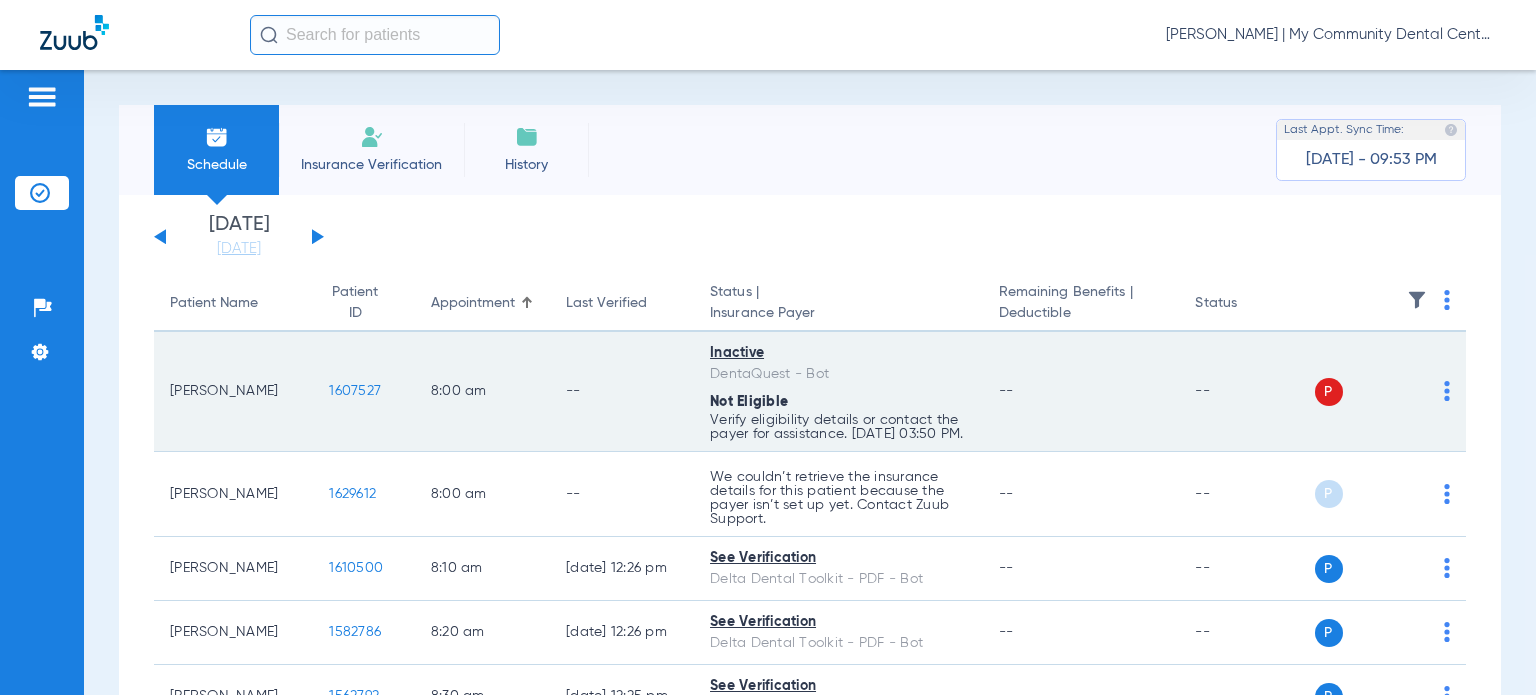 click 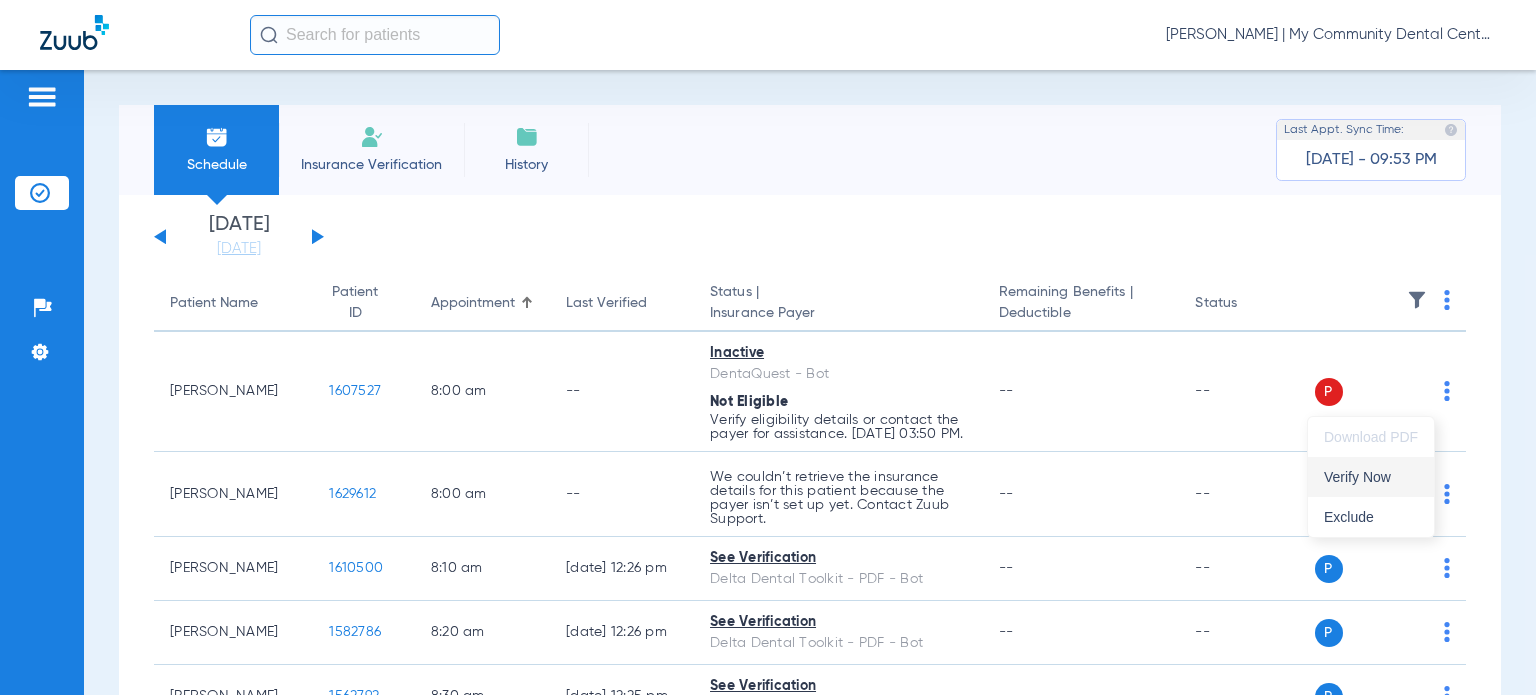 click on "Verify Now" at bounding box center [1371, 477] 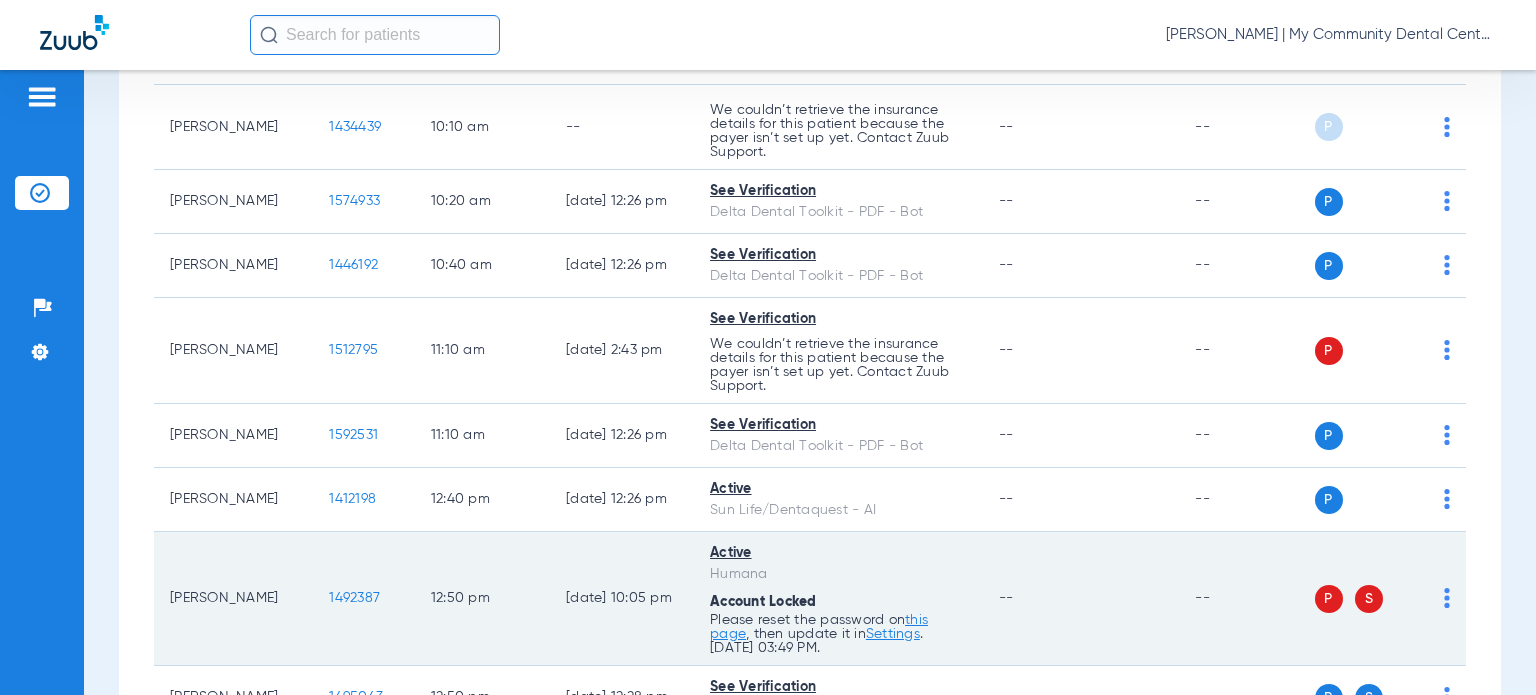 scroll, scrollTop: 900, scrollLeft: 0, axis: vertical 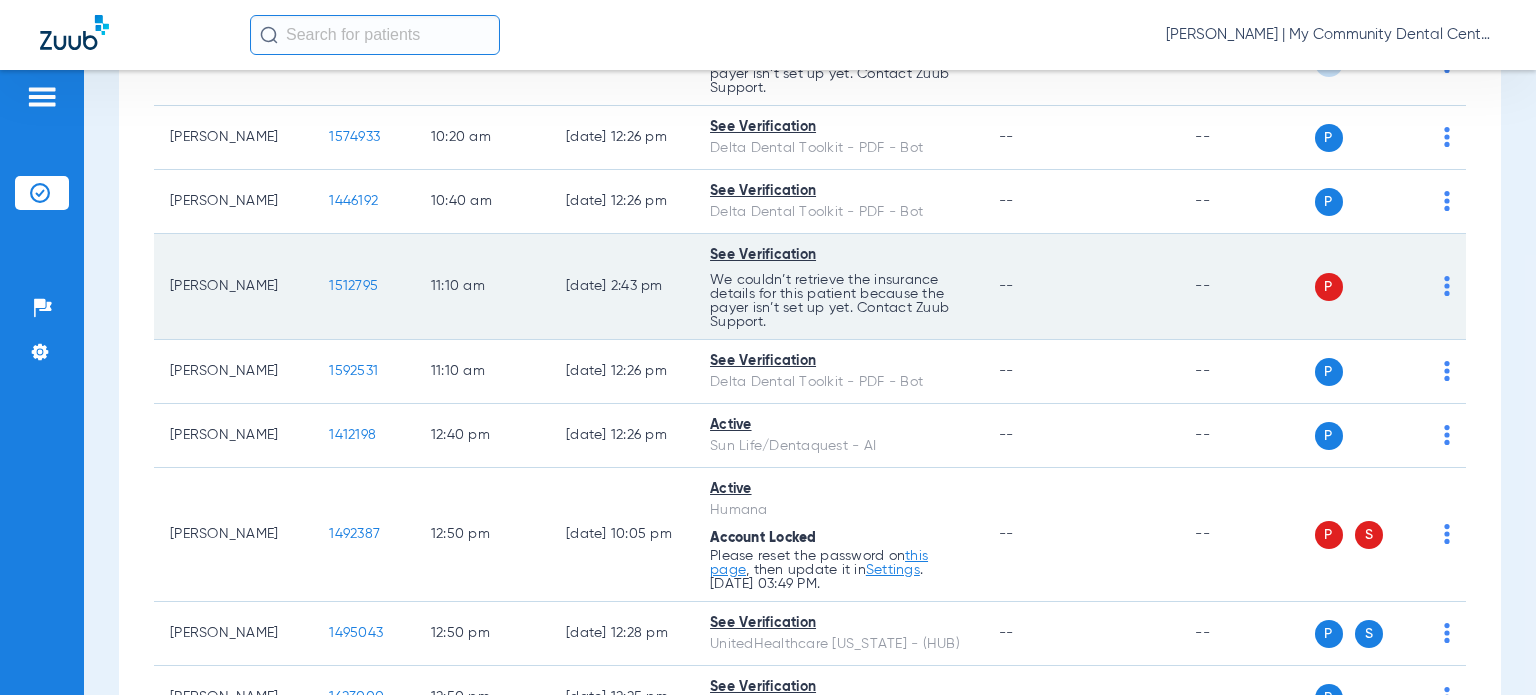 click 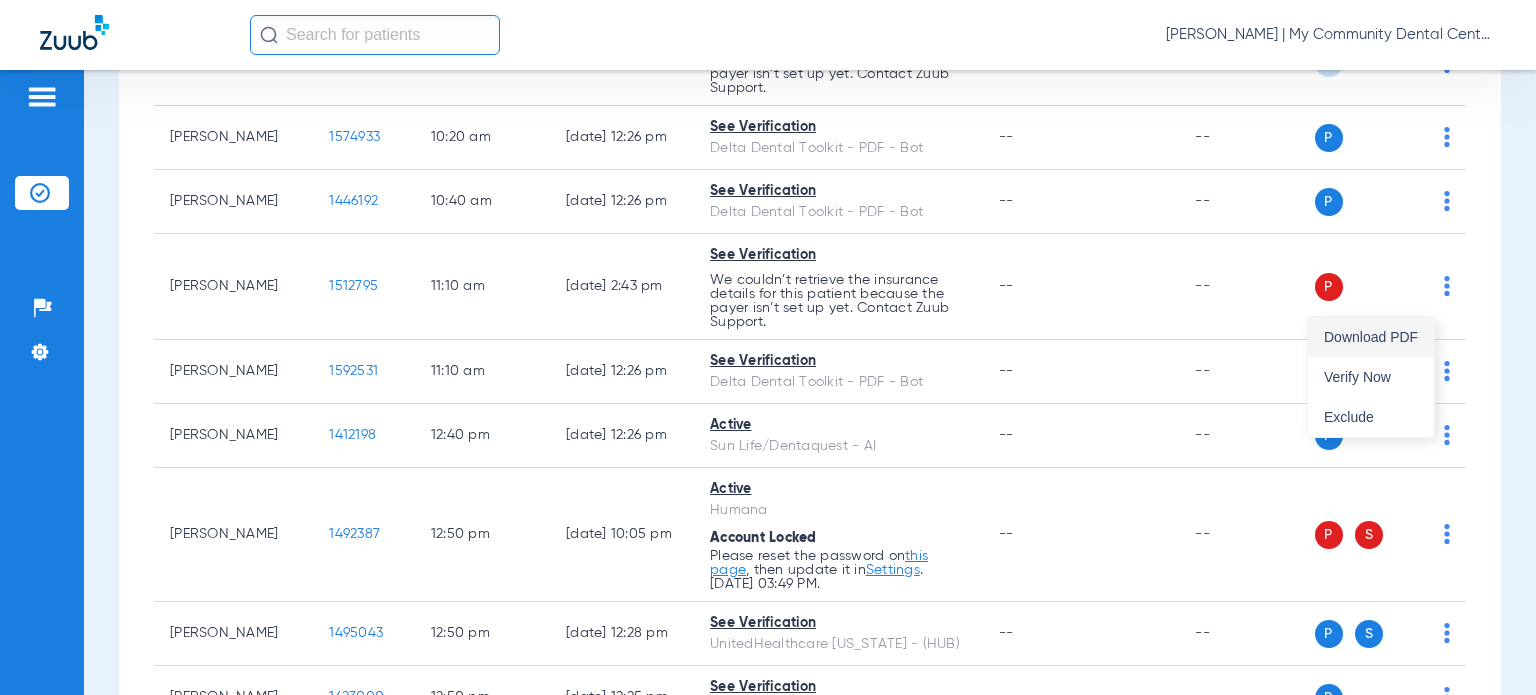 click on "Download PDF" at bounding box center [1371, 337] 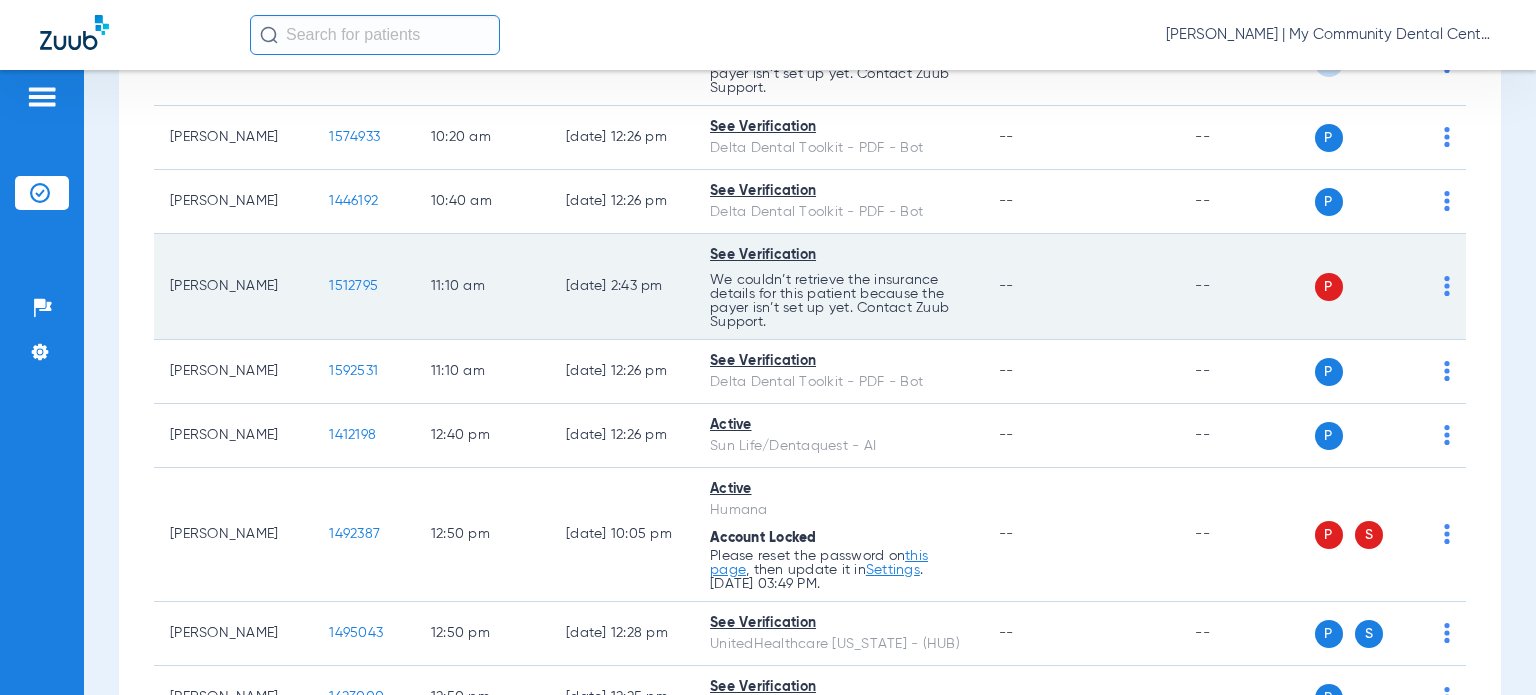 click on "P S" 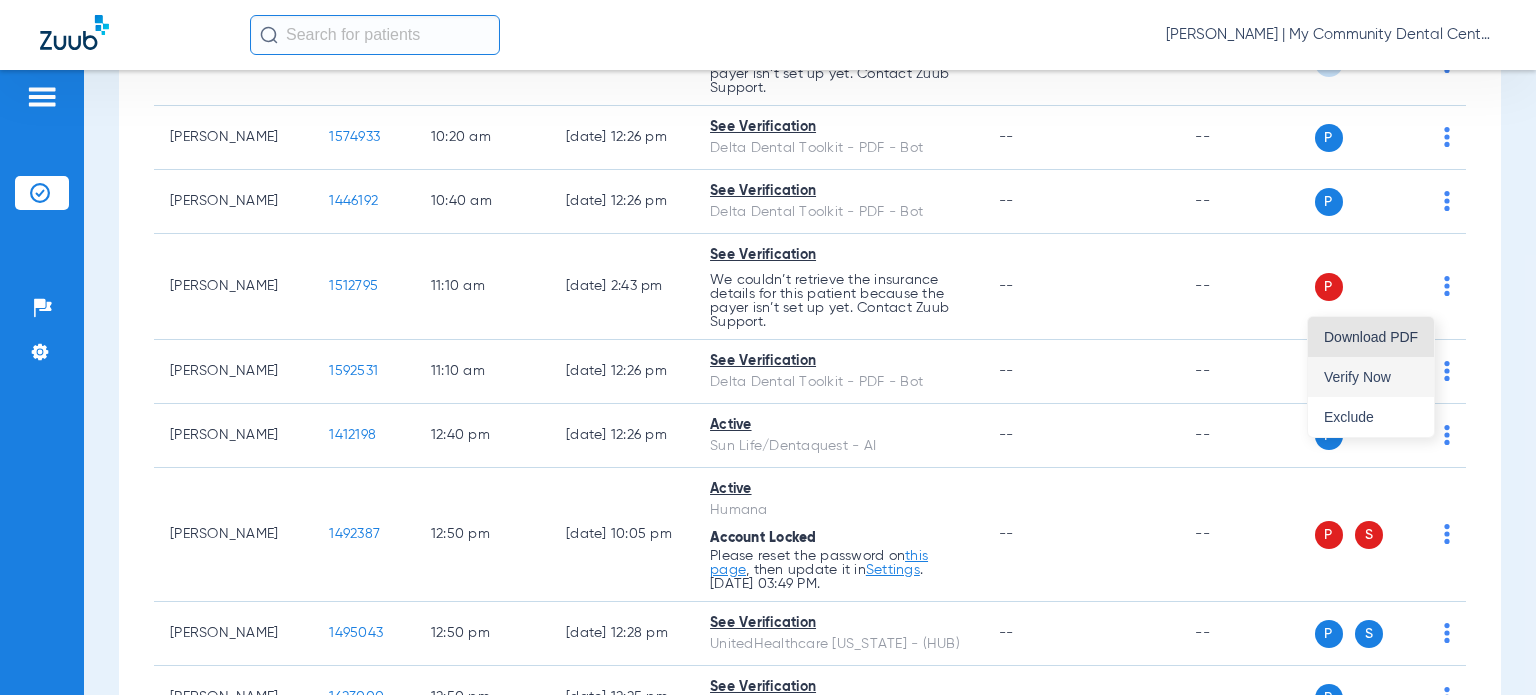 click on "Download PDF   Verify Now   Exclude" at bounding box center [1371, 377] 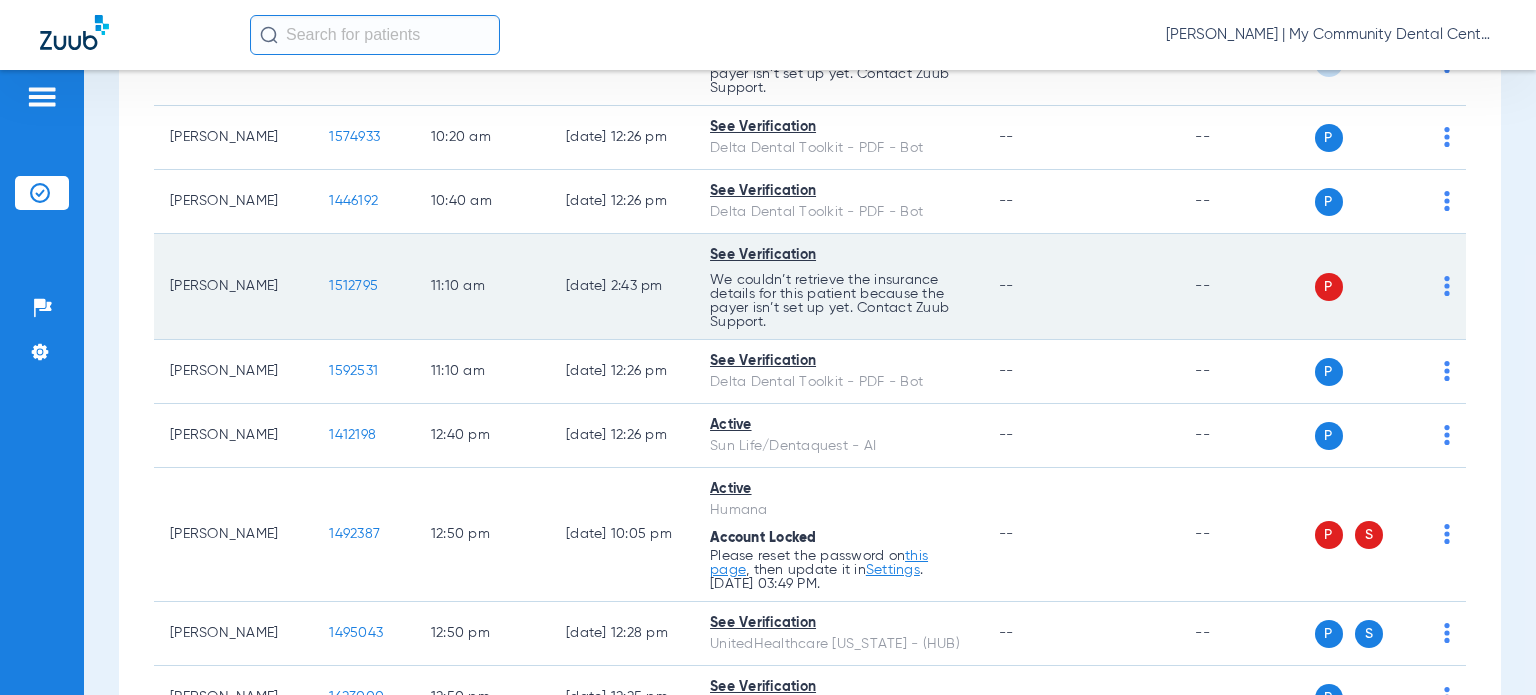 click 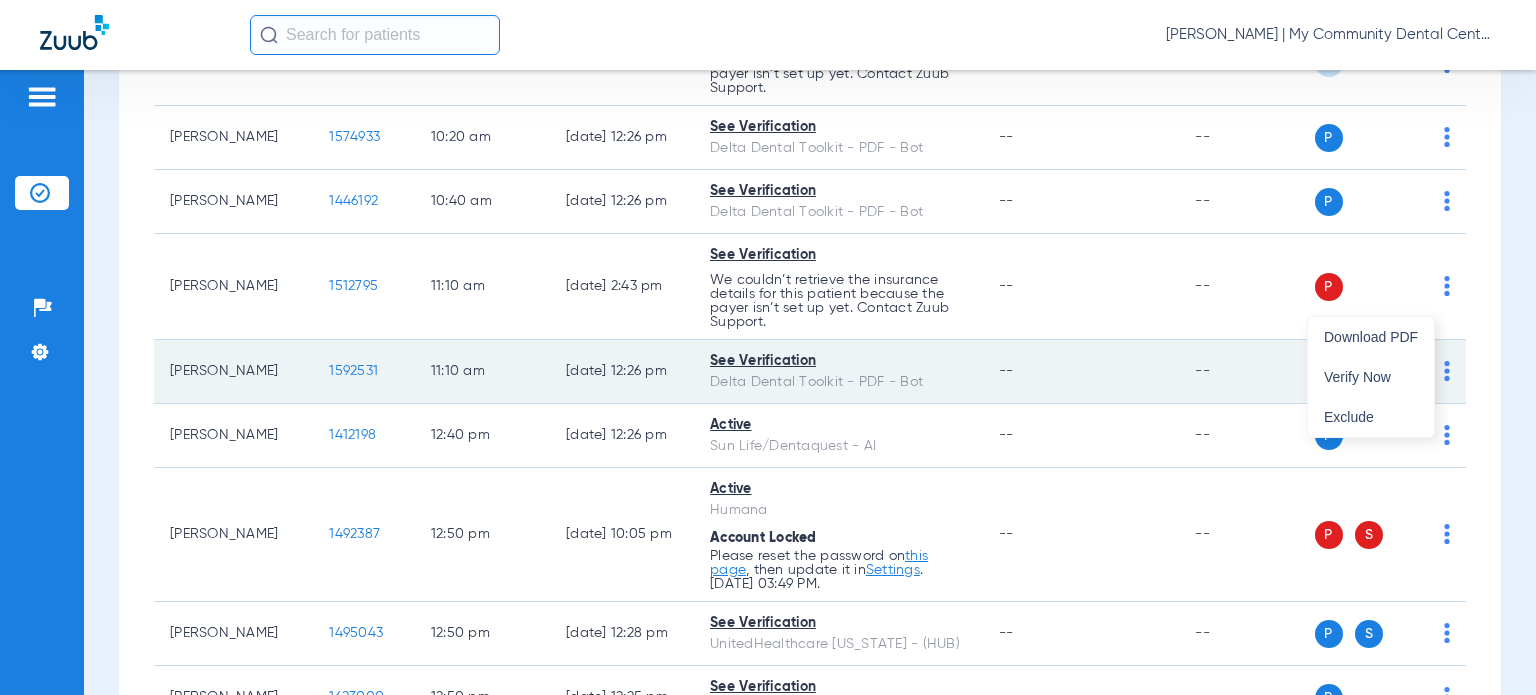 drag, startPoint x: 1390, startPoint y: 368, endPoint x: 1388, endPoint y: 404, distance: 36.05551 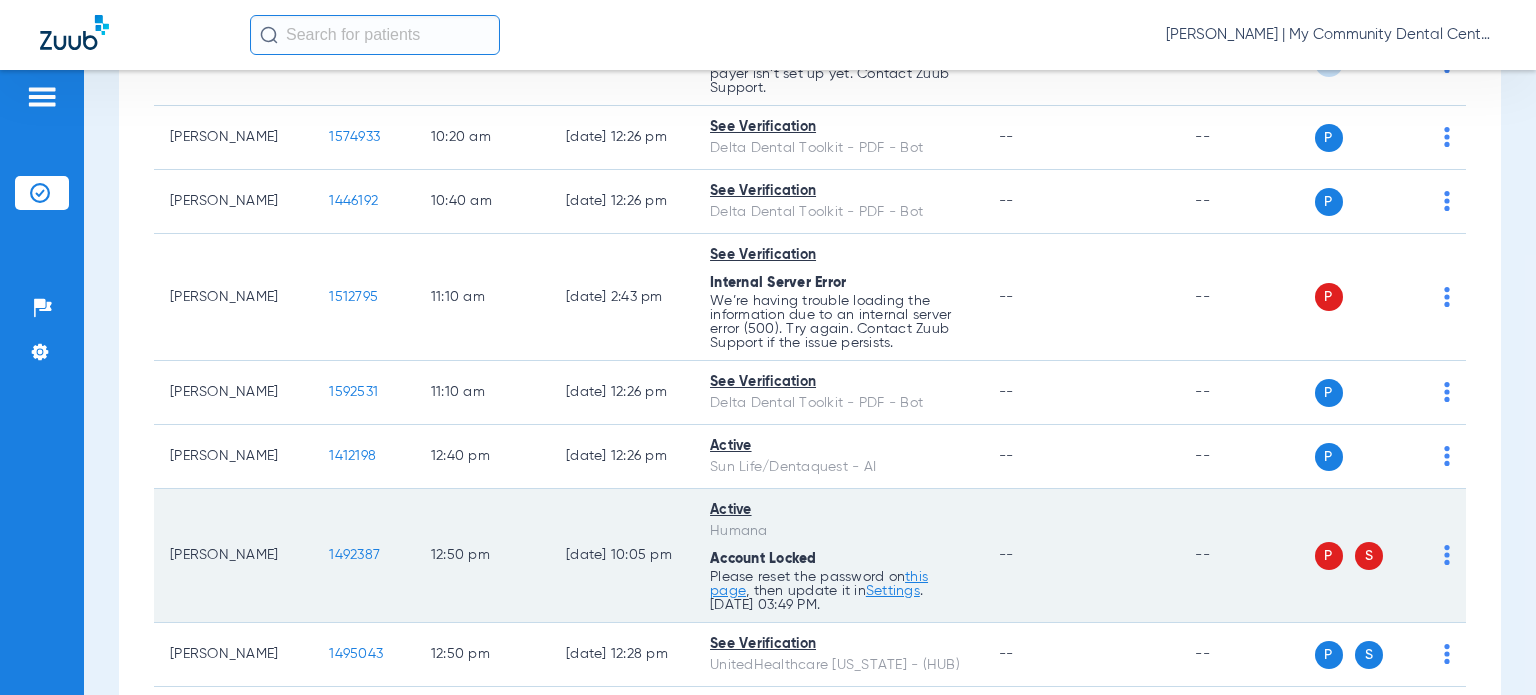click on "P S" 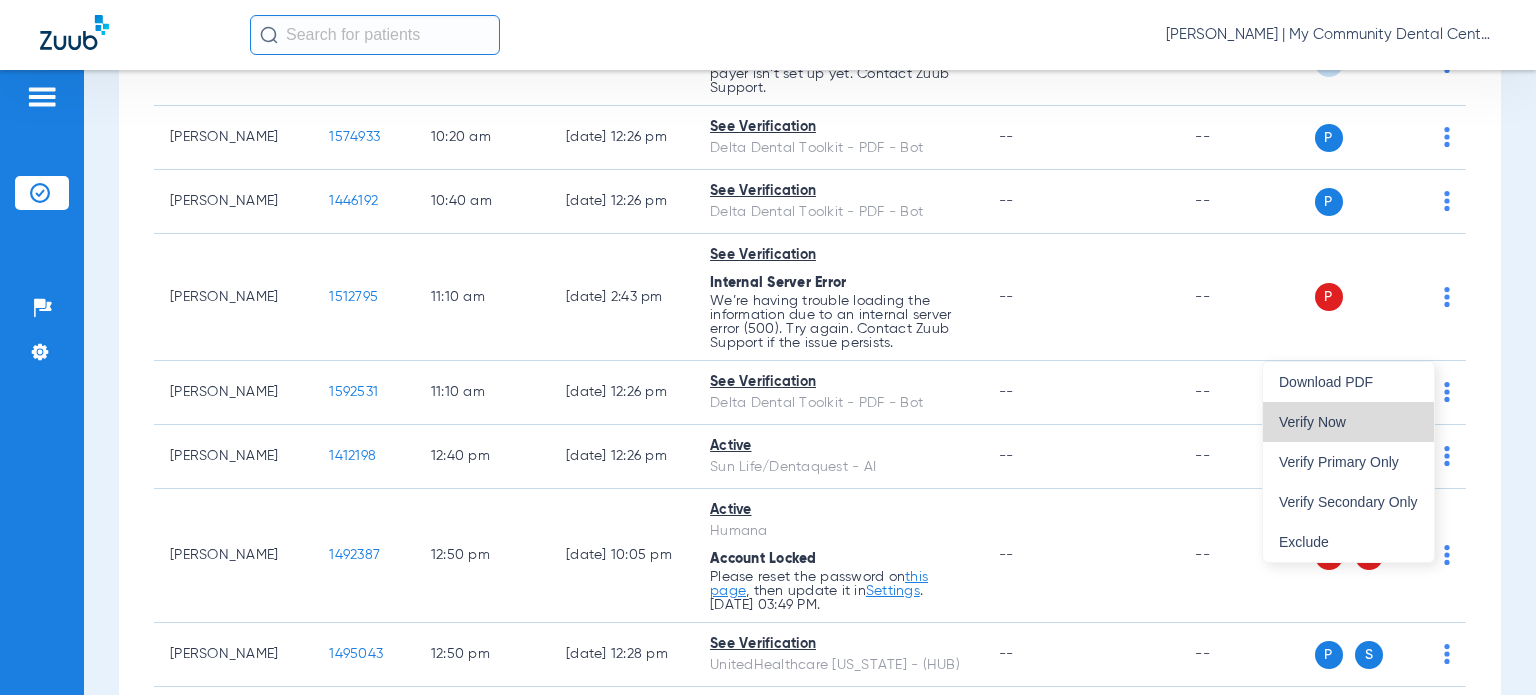 click on "Verify Now" at bounding box center (1348, 422) 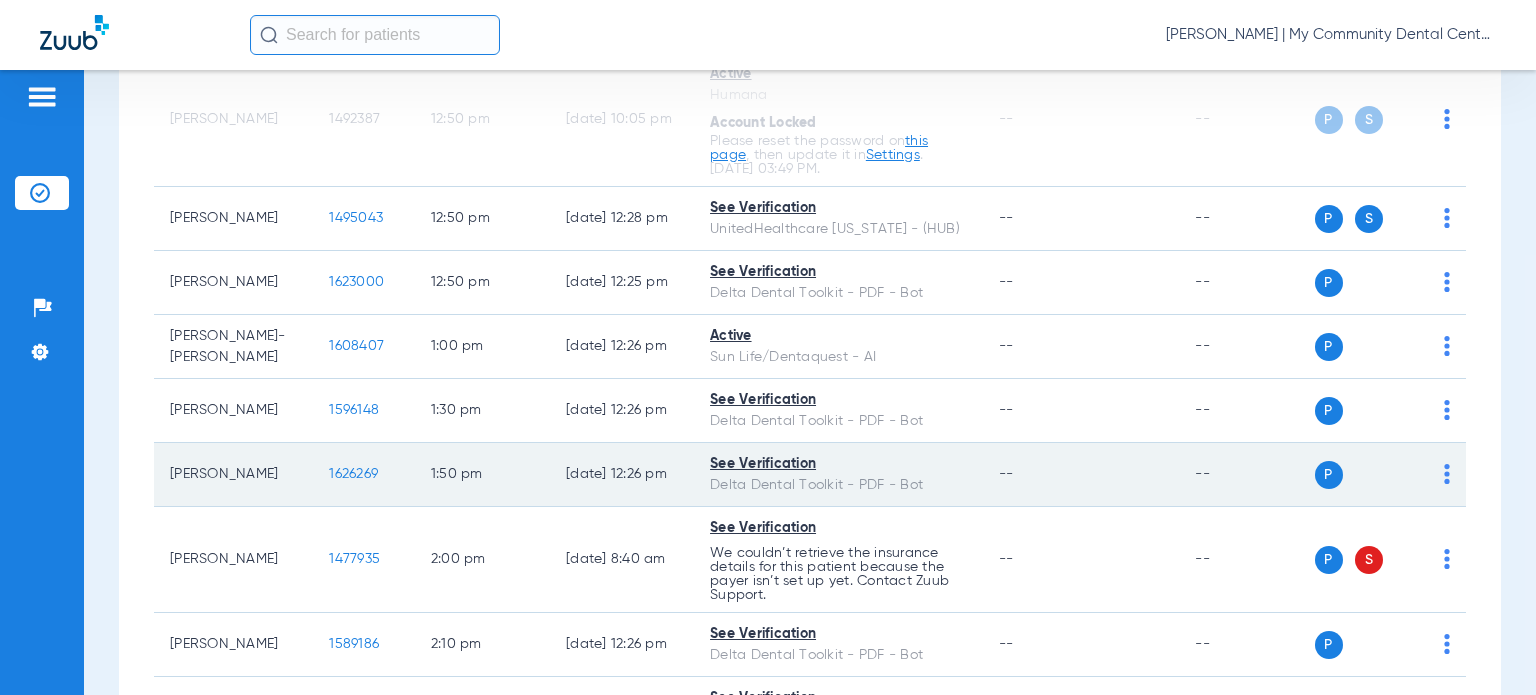 scroll, scrollTop: 1400, scrollLeft: 0, axis: vertical 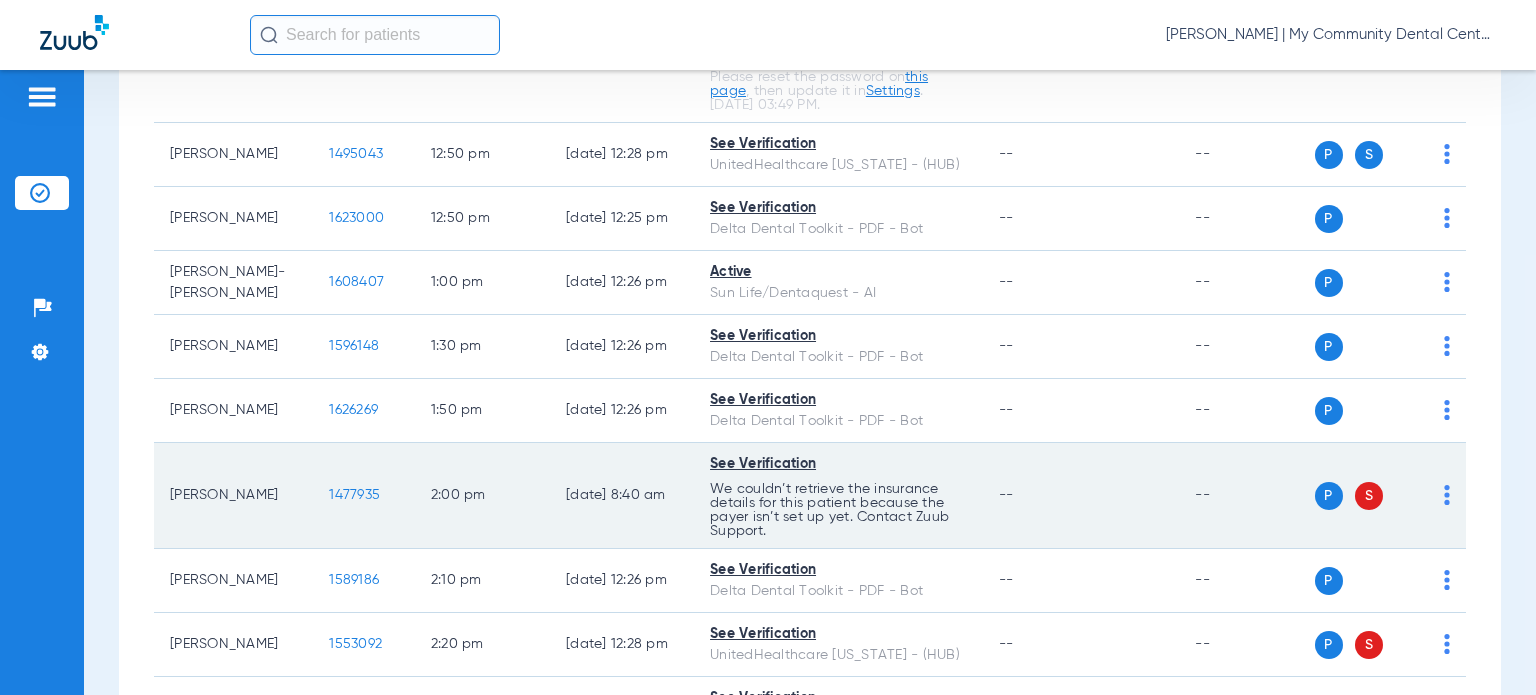 click on "P S" 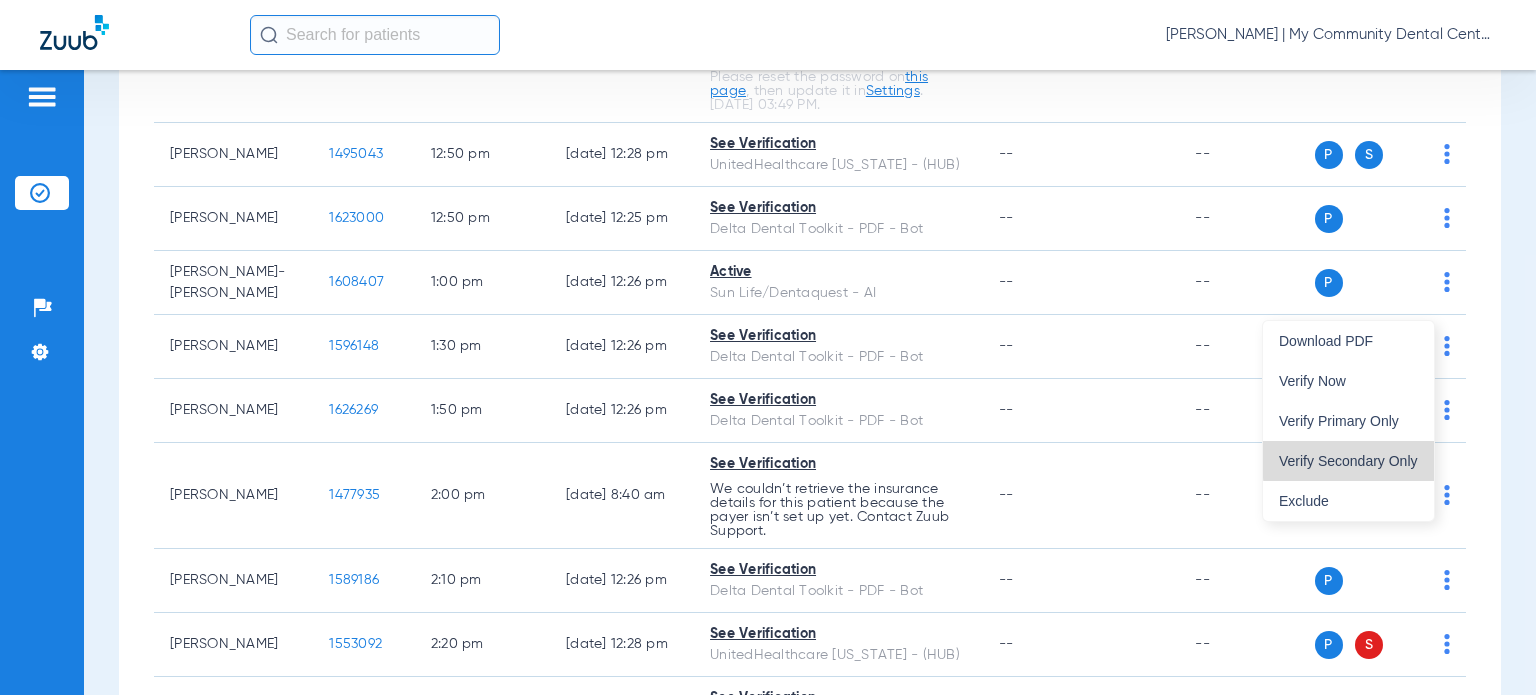 click on "Verify Secondary Only" at bounding box center [1348, 461] 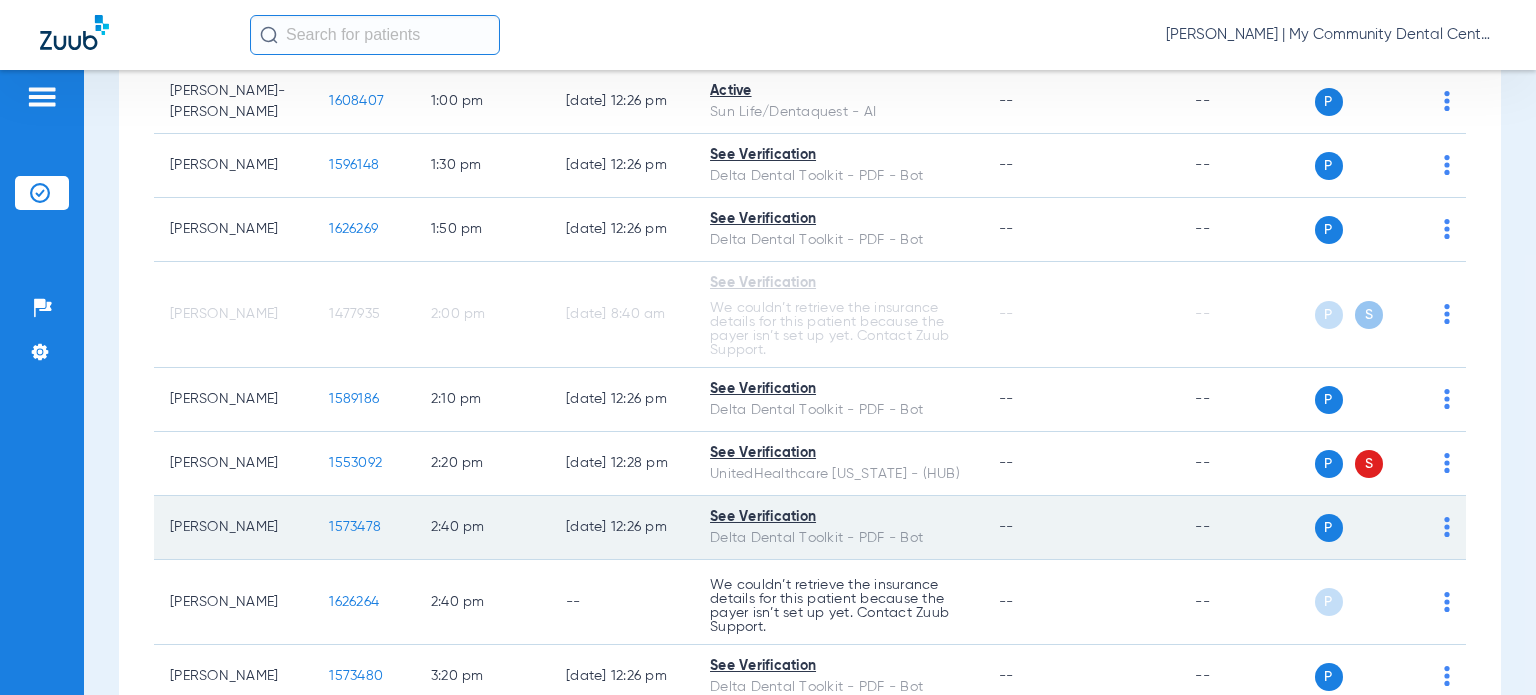 scroll, scrollTop: 1600, scrollLeft: 0, axis: vertical 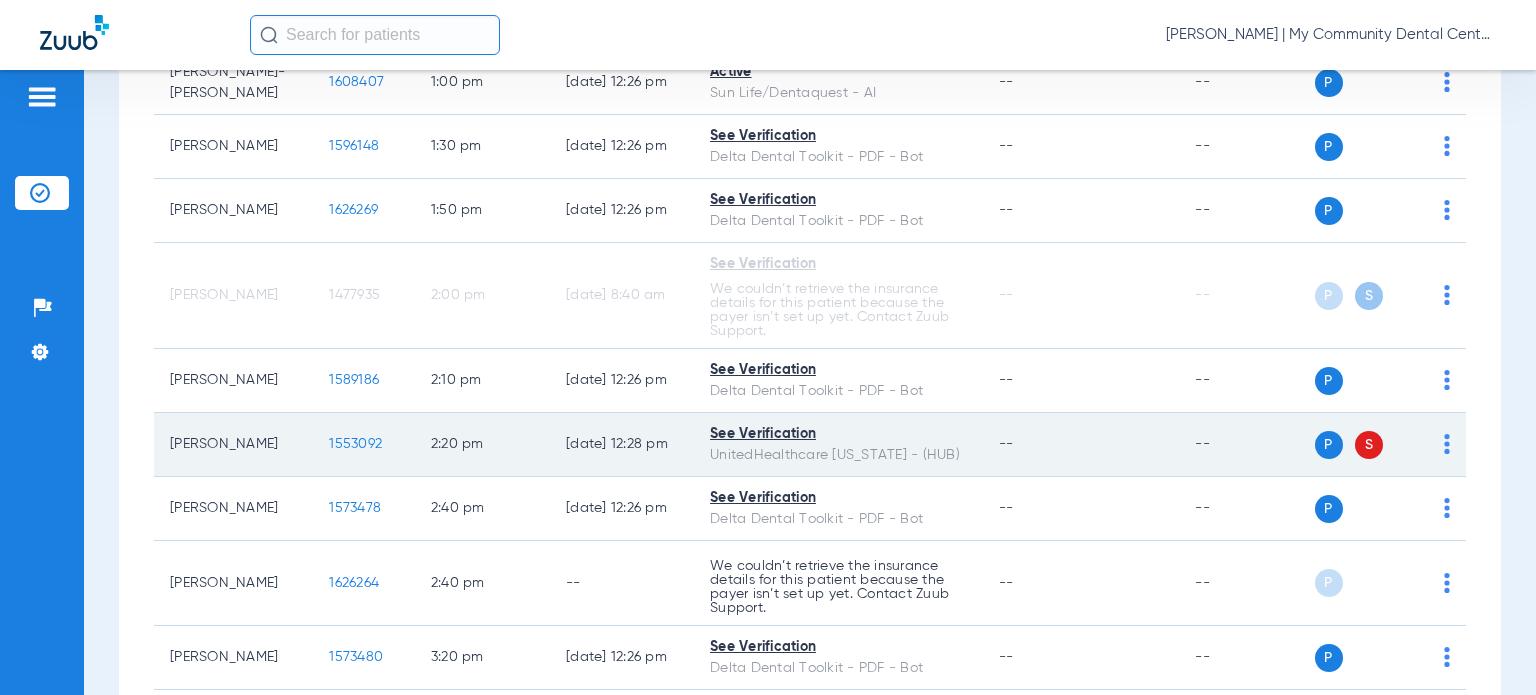 click on "P S" 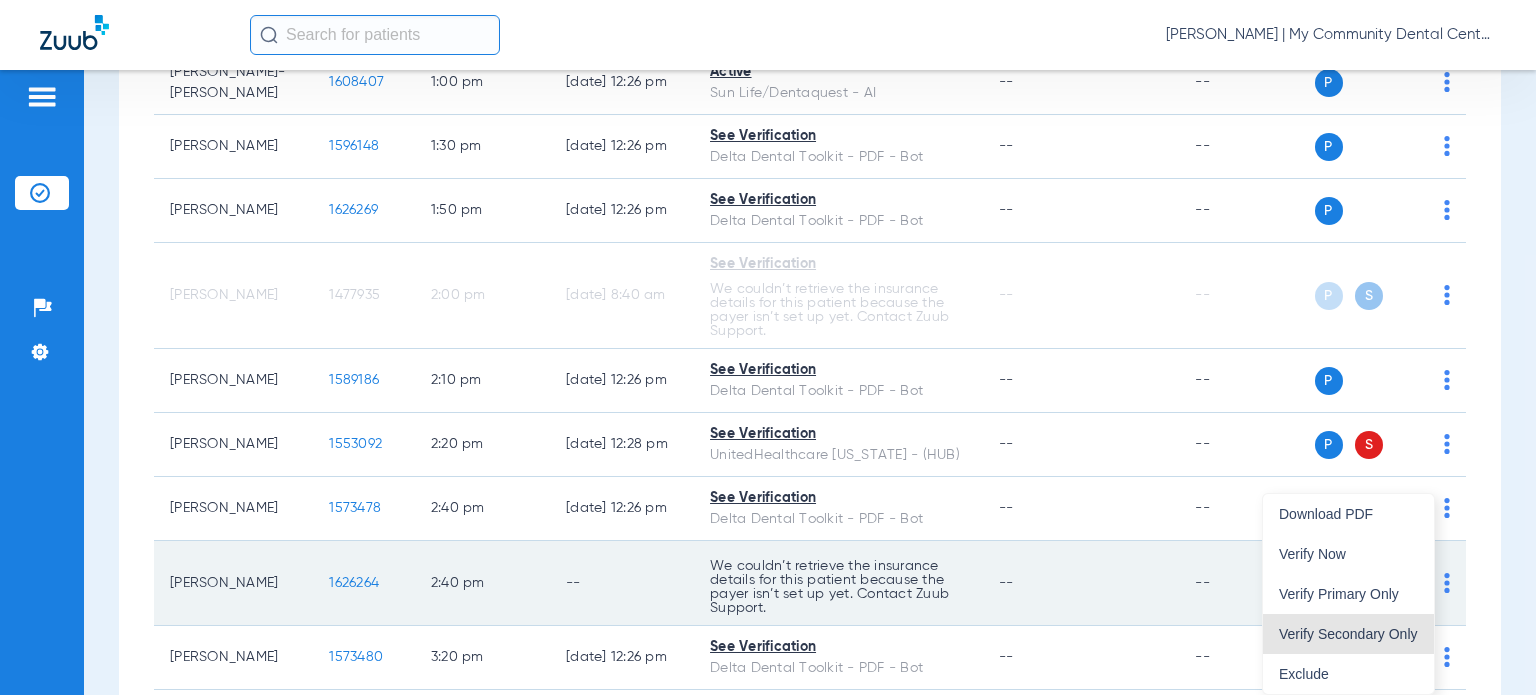 drag, startPoint x: 1358, startPoint y: 627, endPoint x: 1355, endPoint y: 590, distance: 37.12142 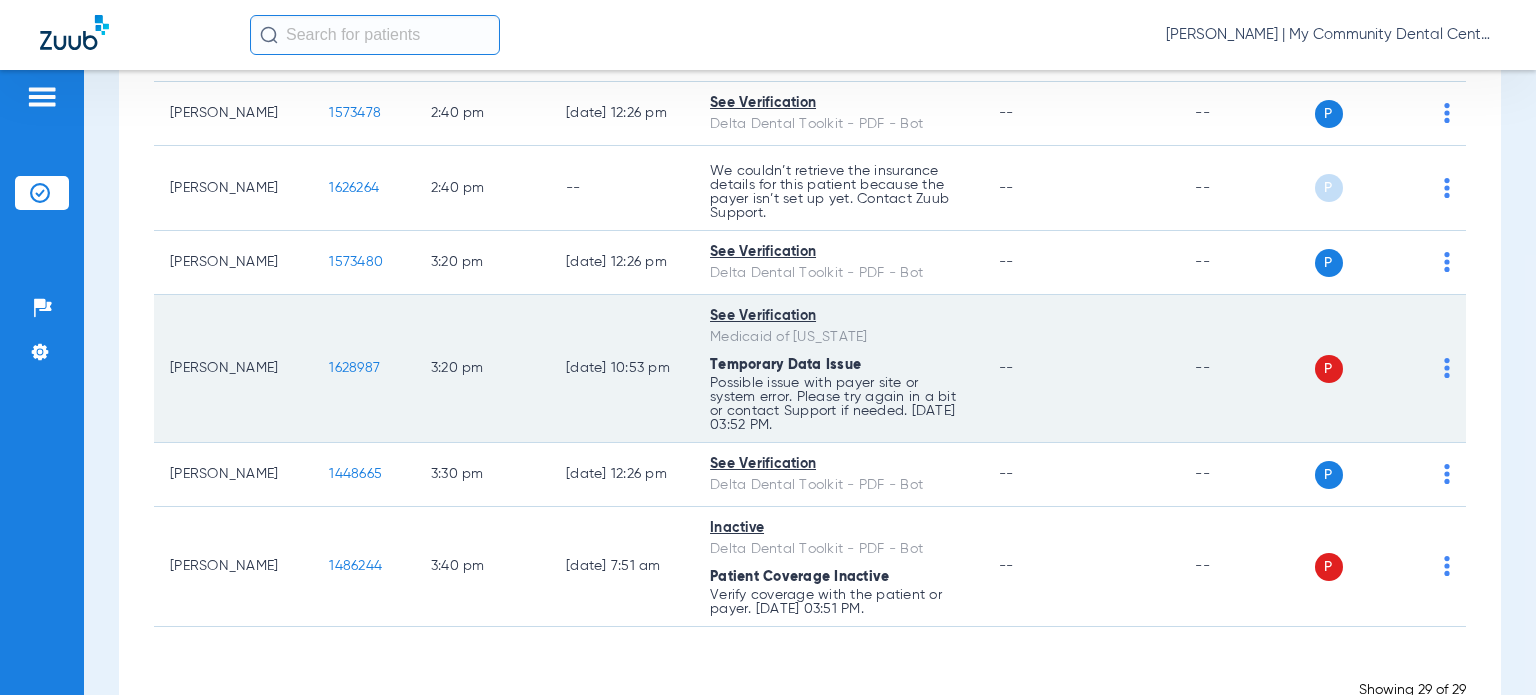 scroll, scrollTop: 2000, scrollLeft: 0, axis: vertical 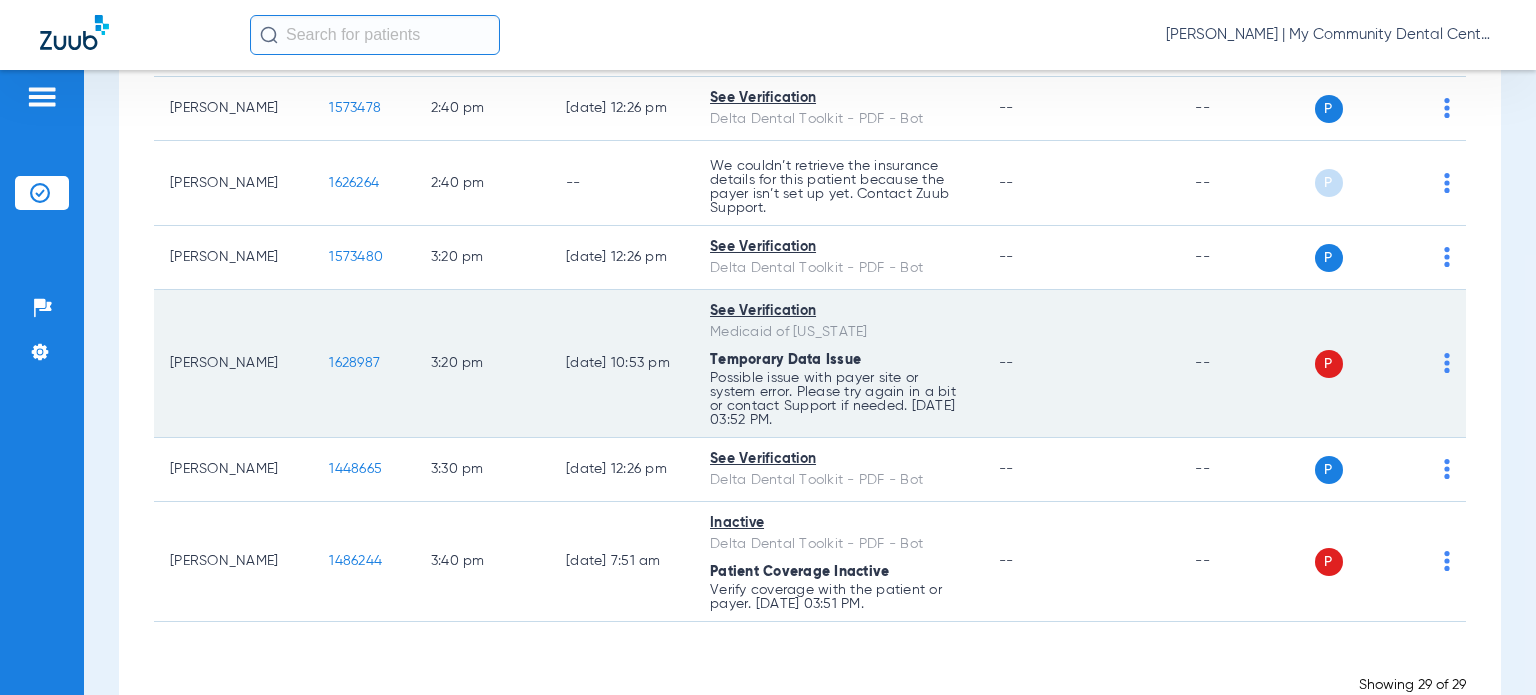 click on "P S" 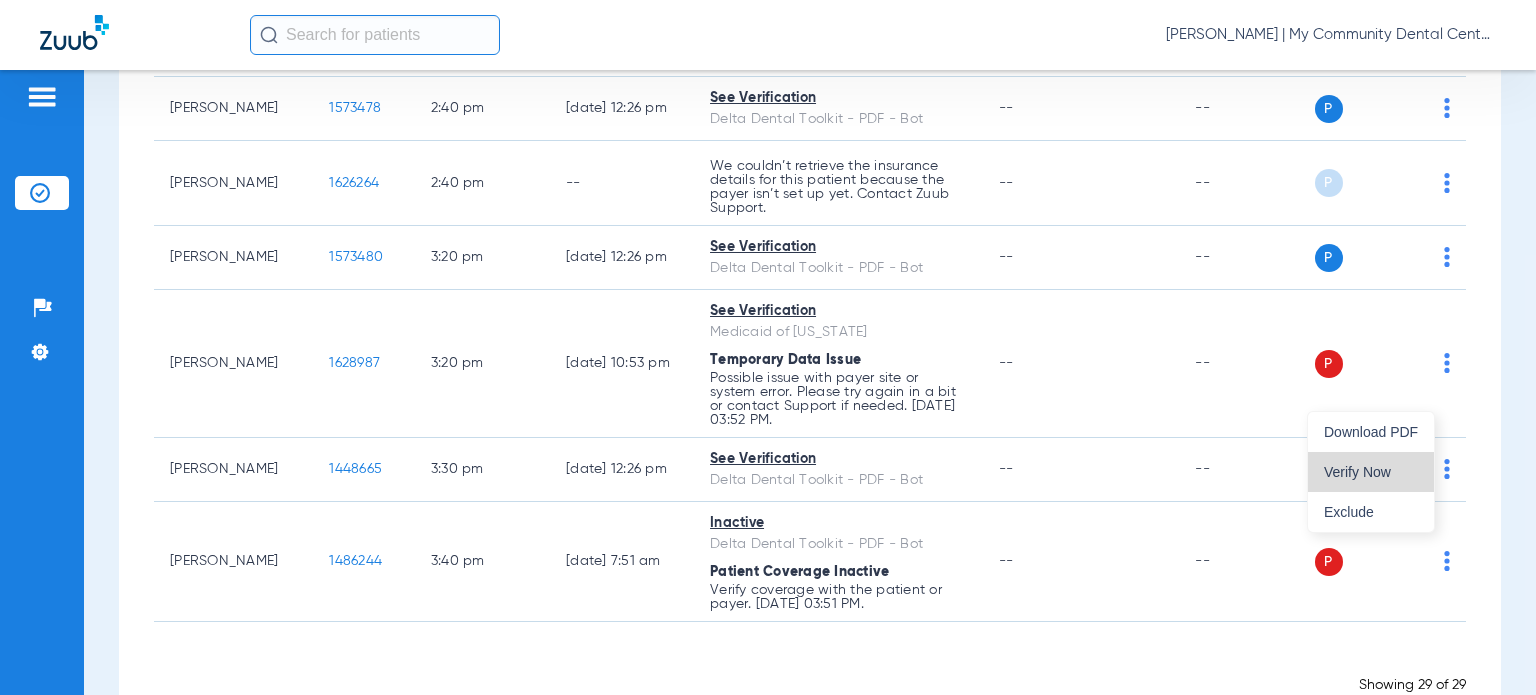 click on "Verify Now" at bounding box center [1371, 472] 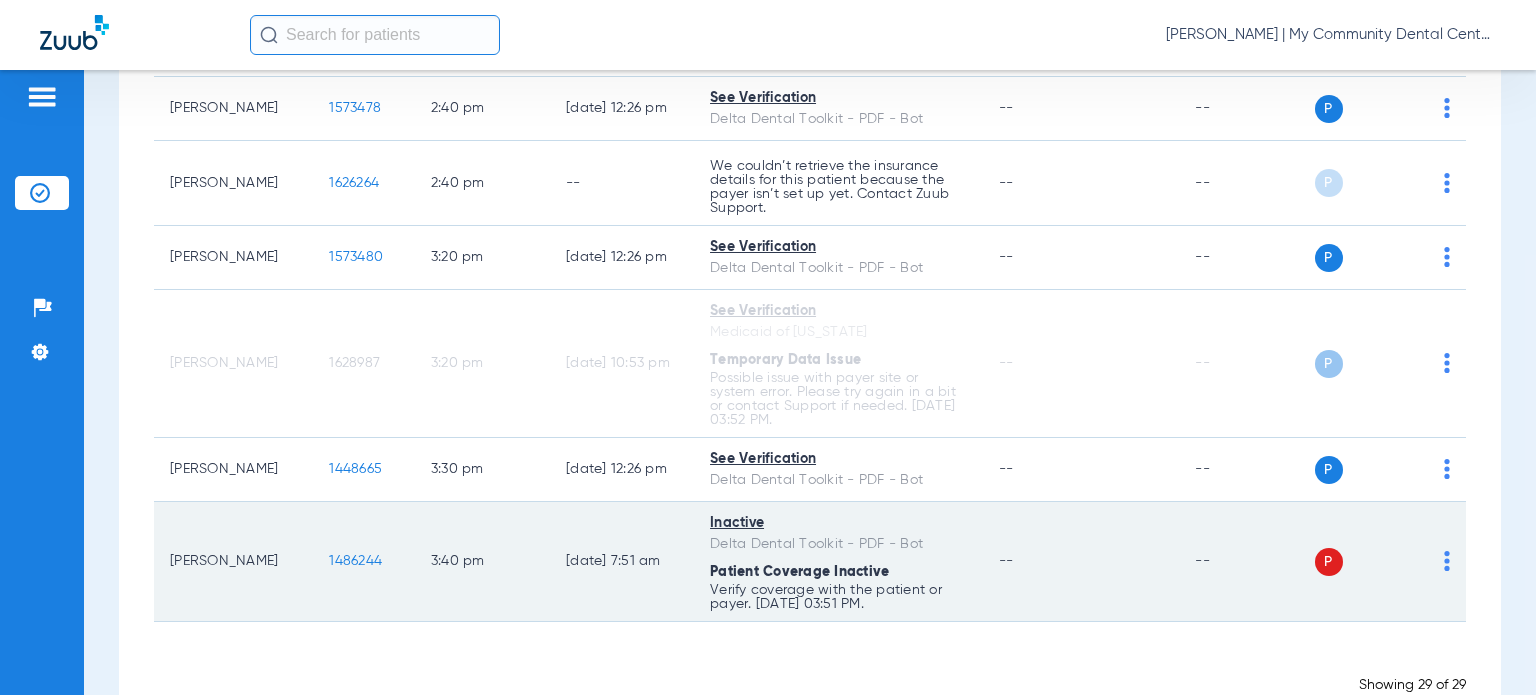 click 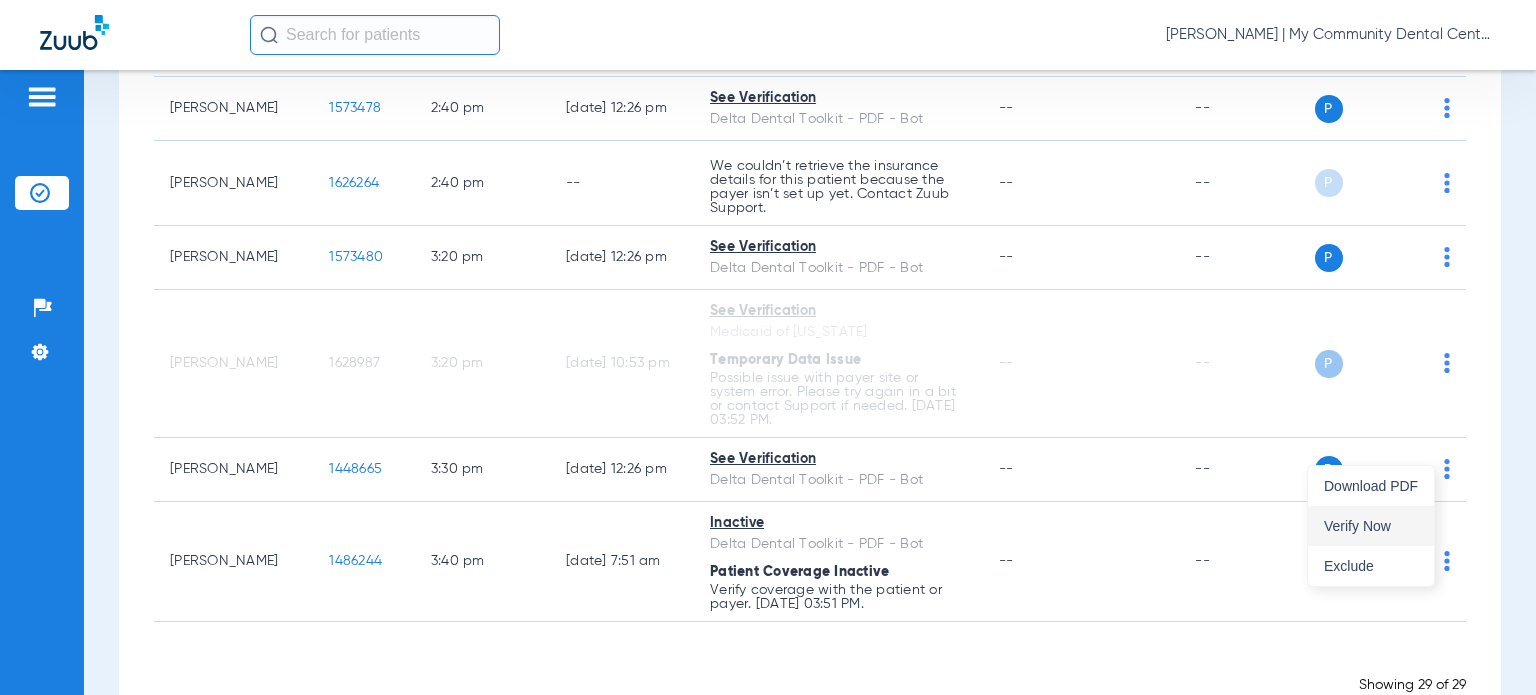 click on "Verify Now" at bounding box center [1371, 526] 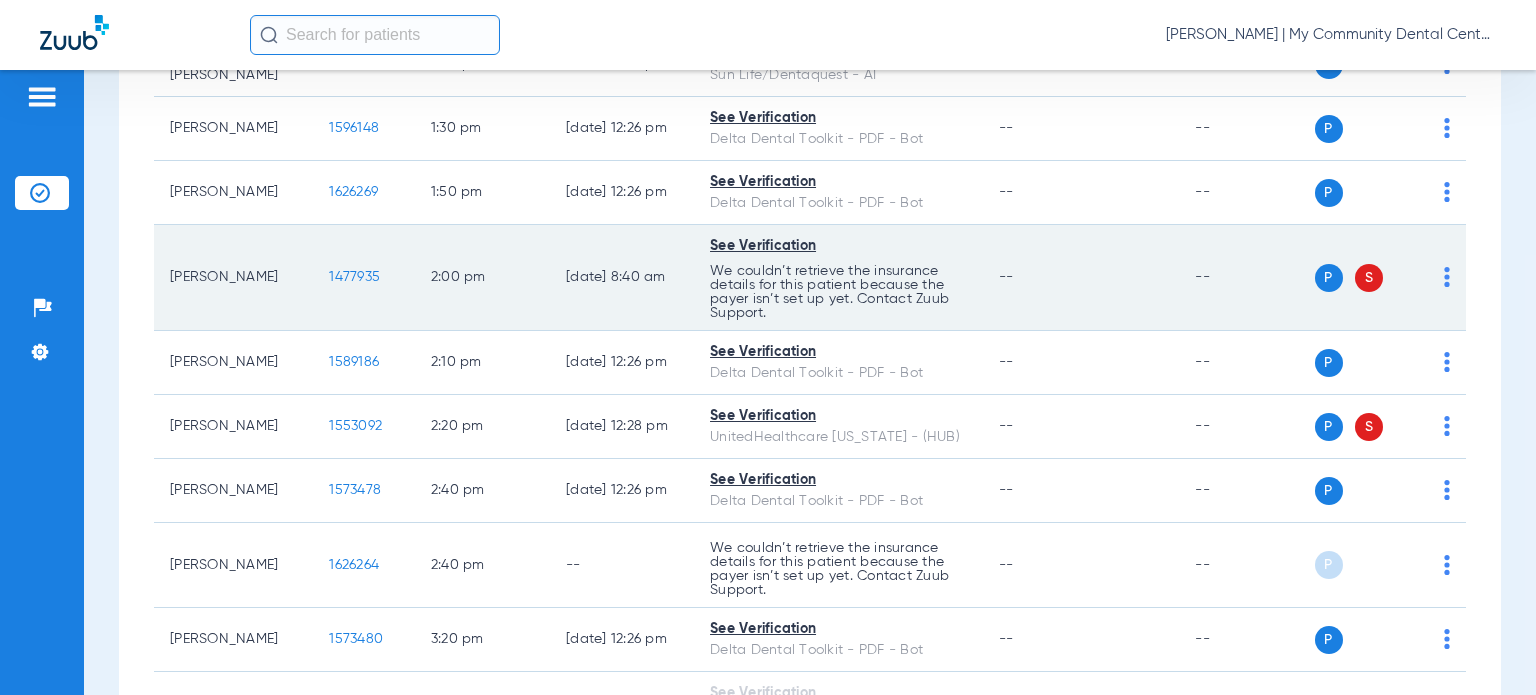 scroll, scrollTop: 1583, scrollLeft: 0, axis: vertical 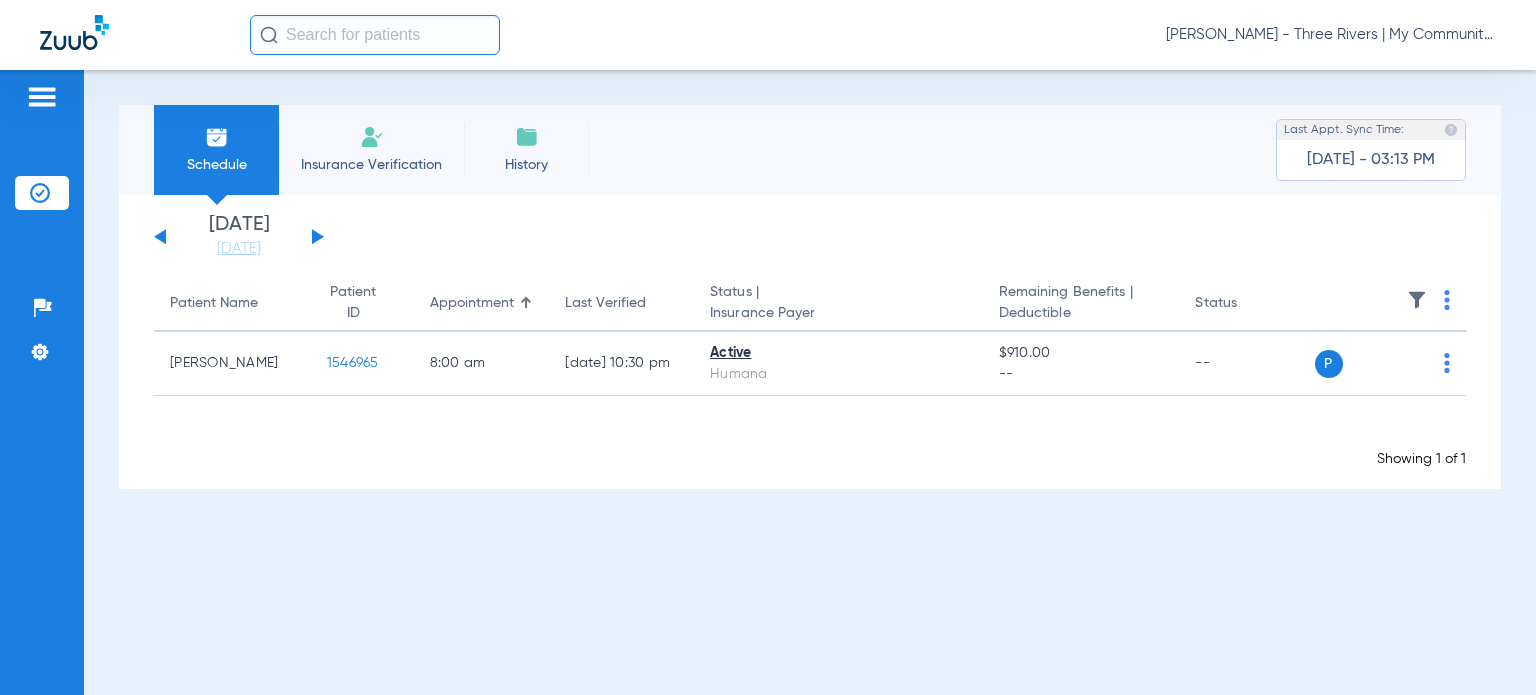 click on "[PERSON_NAME] - Three Rivers | My Community Dental Centers" 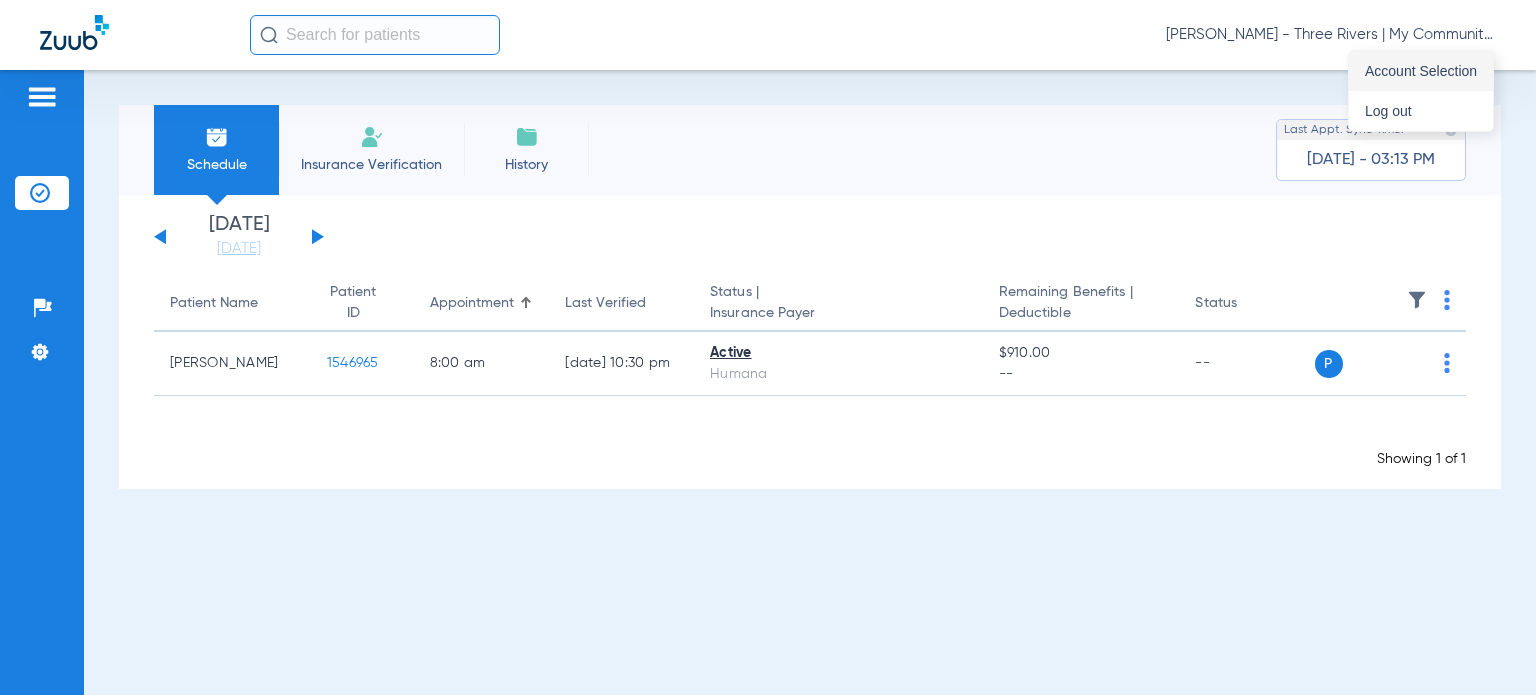 click on "Account Selection" at bounding box center (1421, 71) 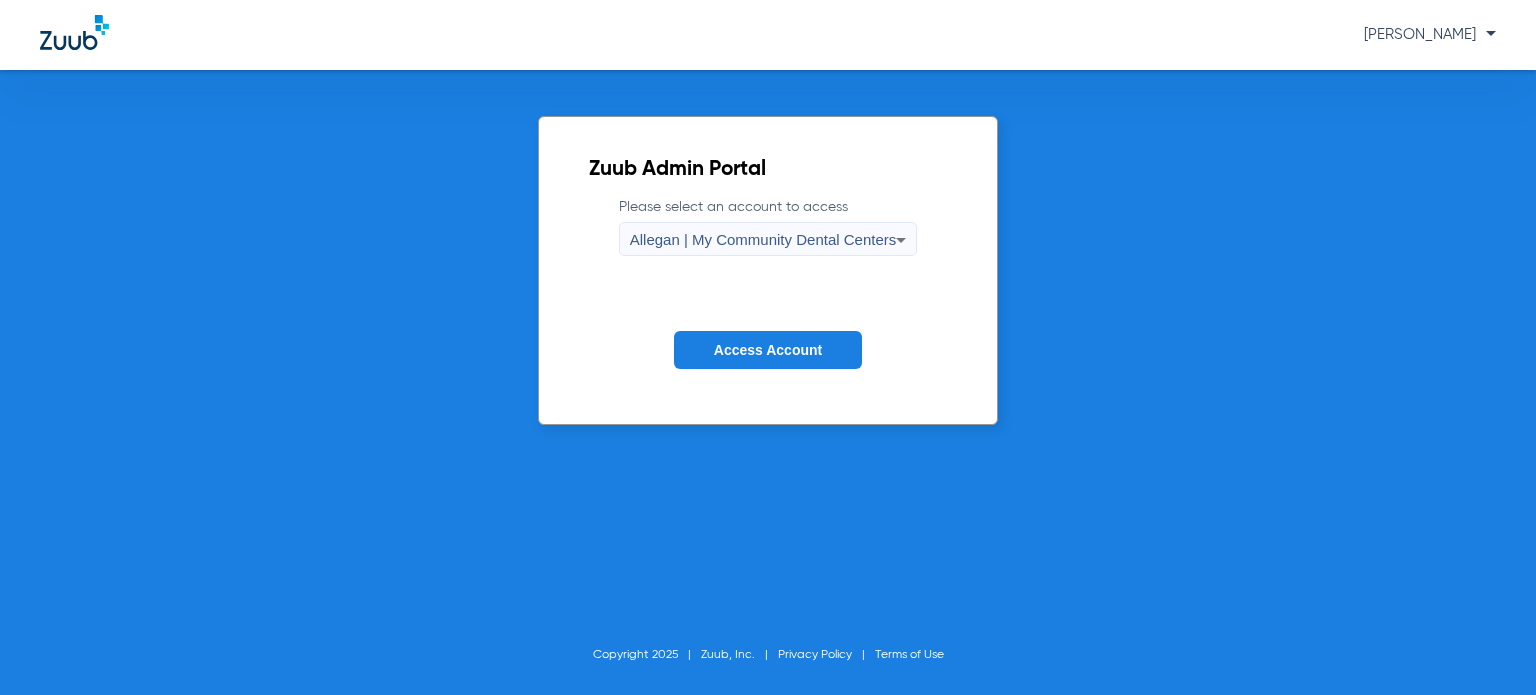 click on "Allegan | My Community Dental Centers" at bounding box center [763, 239] 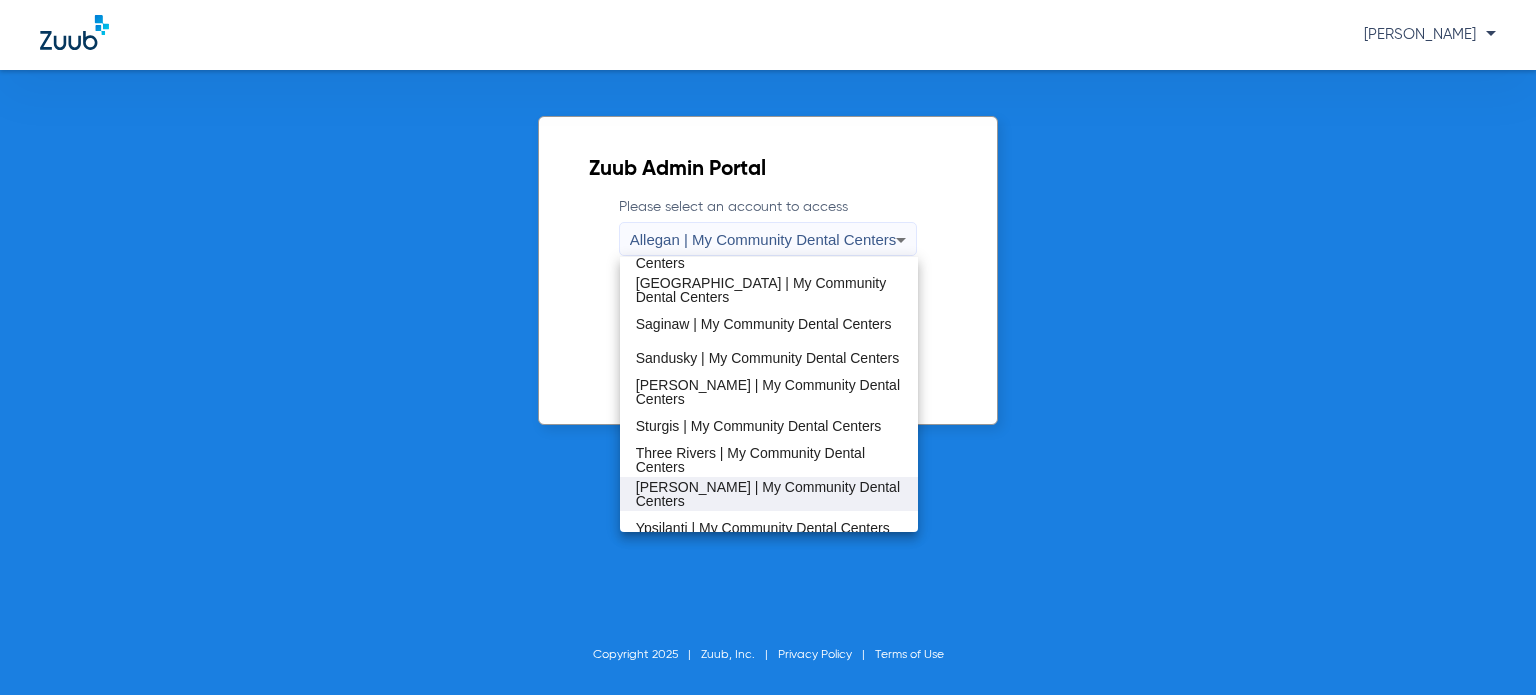 scroll, scrollTop: 643, scrollLeft: 0, axis: vertical 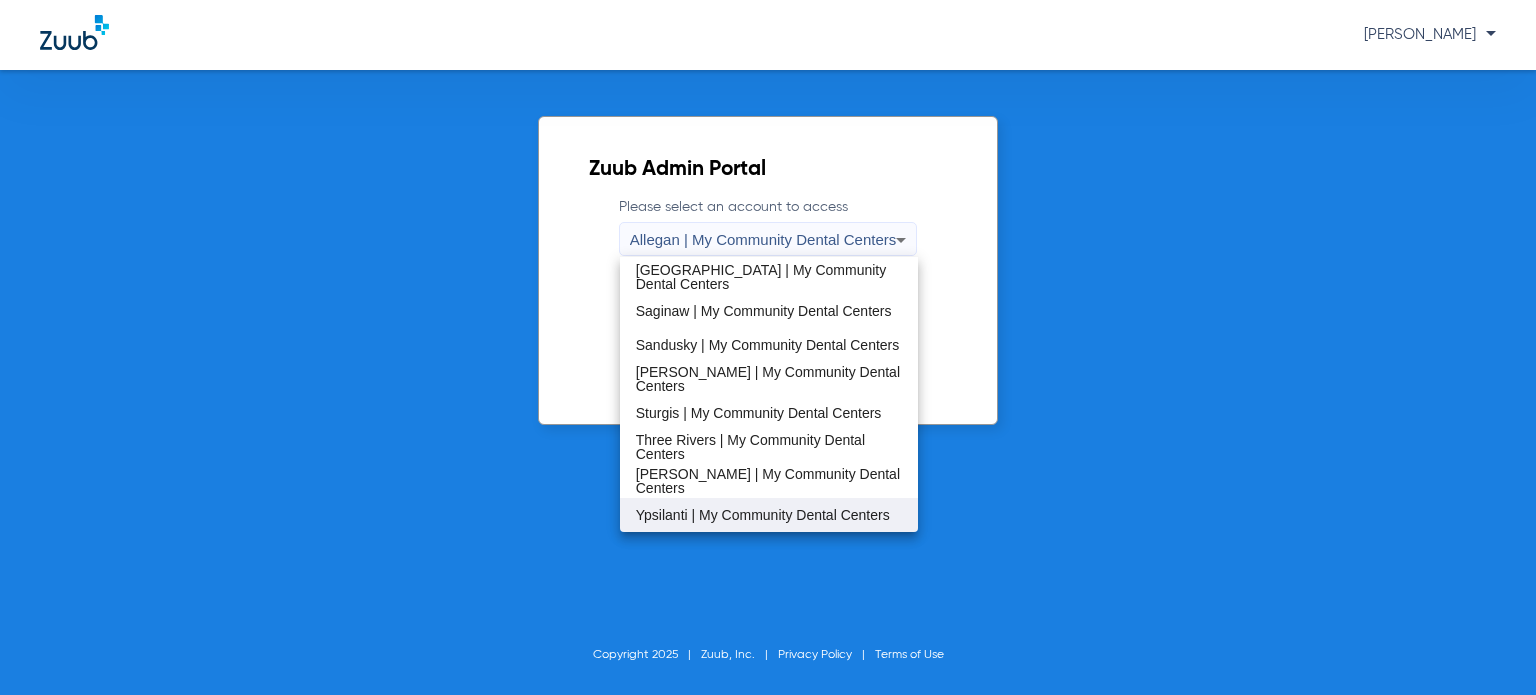 click on "Ypsilanti | My Community Dental Centers" at bounding box center (763, 515) 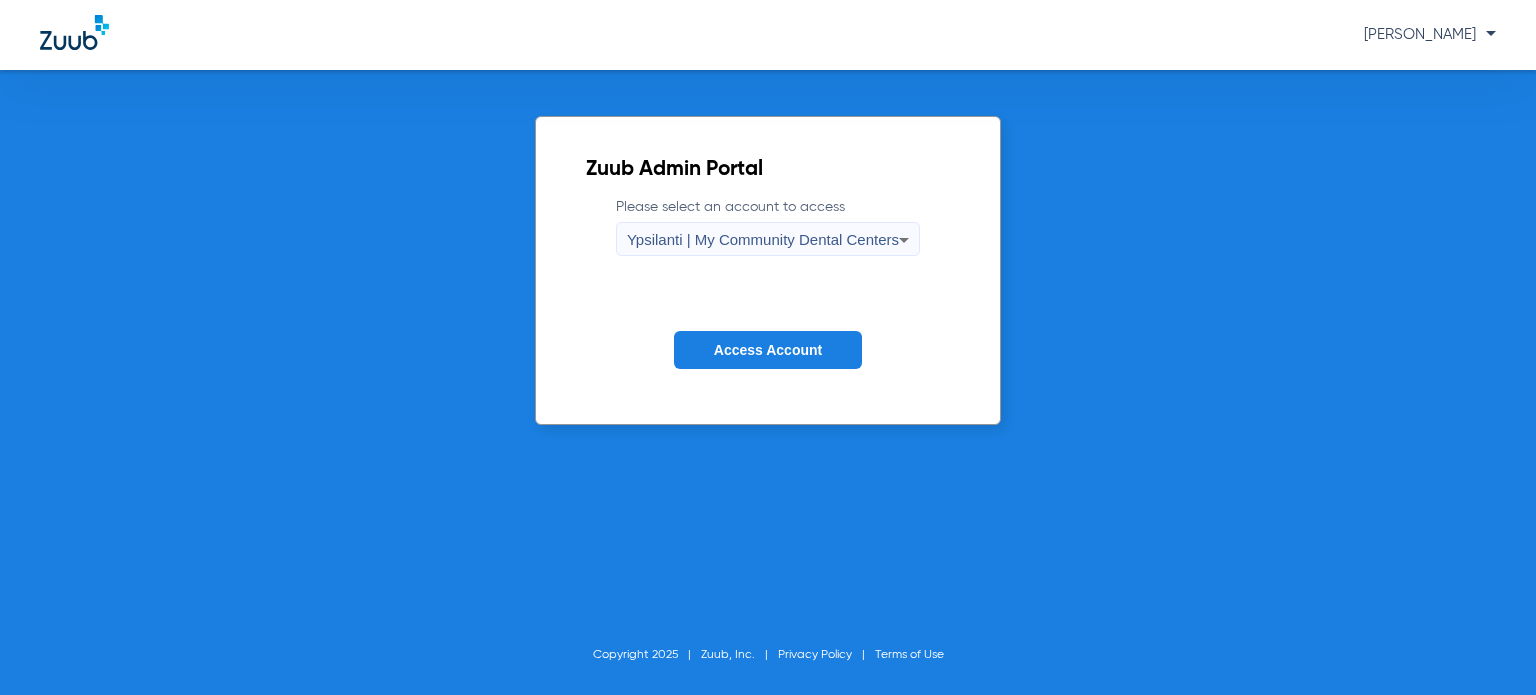 click on "Access Account" 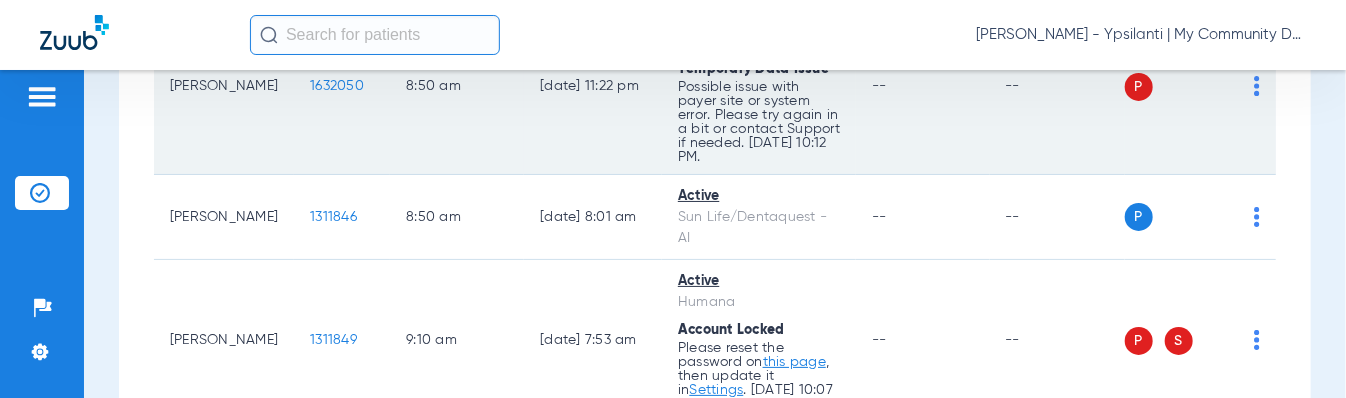 scroll, scrollTop: 1100, scrollLeft: 0, axis: vertical 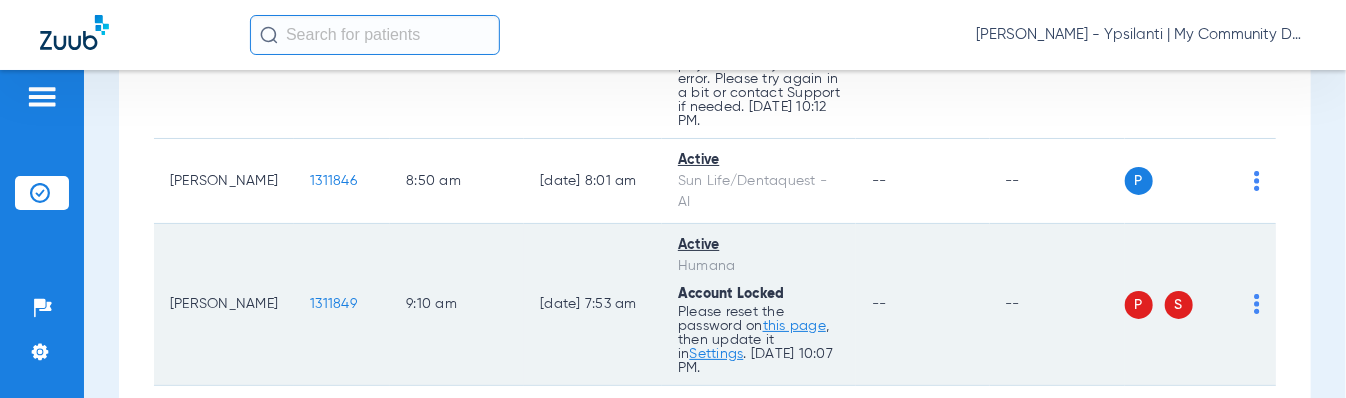 click on "P S" 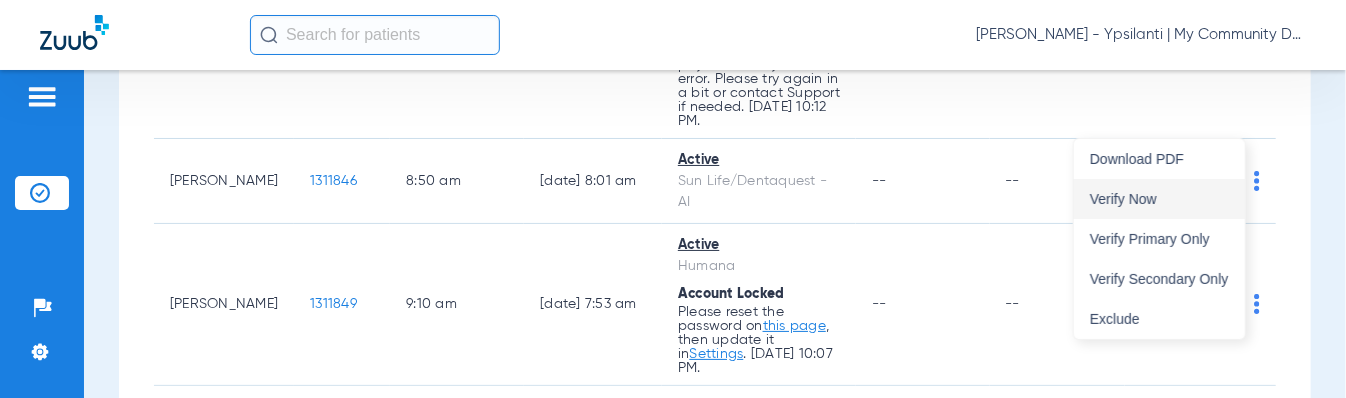 click on "Verify Now" at bounding box center [1159, 199] 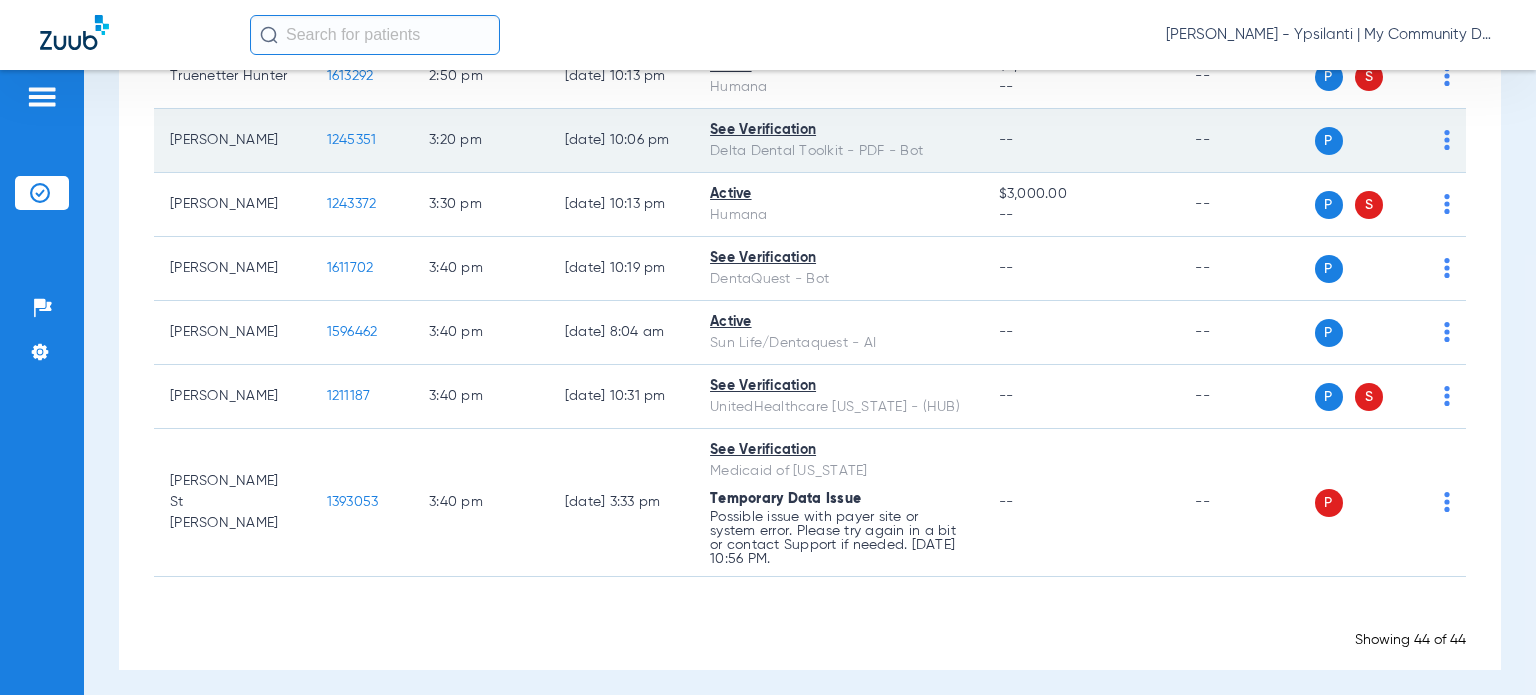 scroll, scrollTop: 2975, scrollLeft: 0, axis: vertical 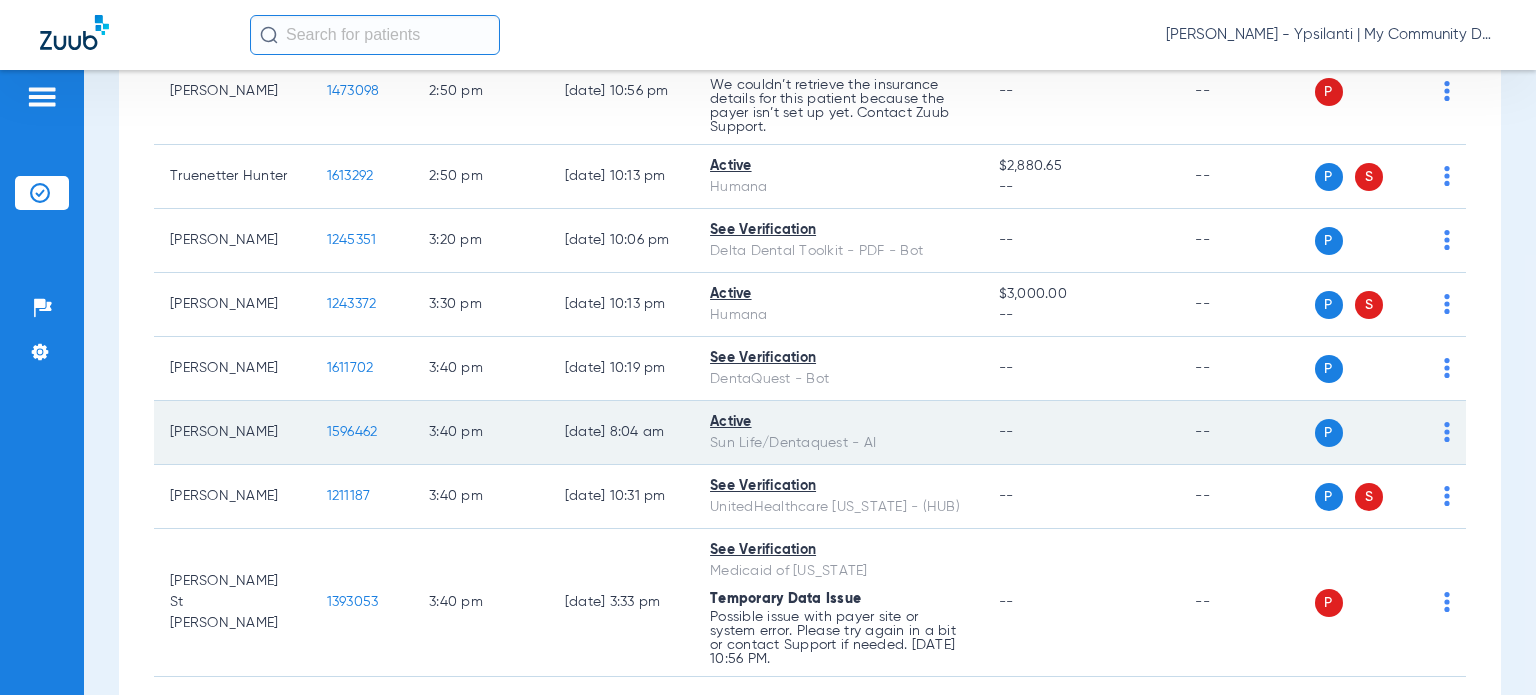 drag, startPoint x: 1474, startPoint y: 421, endPoint x: 1256, endPoint y: 453, distance: 220.3361 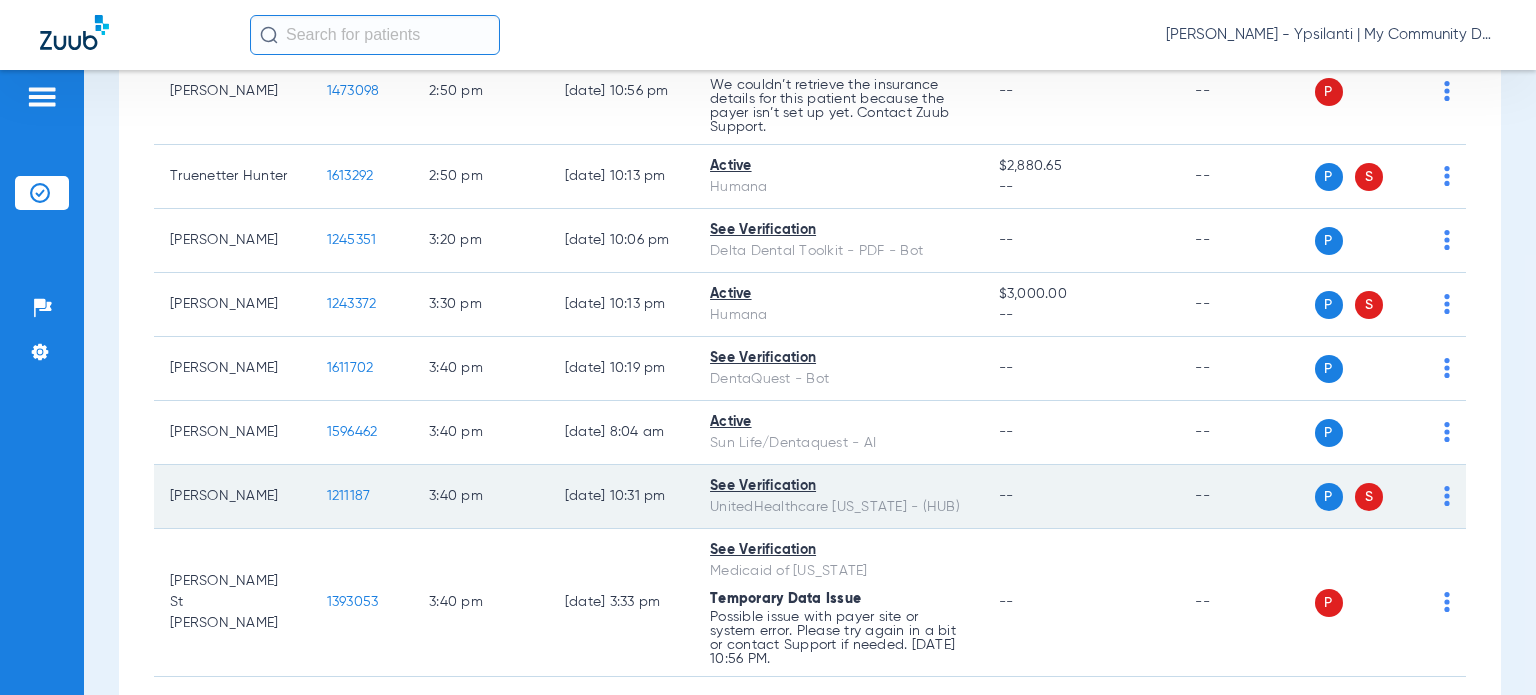 click on "1211187" 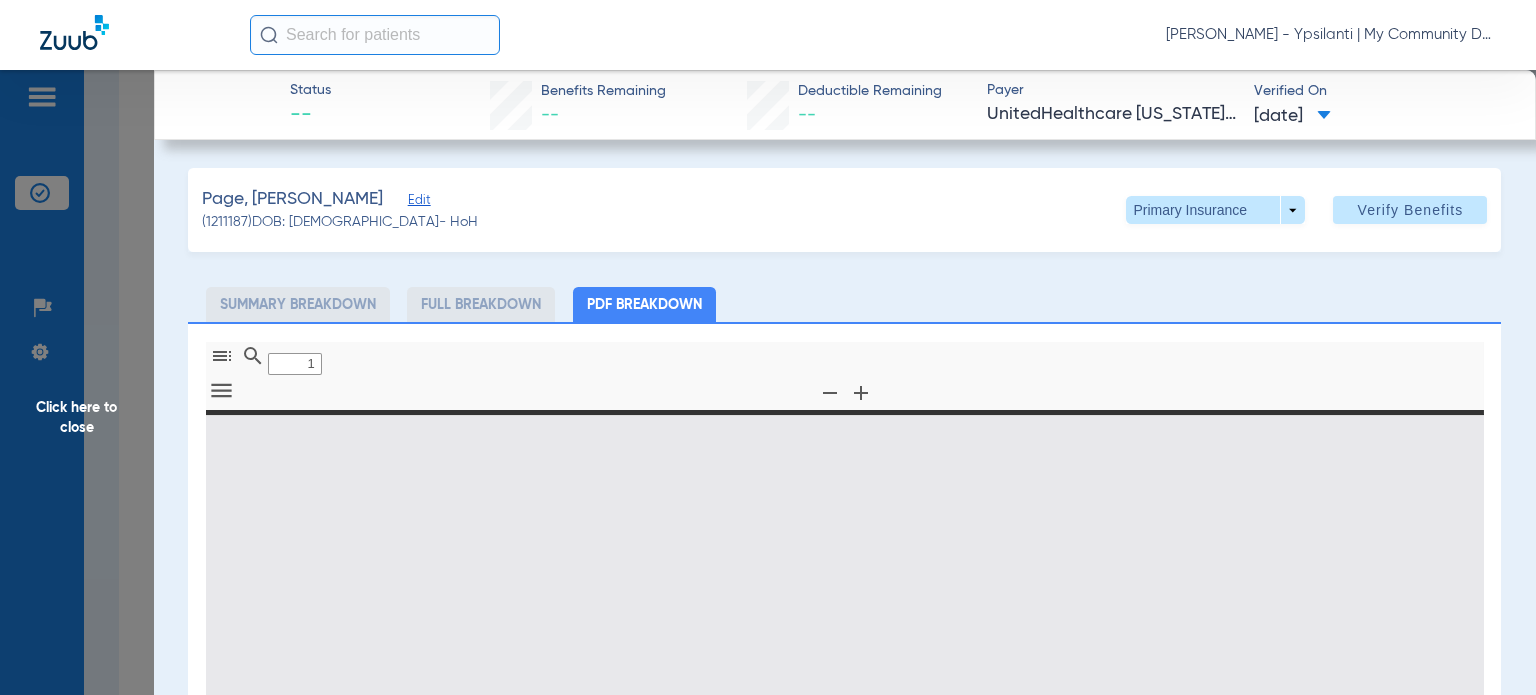 type on "0" 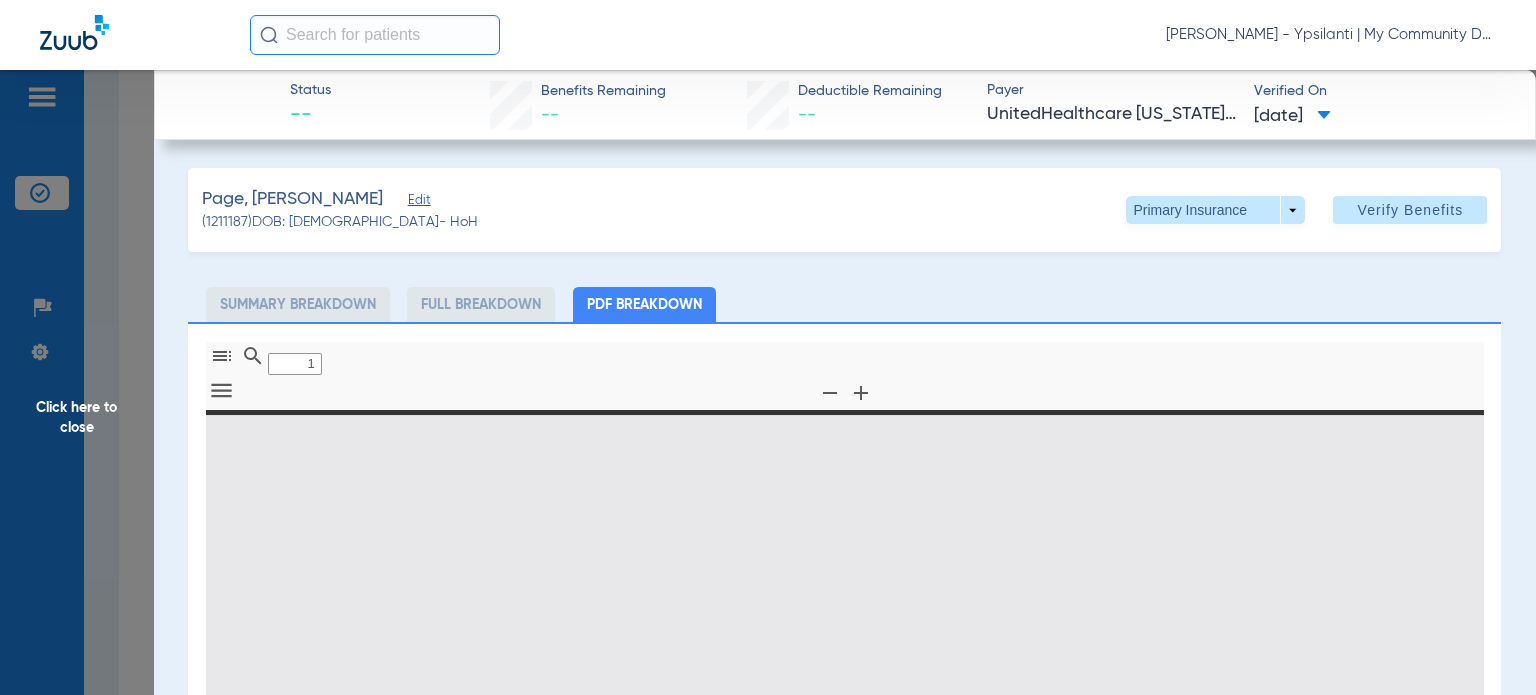 select on "page-width" 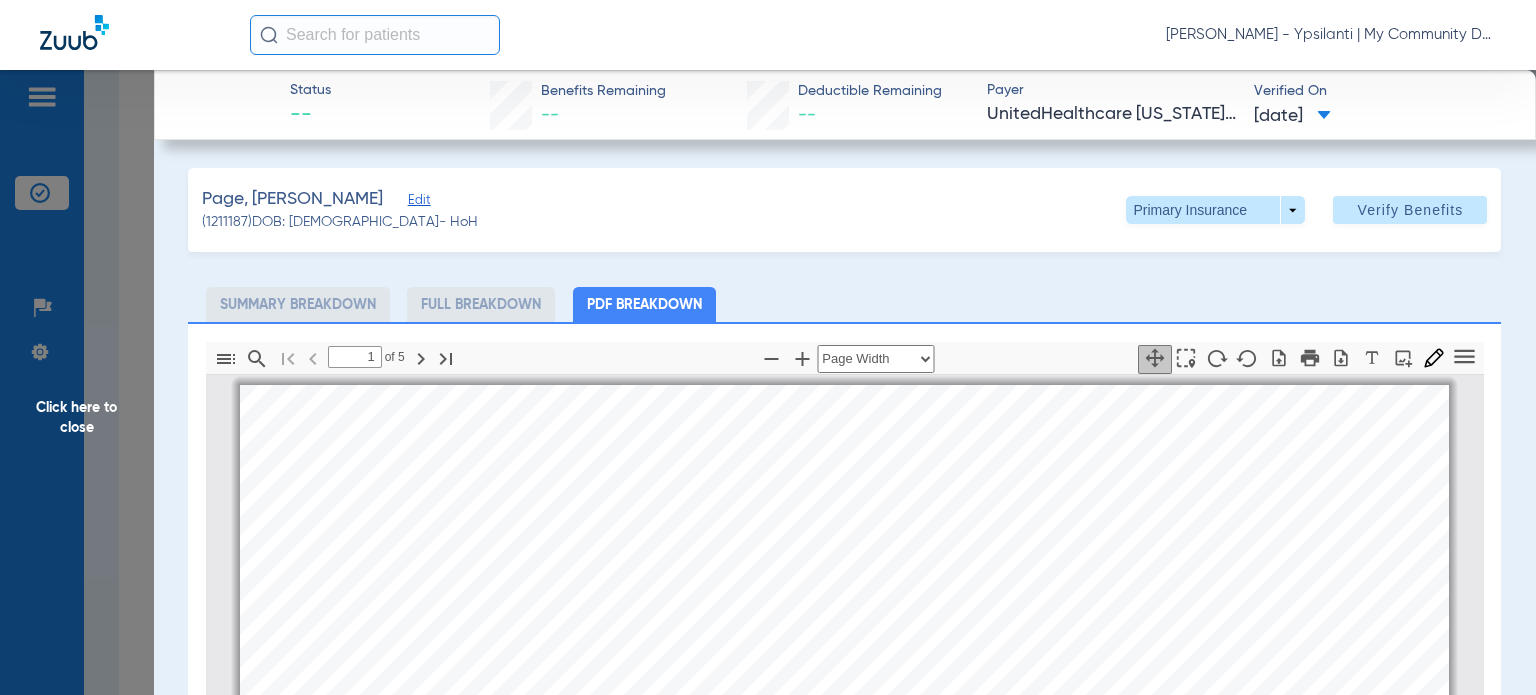 scroll, scrollTop: 10, scrollLeft: 0, axis: vertical 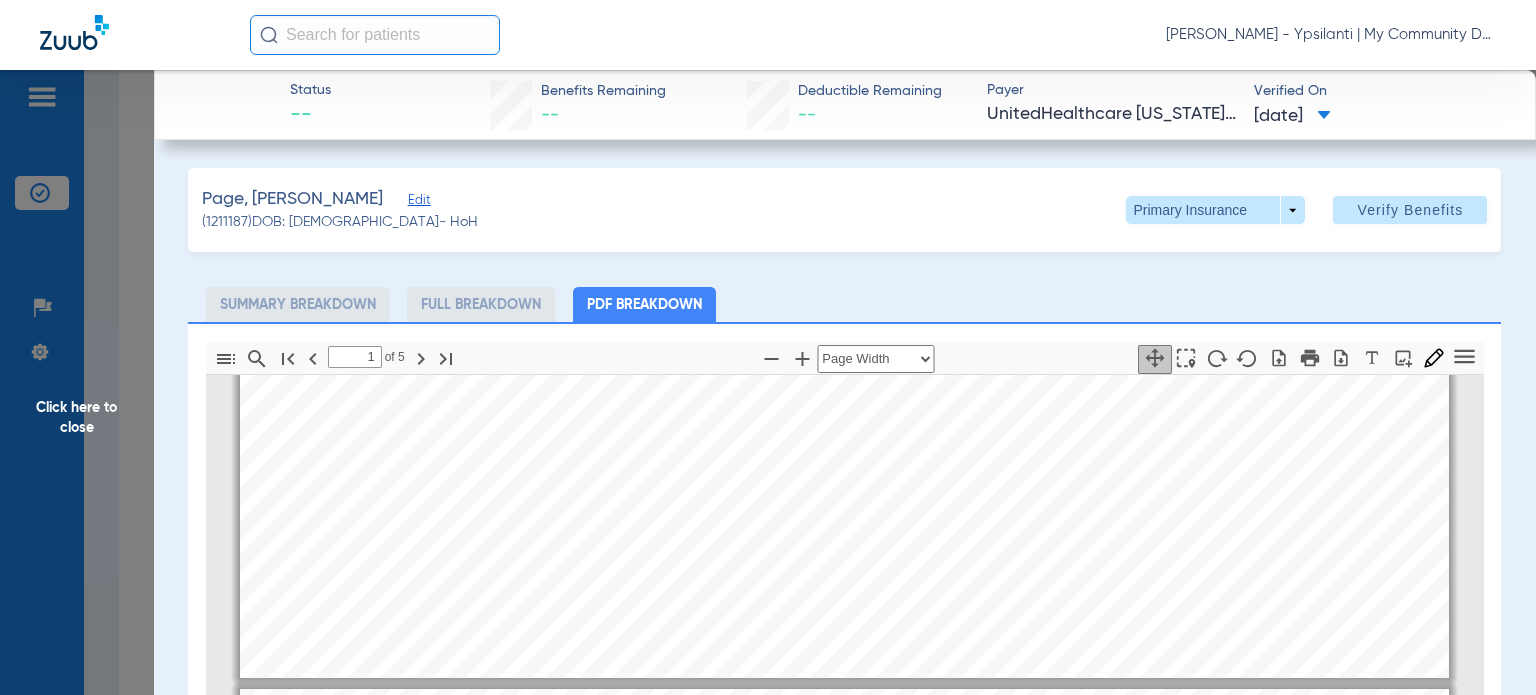 type on "2" 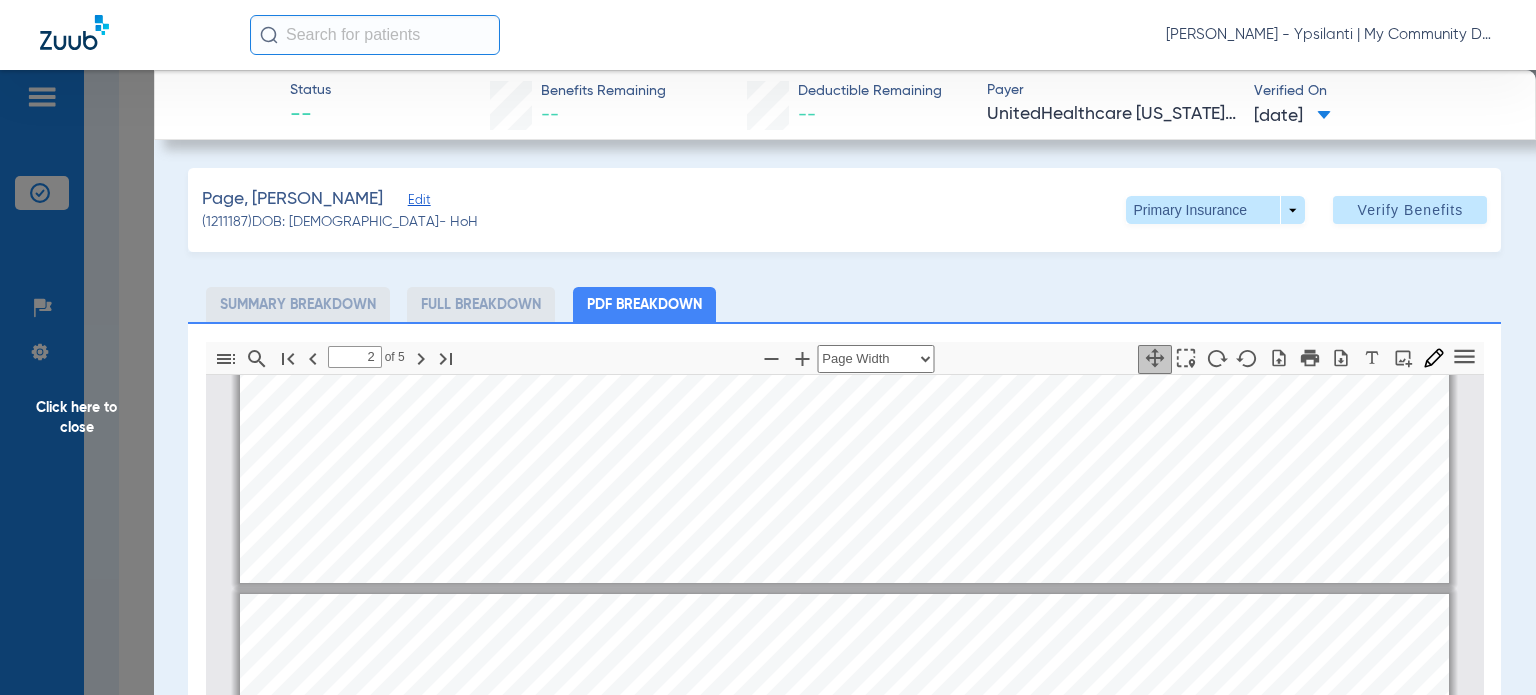 click on "Patient Eligibility *This report is only accurate on the date and time it is rendered (07/15/2025). The patient's information may have changed after this report was generated. UnitedHealthcare Michigan Member GLENN PAGE Selected Insurance  Eligible In Network This patient is   Eligible   for services on   07/15/2025   from: Houda Ghassani Ypsilanti   (111 North Huron Street Ypsilanti, MI 48197) Eligibility Verified on 07/15/2025. Benefit Plan Plan/Group Name UnitedHealthcare Michig … Plan/Group Number United MI Member ID   128129043 DOB   09/03/1966 Relationship   Self Type   Medicare Effective Date   01/01/2025 Term Date   - Other Insurance IMPORTANT: This information was retrieved from   UnitedHealthcare Michigan   and reflects their current records. Note that this information may differ from information entered into SKYGEN DENTAL HUB." at bounding box center [844, -271] 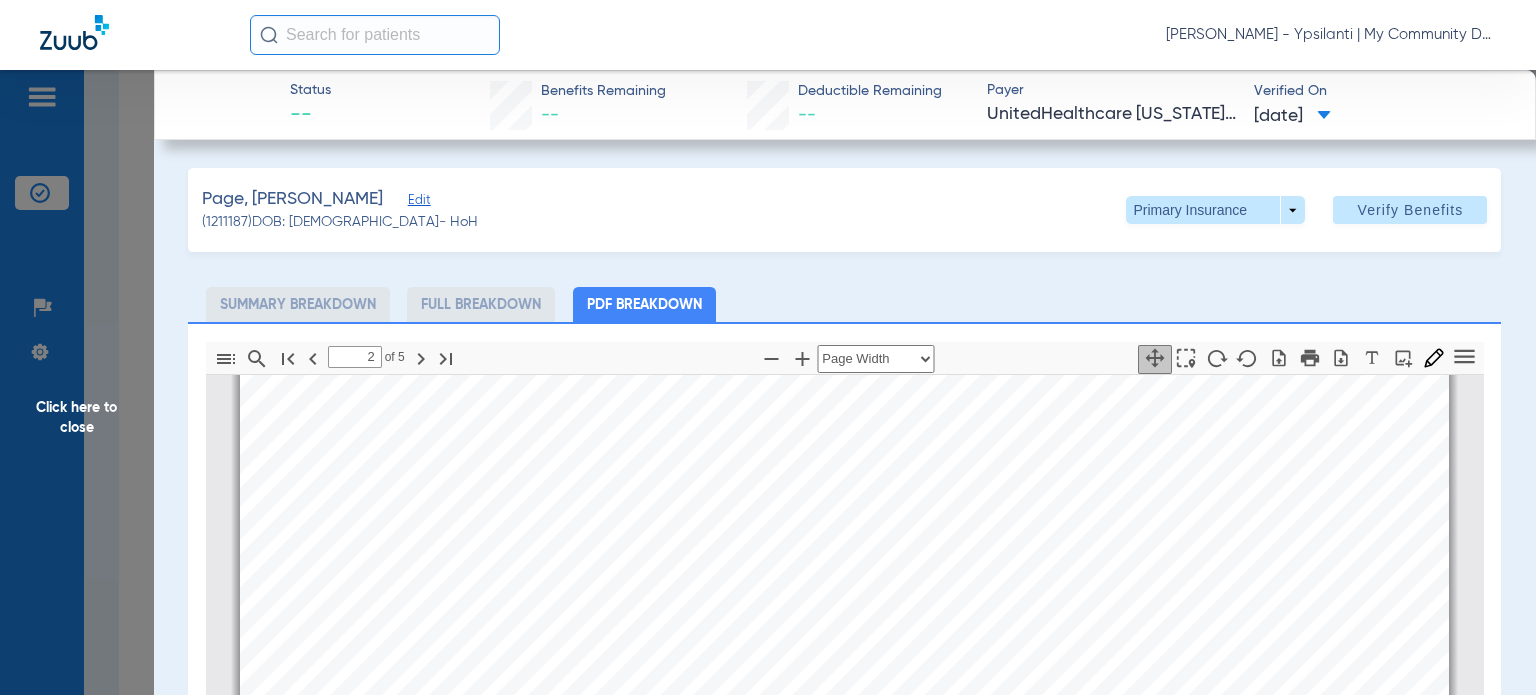 scroll, scrollTop: 2410, scrollLeft: 0, axis: vertical 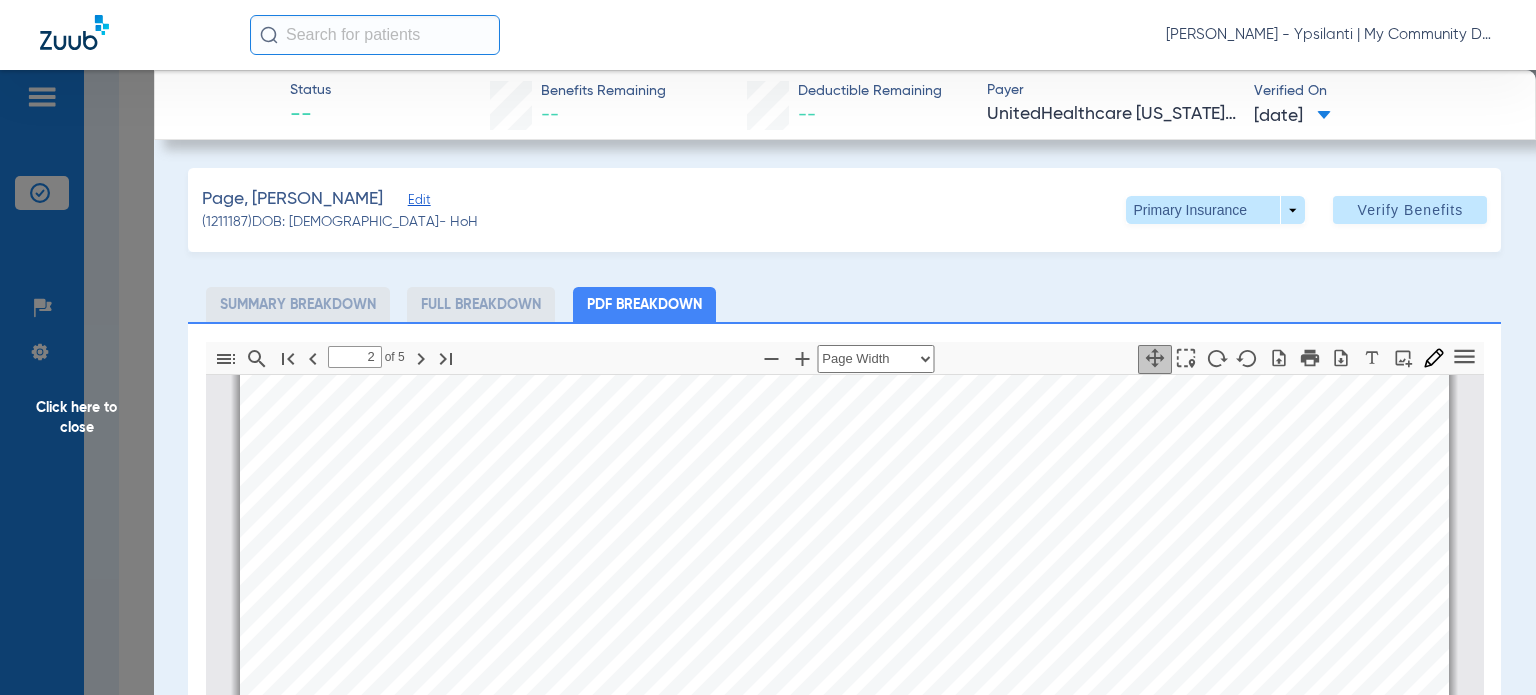 click on "Click here to close" 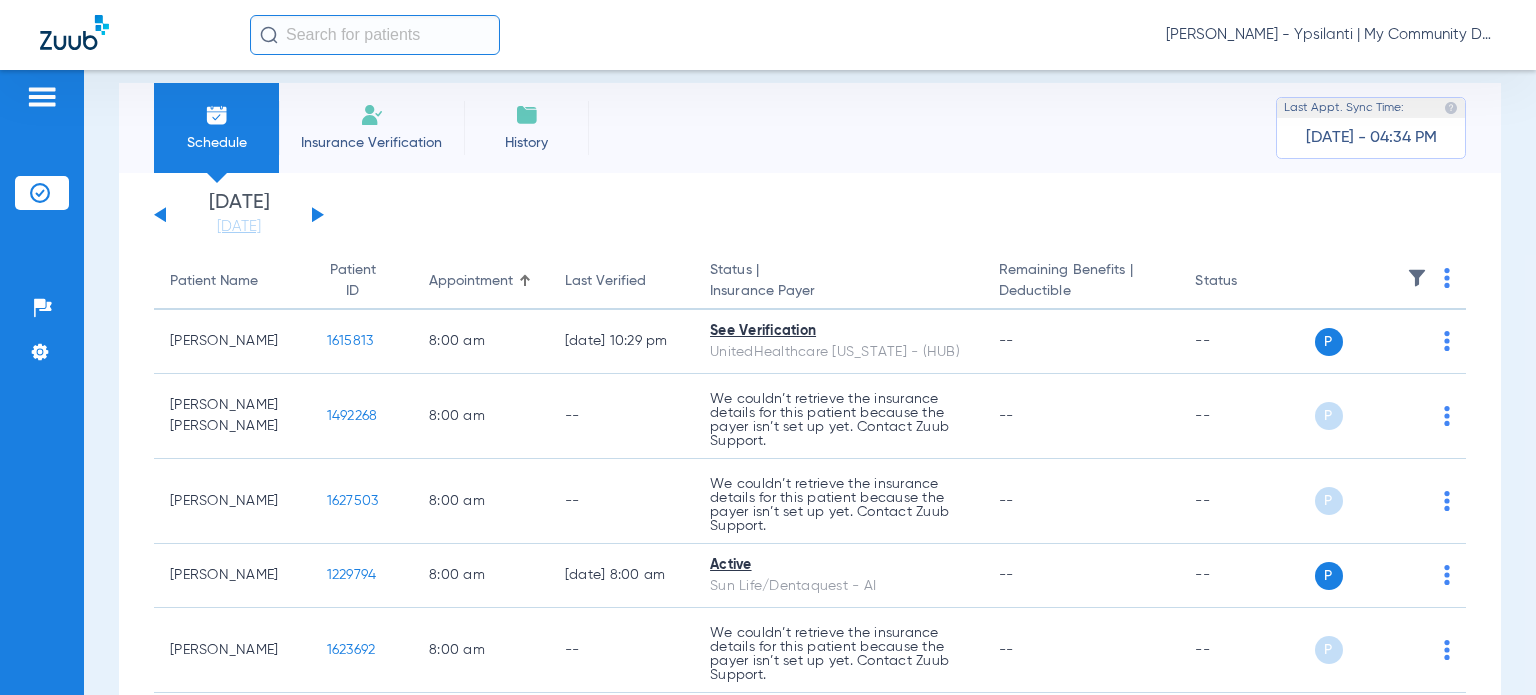 scroll, scrollTop: 0, scrollLeft: 0, axis: both 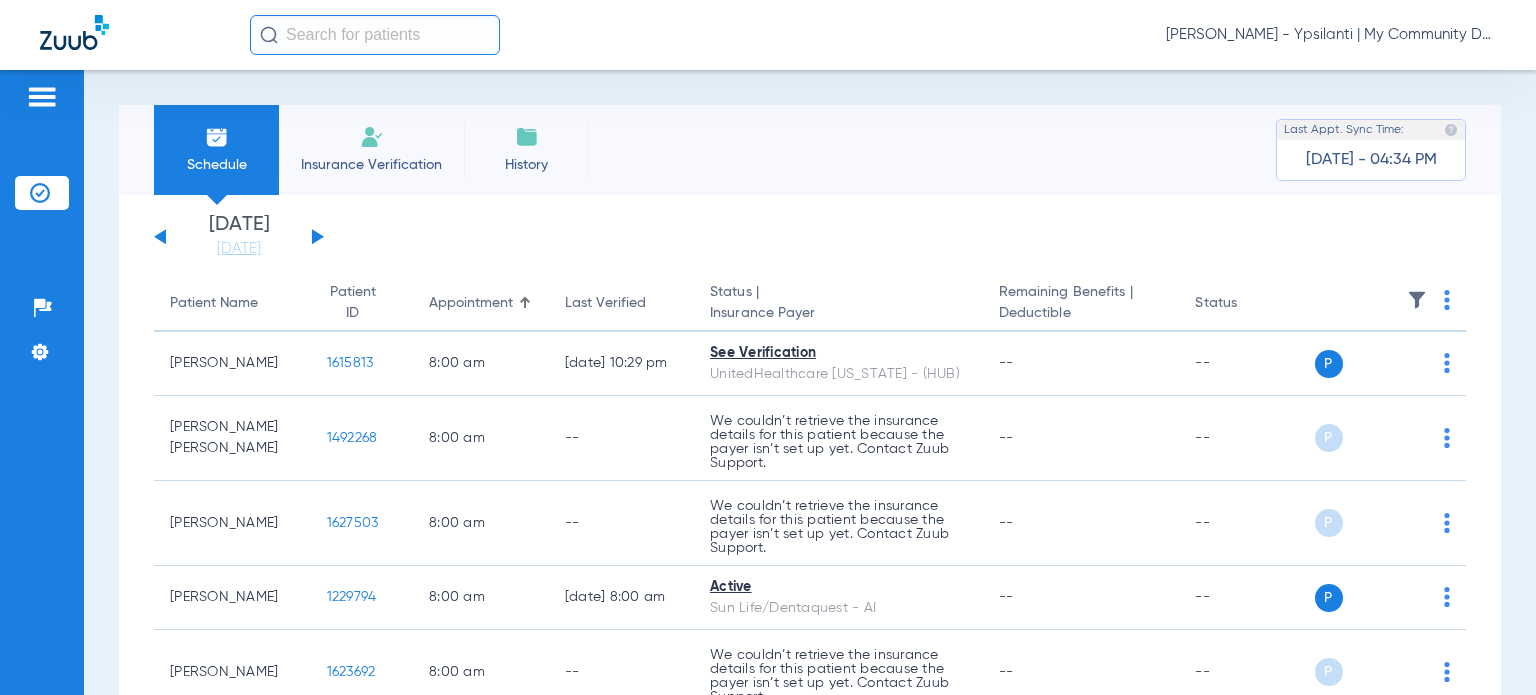 drag, startPoint x: 229, startPoint y: 244, endPoint x: 266, endPoint y: 271, distance: 45.80393 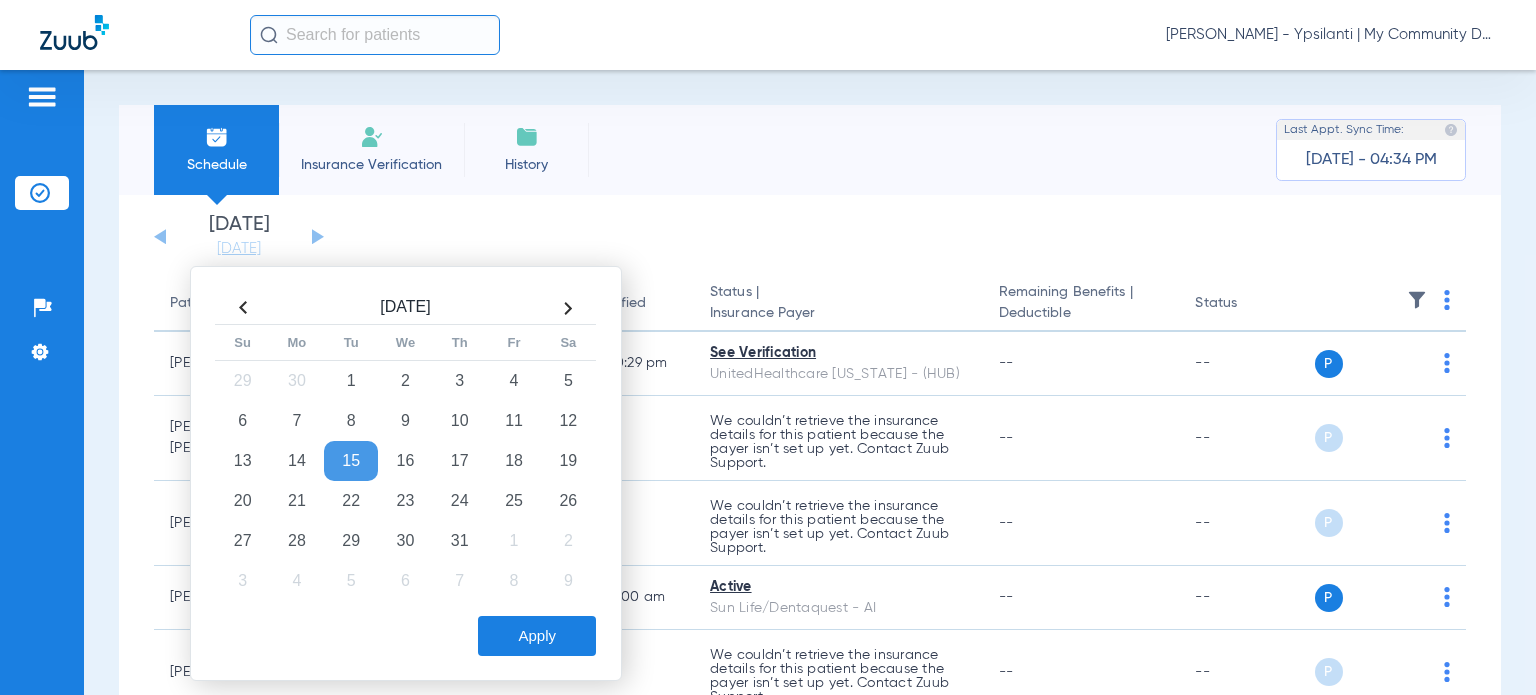 drag, startPoint x: 408, startPoint y: 499, endPoint x: 507, endPoint y: 610, distance: 148.73466 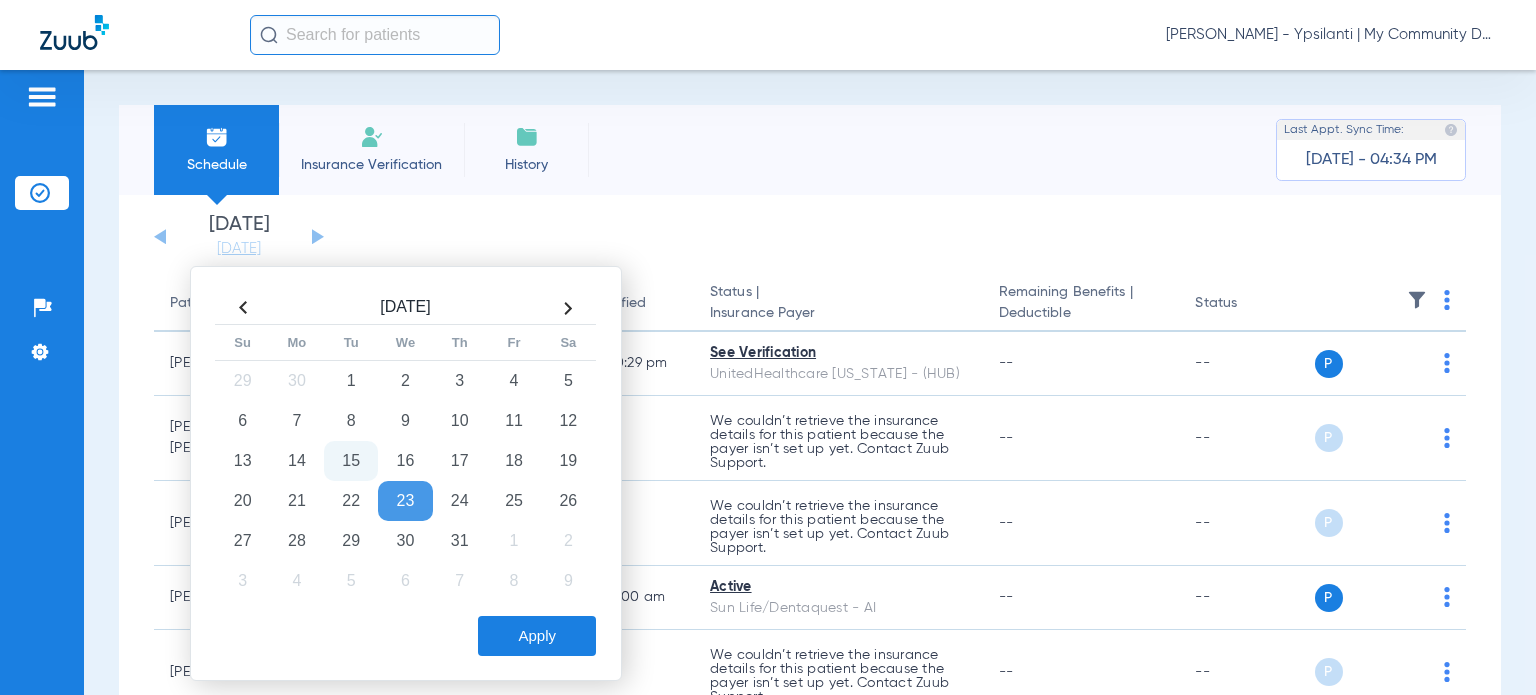 click on "Apply" 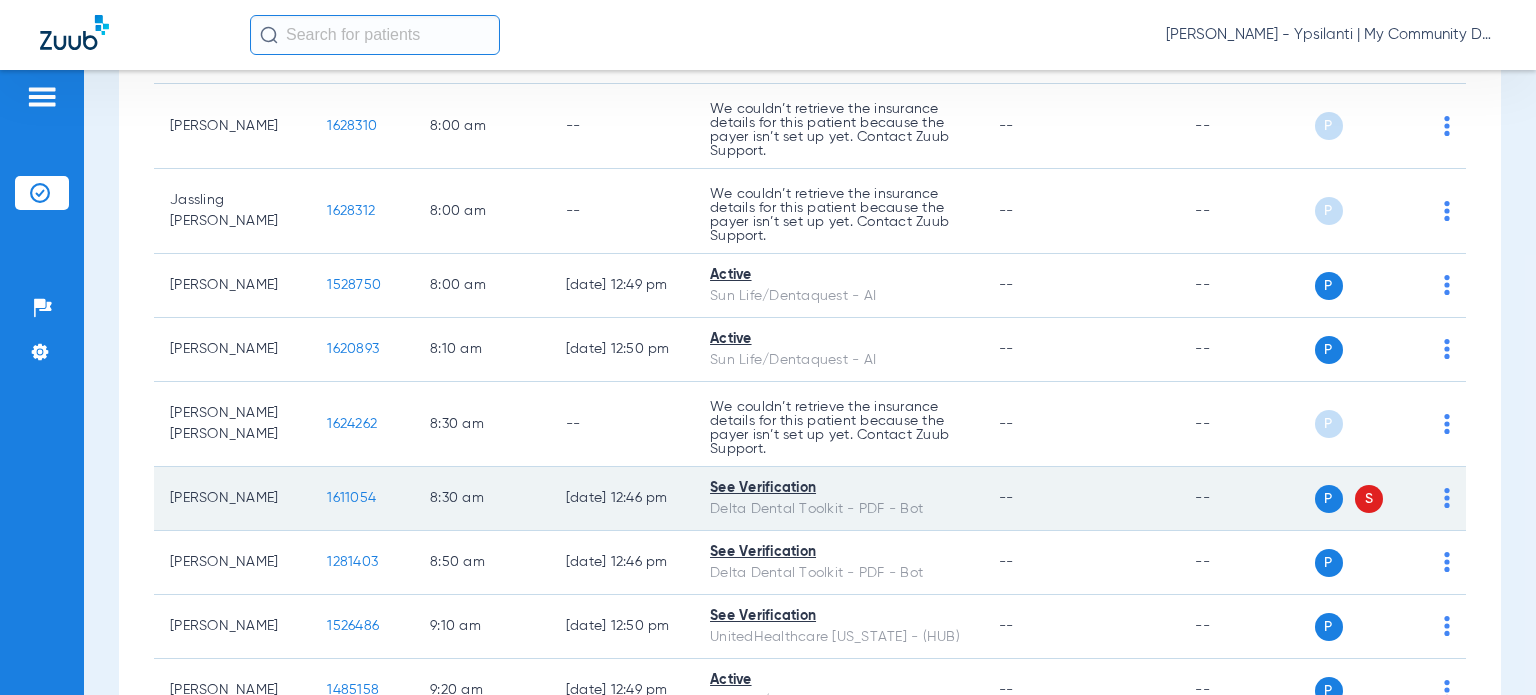 scroll, scrollTop: 400, scrollLeft: 0, axis: vertical 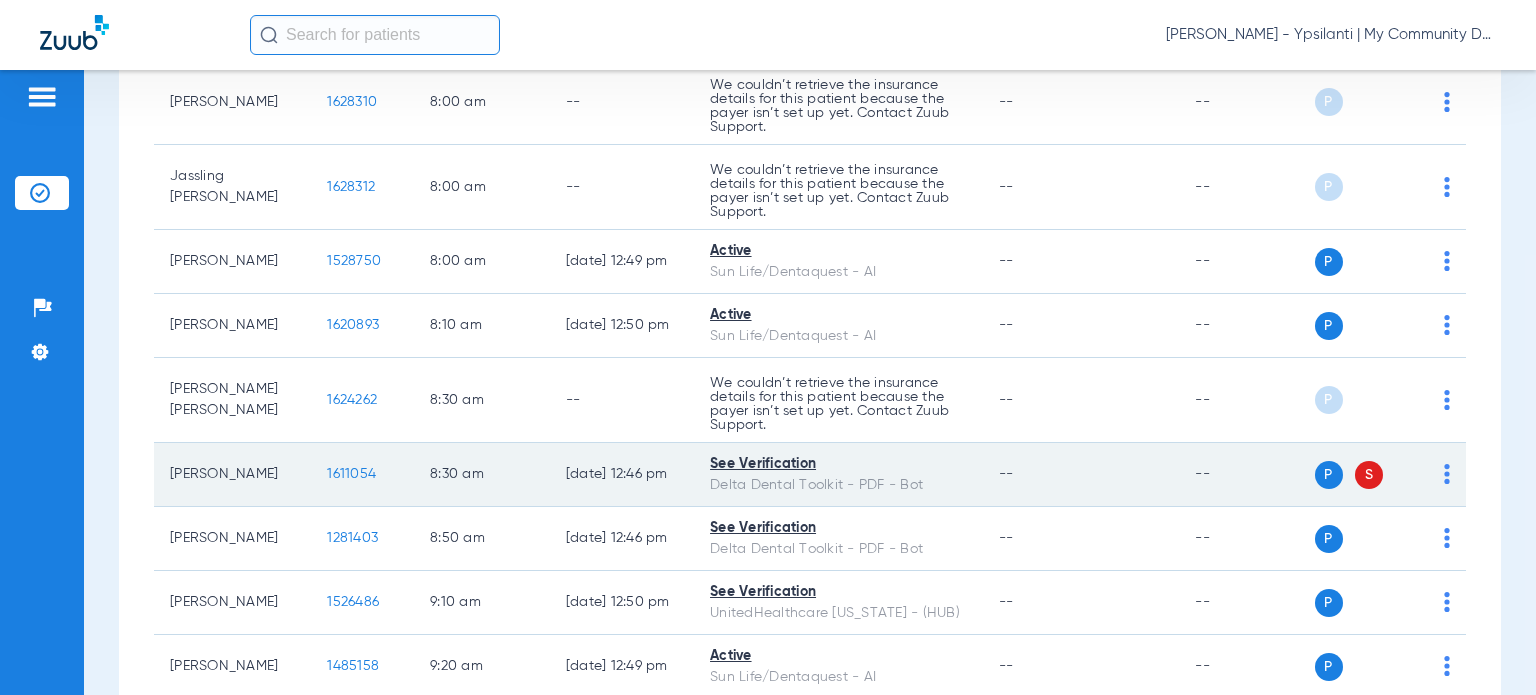 click 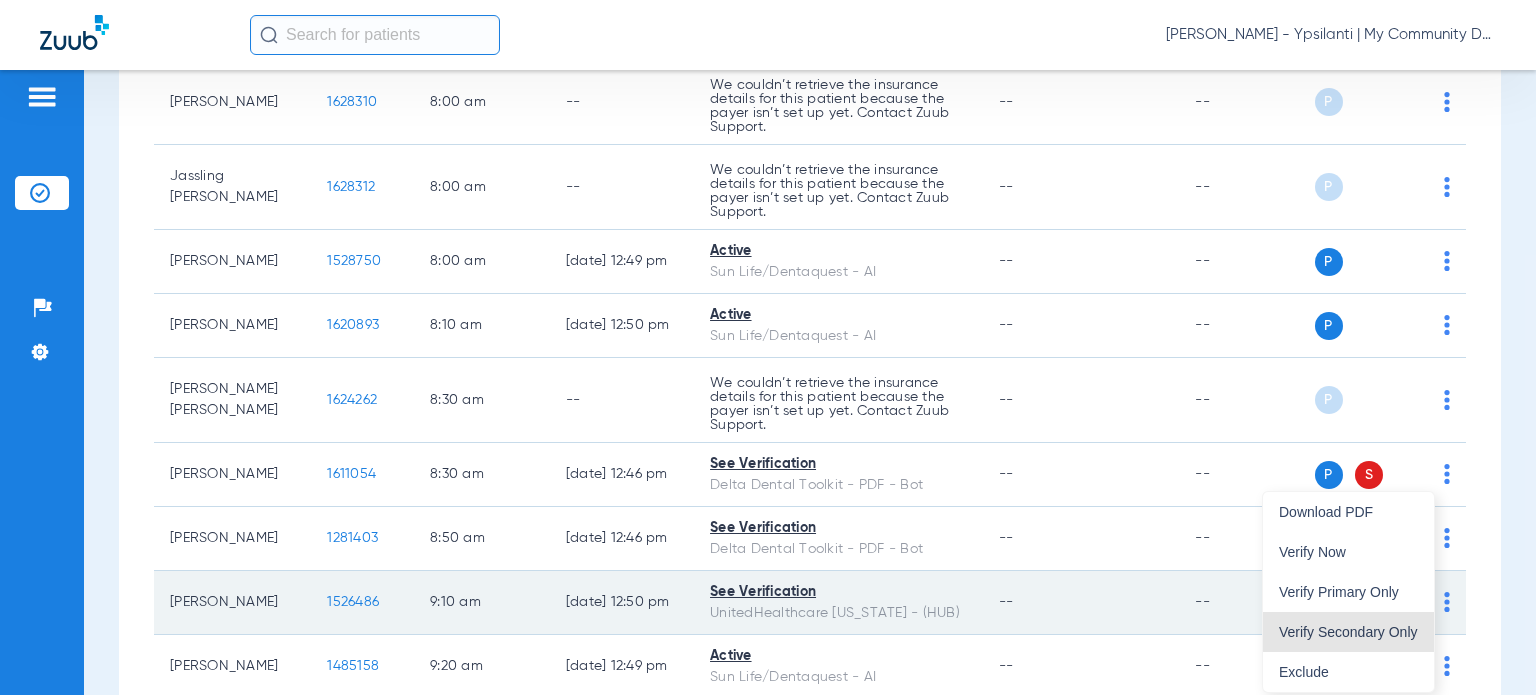 click on "Verify Secondary Only" at bounding box center (1348, 632) 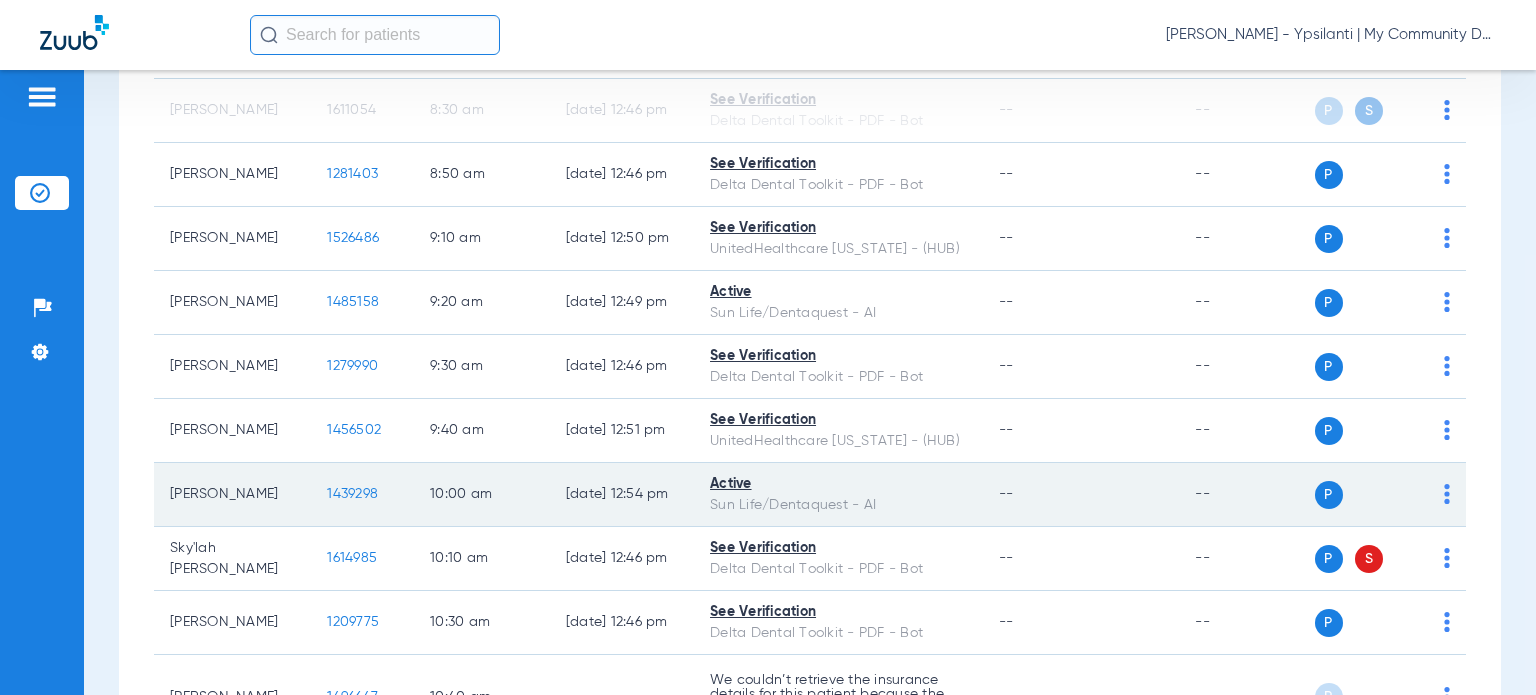 scroll, scrollTop: 800, scrollLeft: 0, axis: vertical 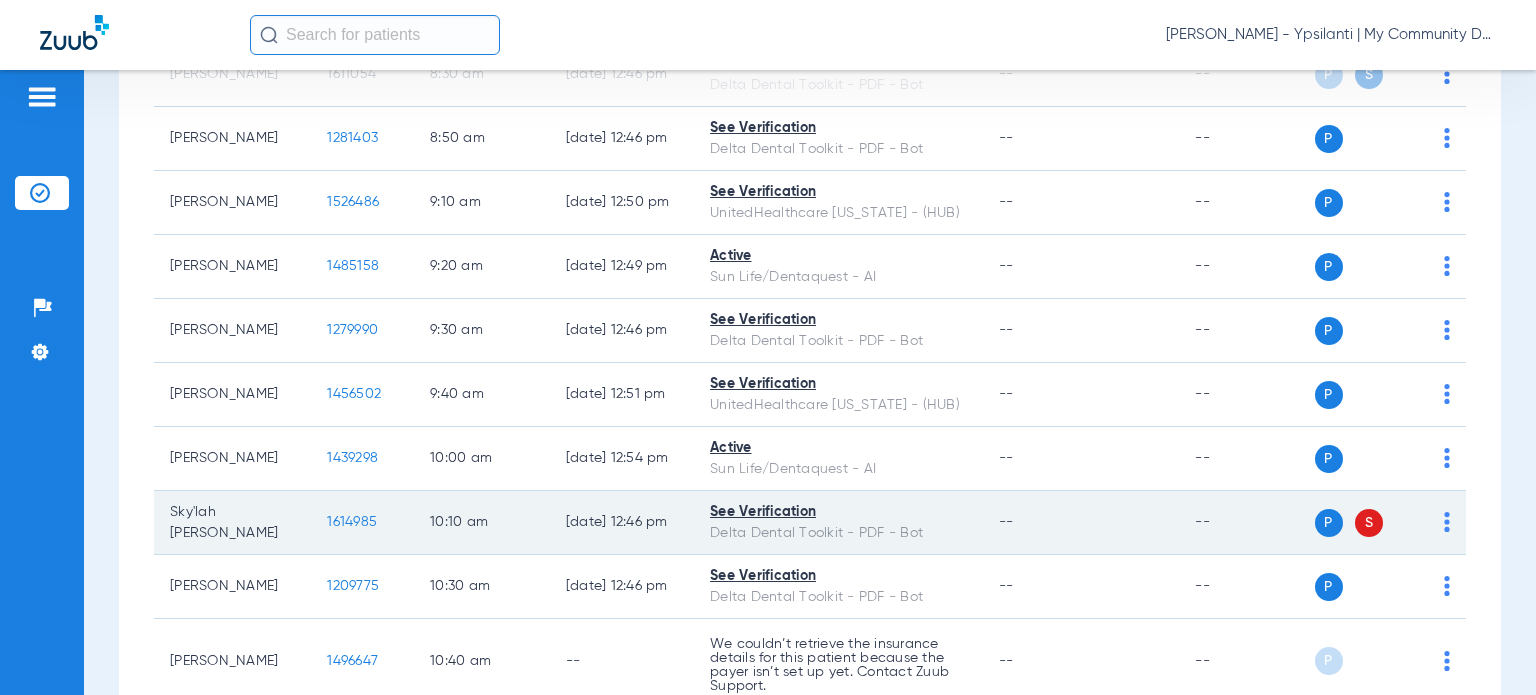 click 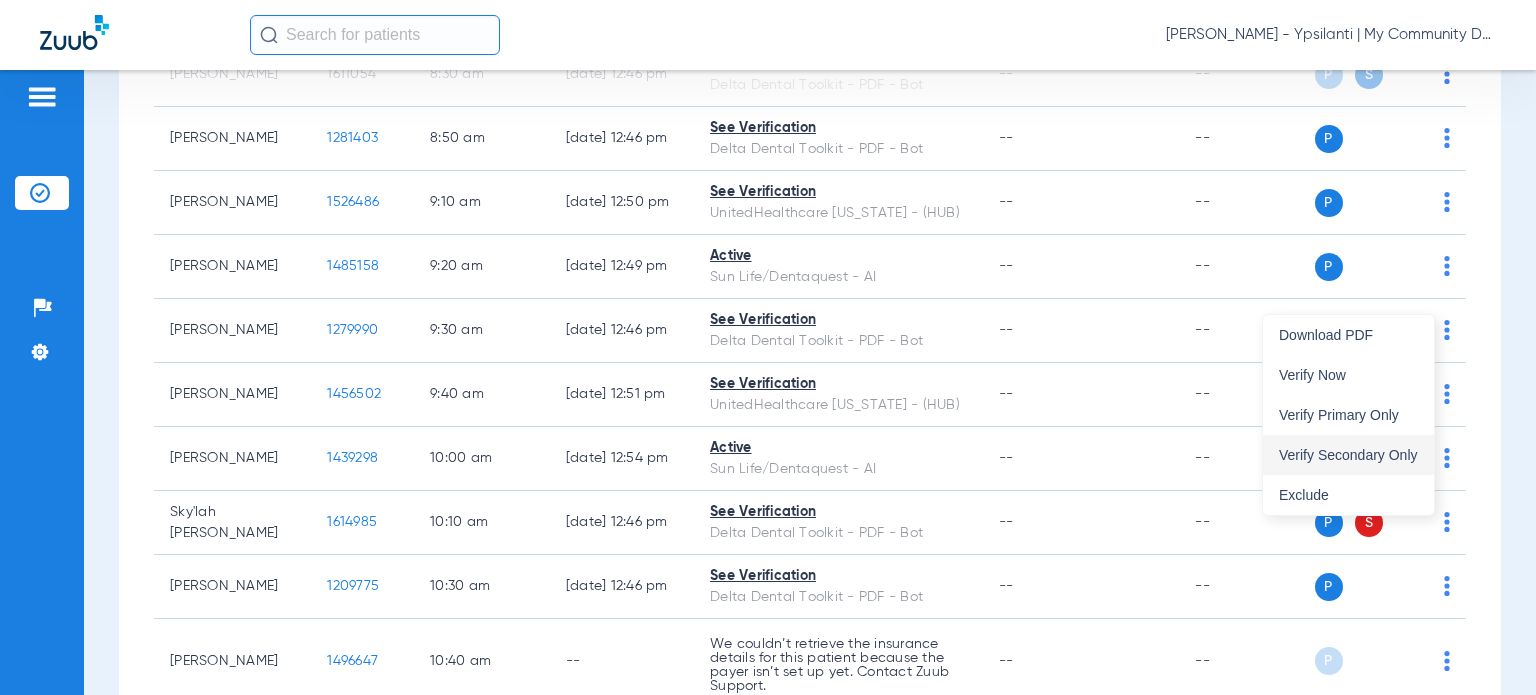 click on "Verify Secondary Only" at bounding box center (1348, 455) 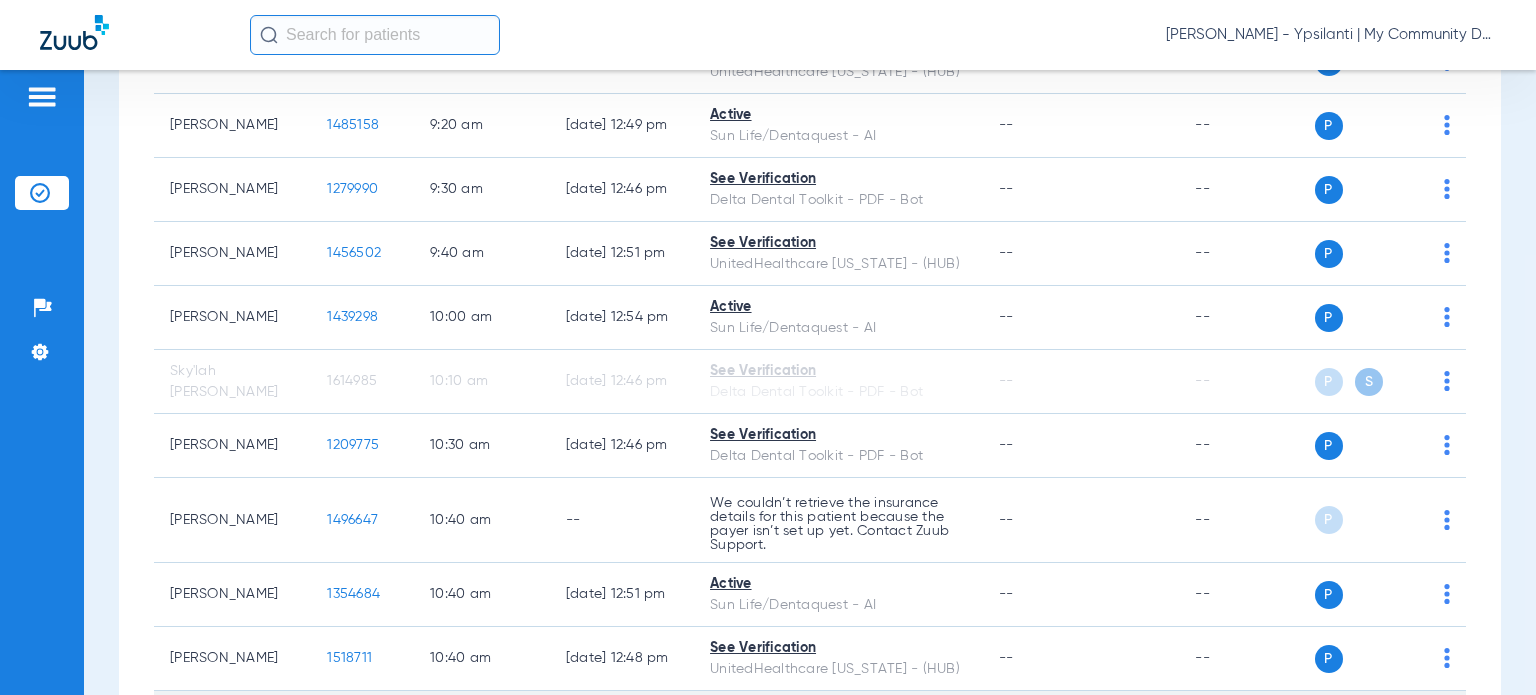 scroll, scrollTop: 1200, scrollLeft: 0, axis: vertical 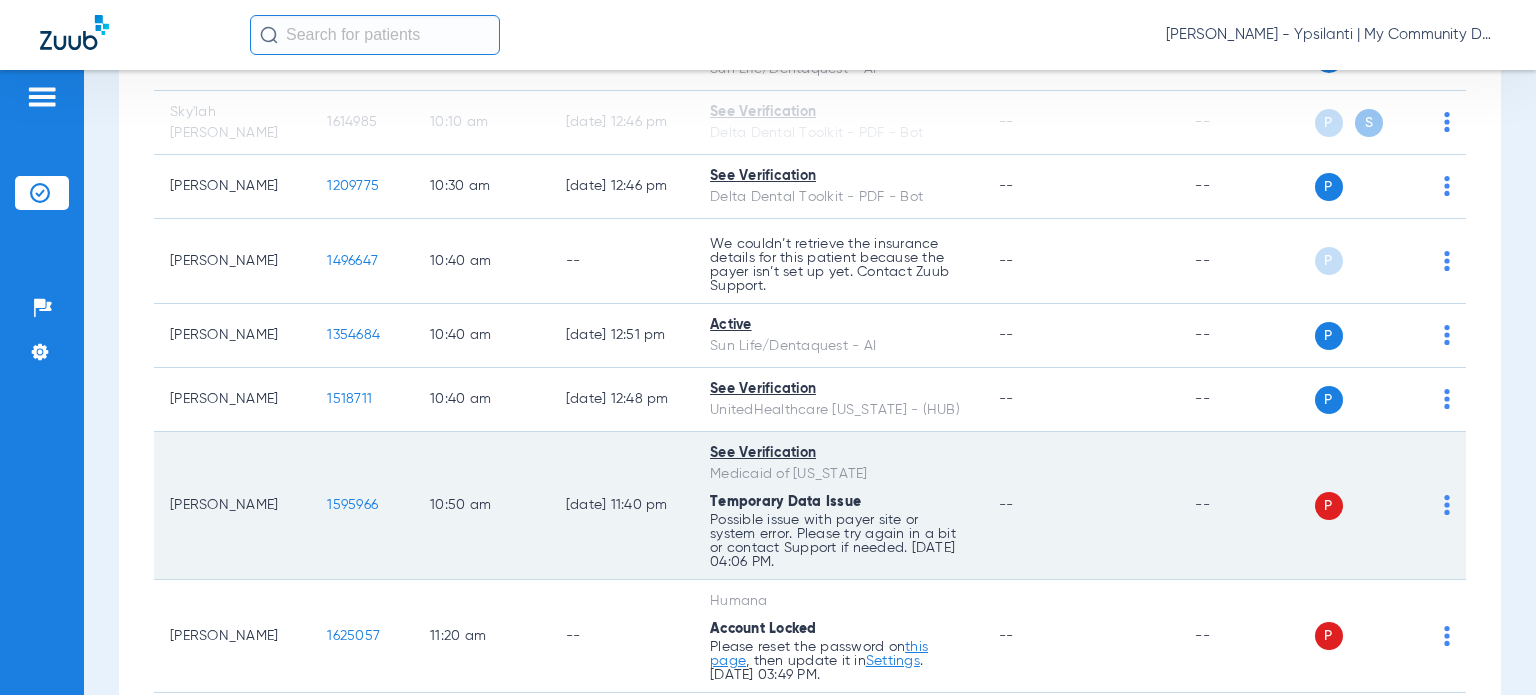 click 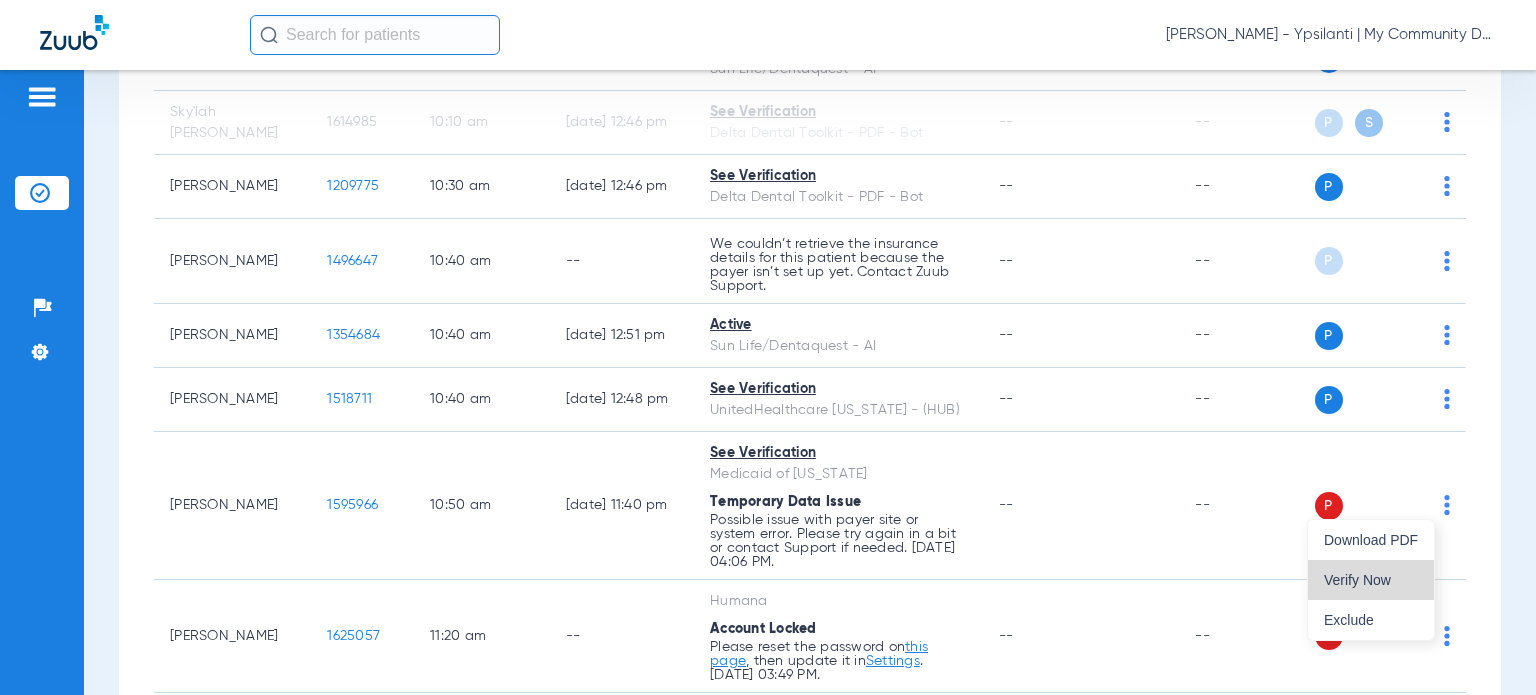 click on "Verify Now" at bounding box center (1371, 580) 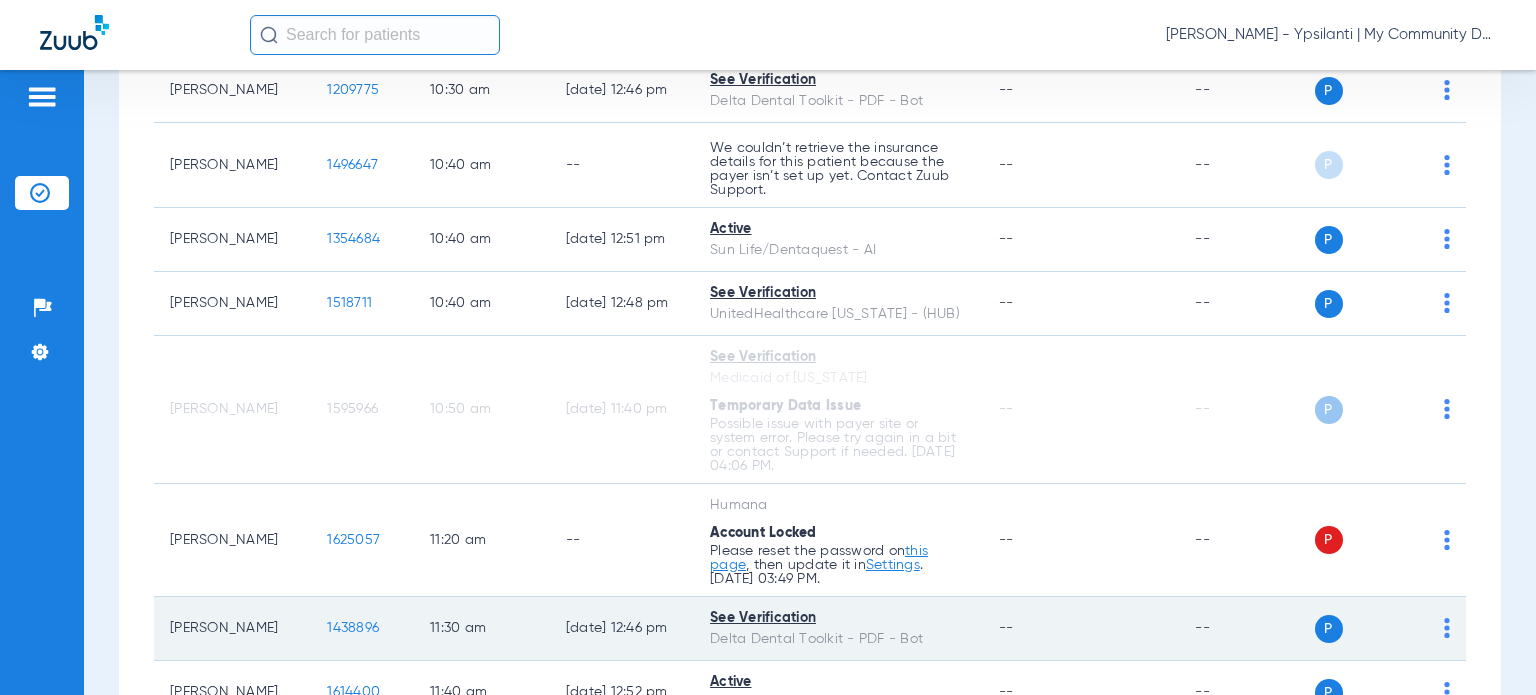 scroll, scrollTop: 1400, scrollLeft: 0, axis: vertical 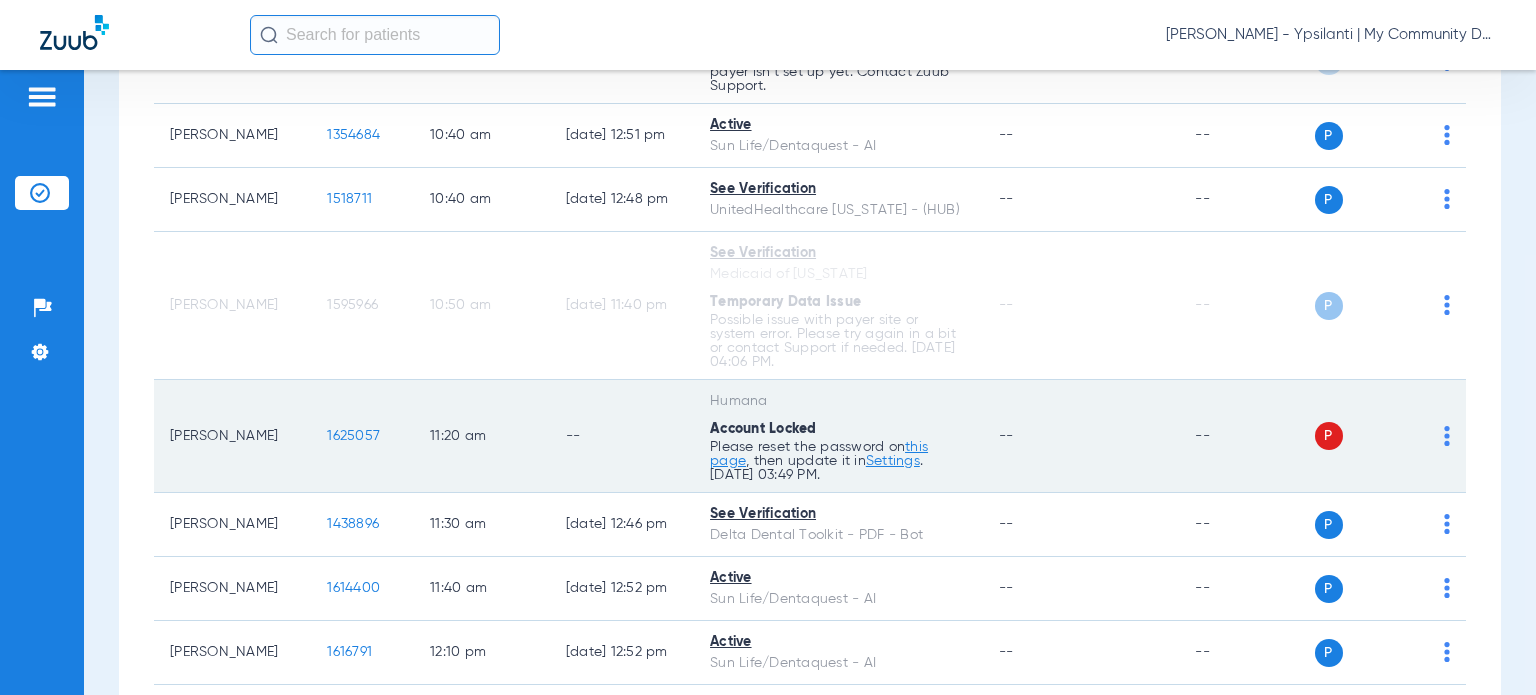 click 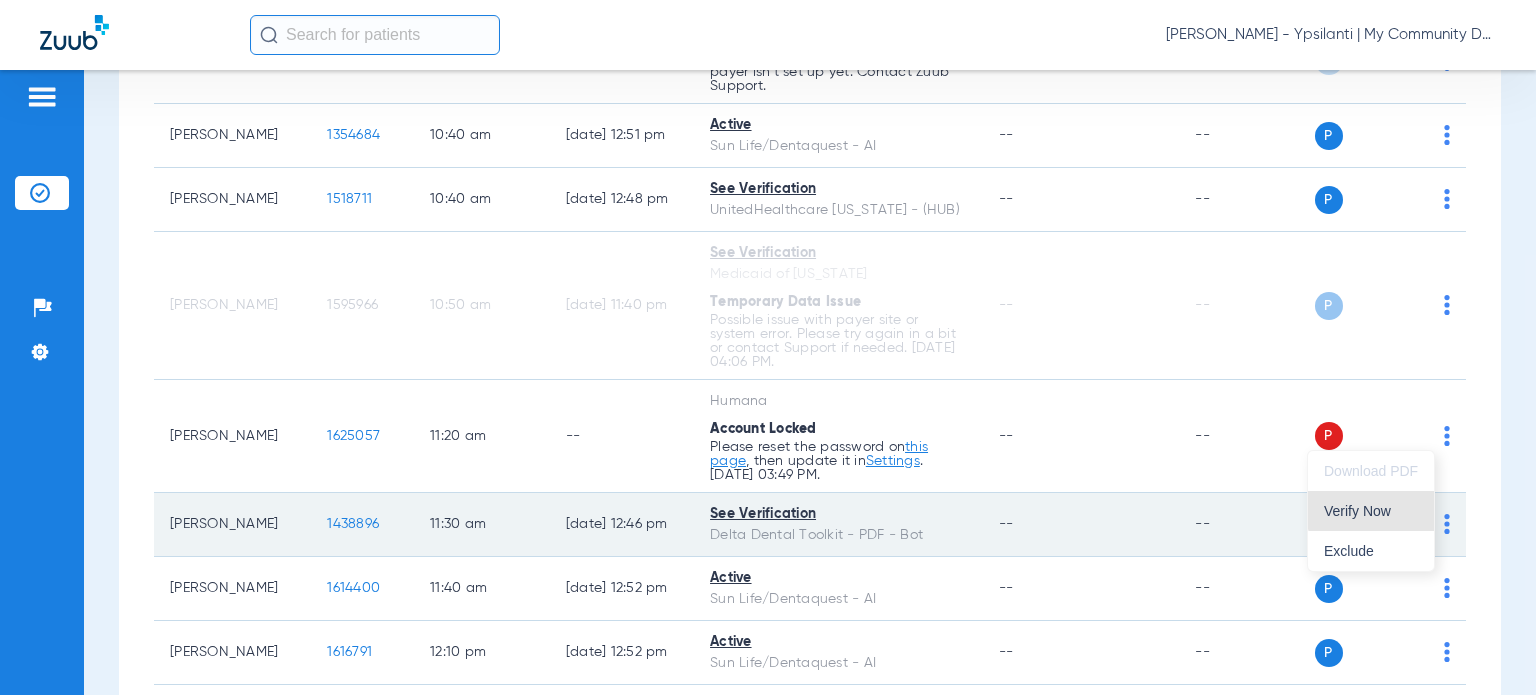 drag, startPoint x: 1393, startPoint y: 506, endPoint x: 1391, endPoint y: 489, distance: 17.117243 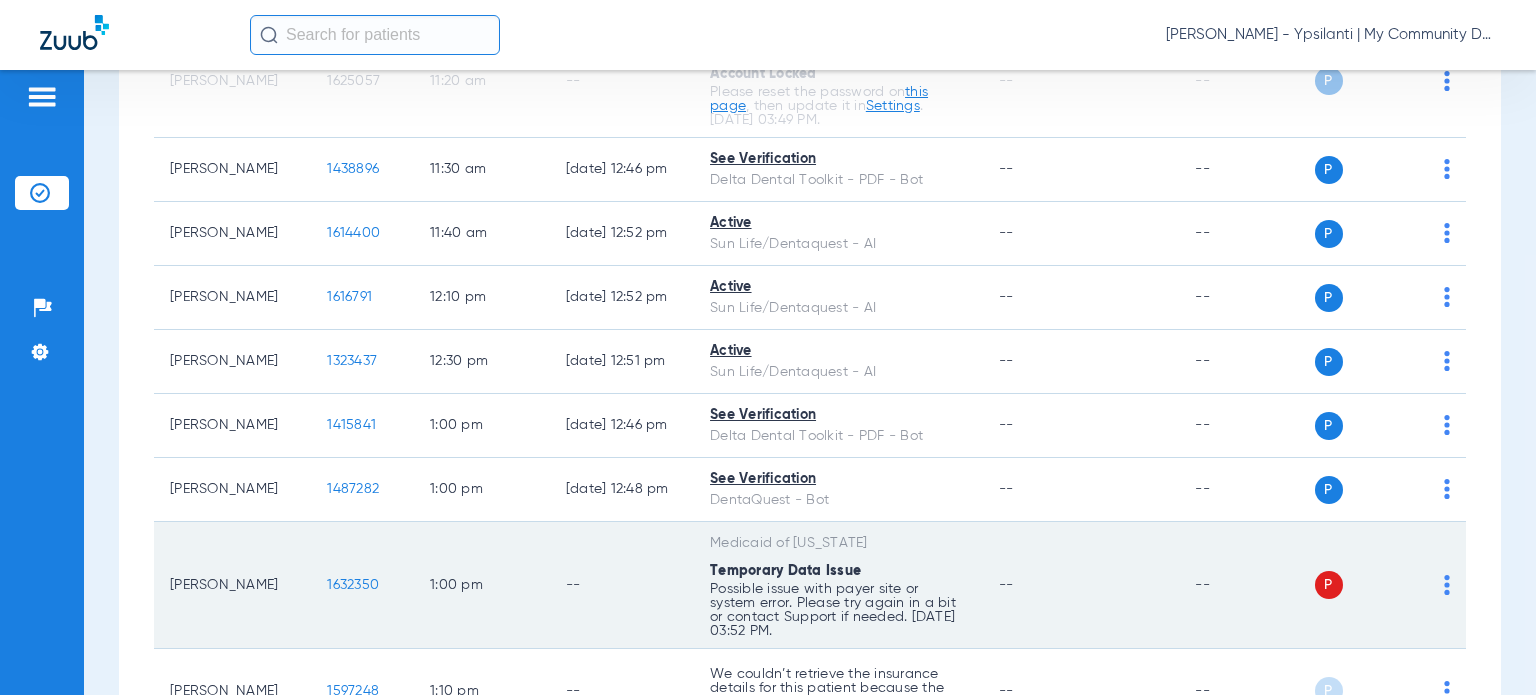 scroll, scrollTop: 1800, scrollLeft: 0, axis: vertical 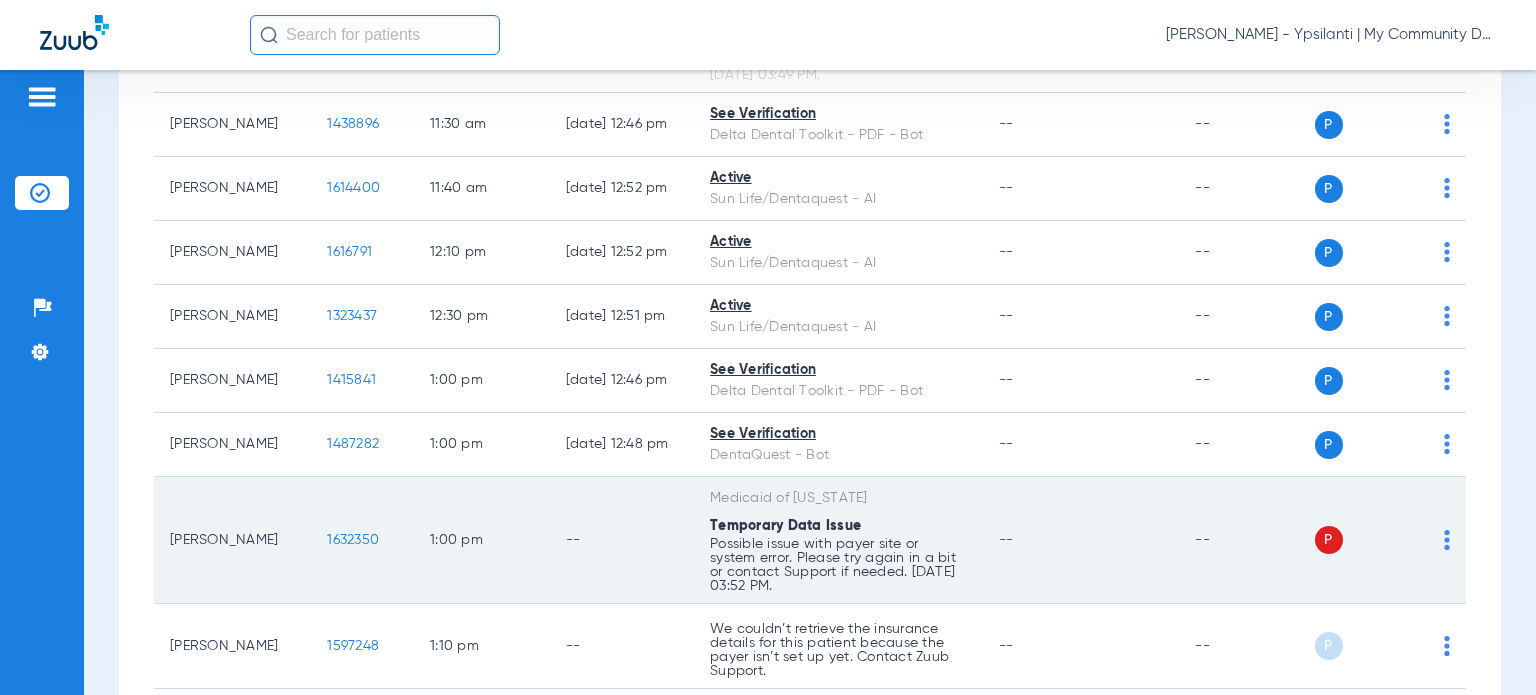 click 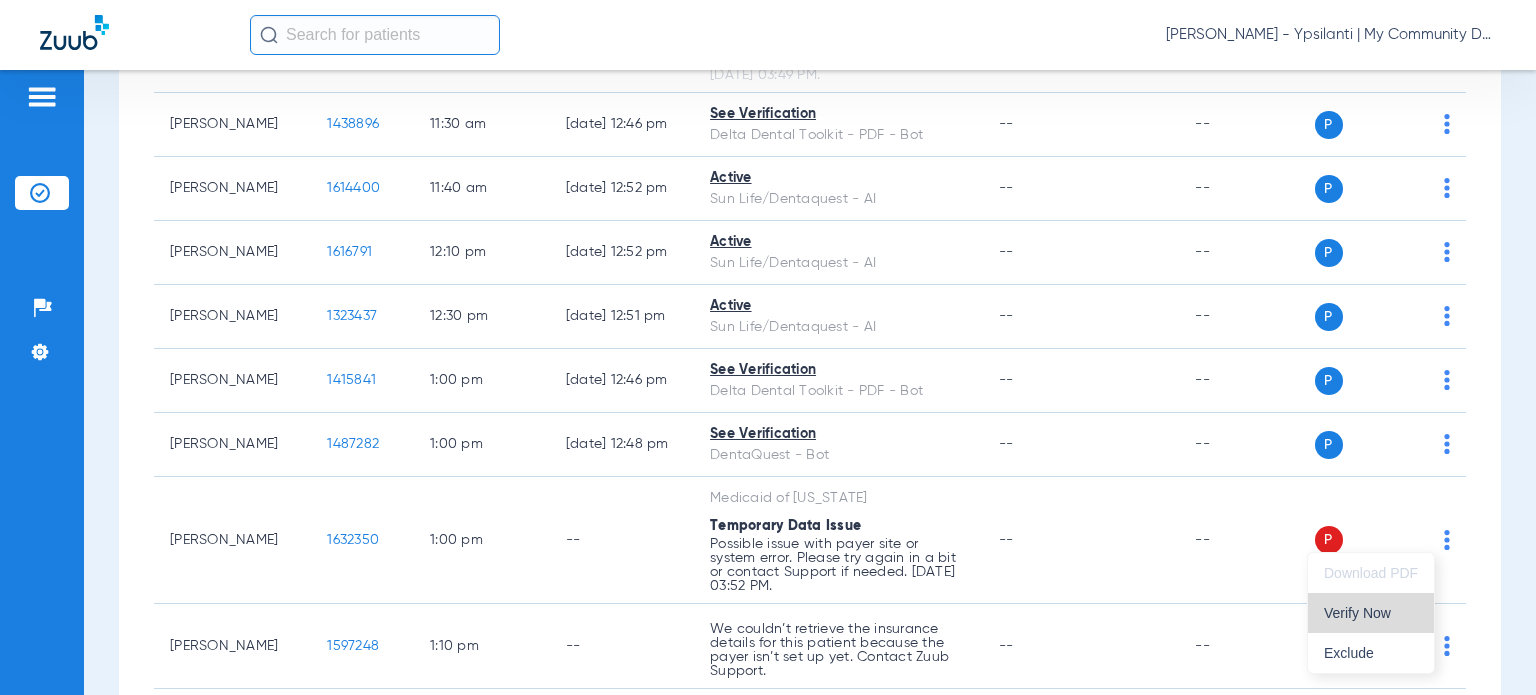 click on "Verify Now" at bounding box center (1371, 613) 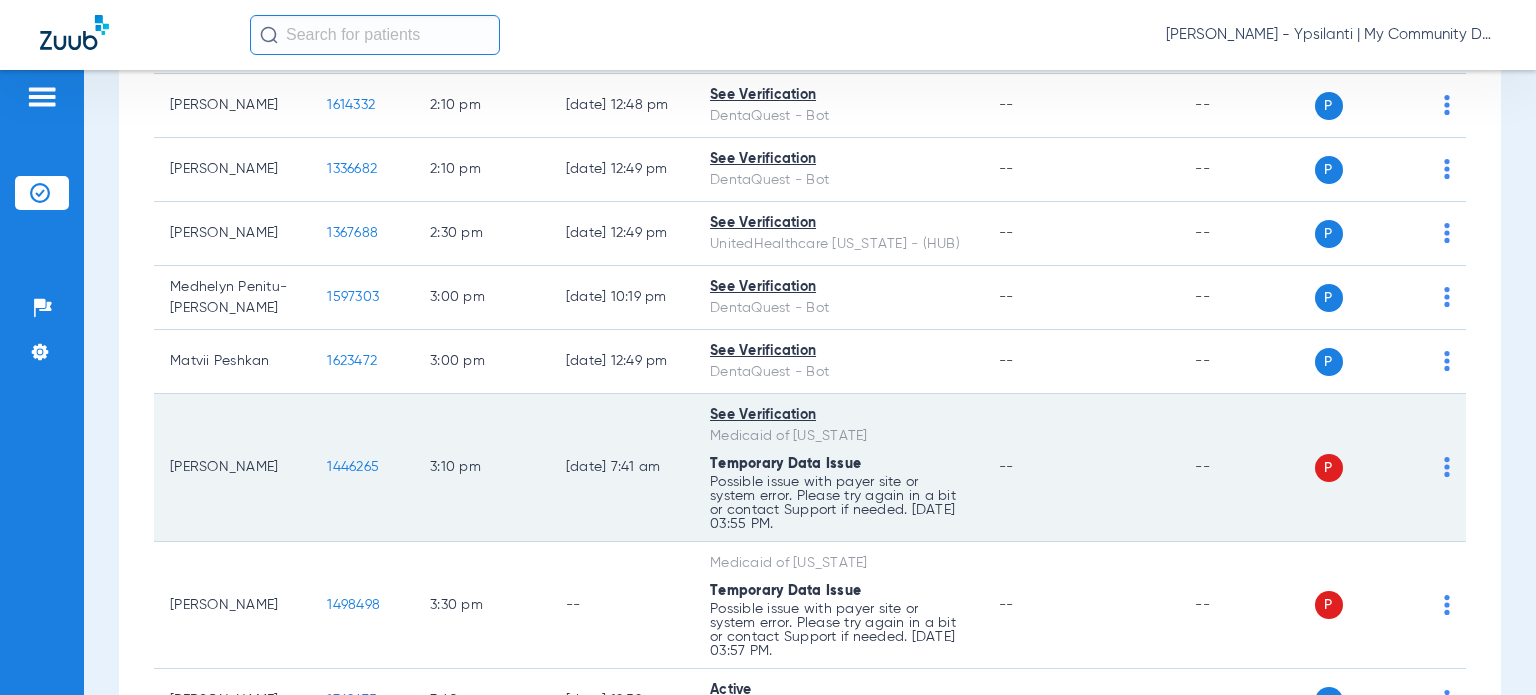 scroll, scrollTop: 2600, scrollLeft: 0, axis: vertical 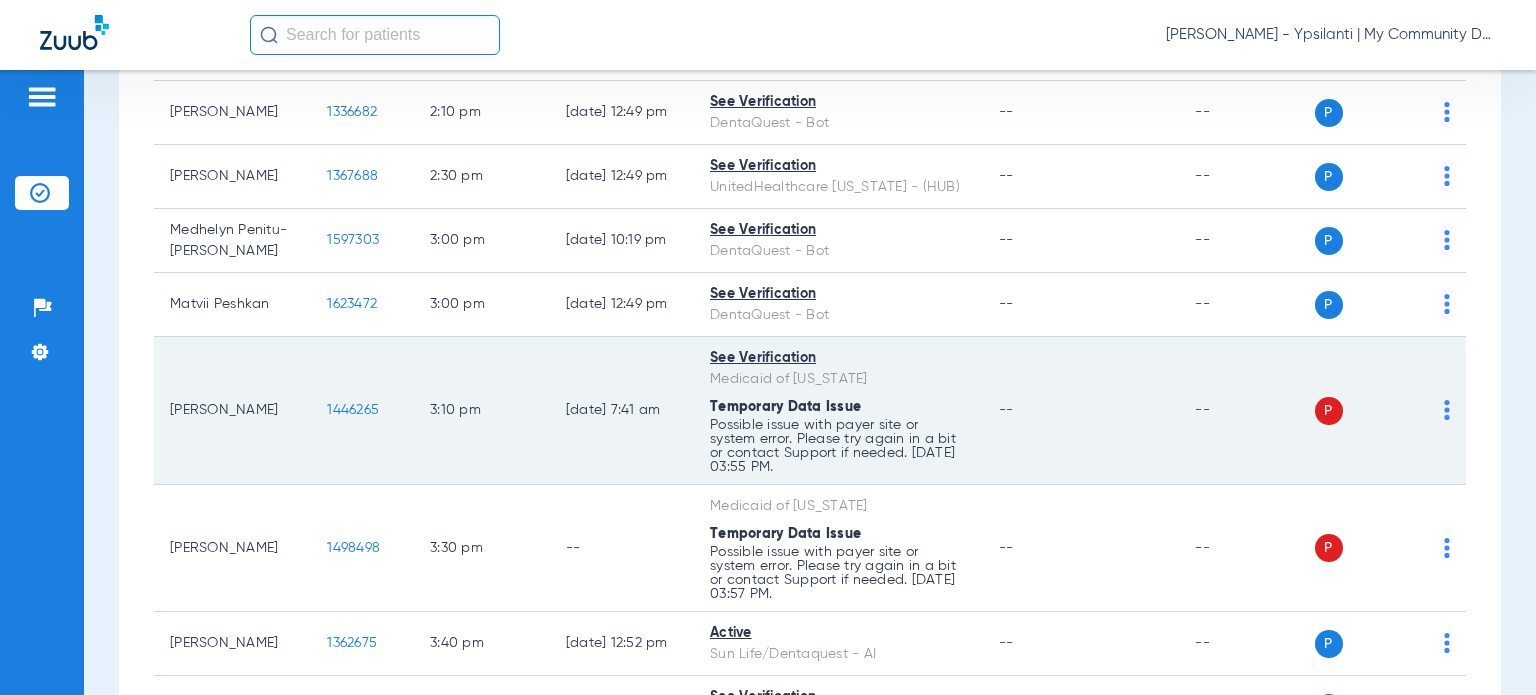 click 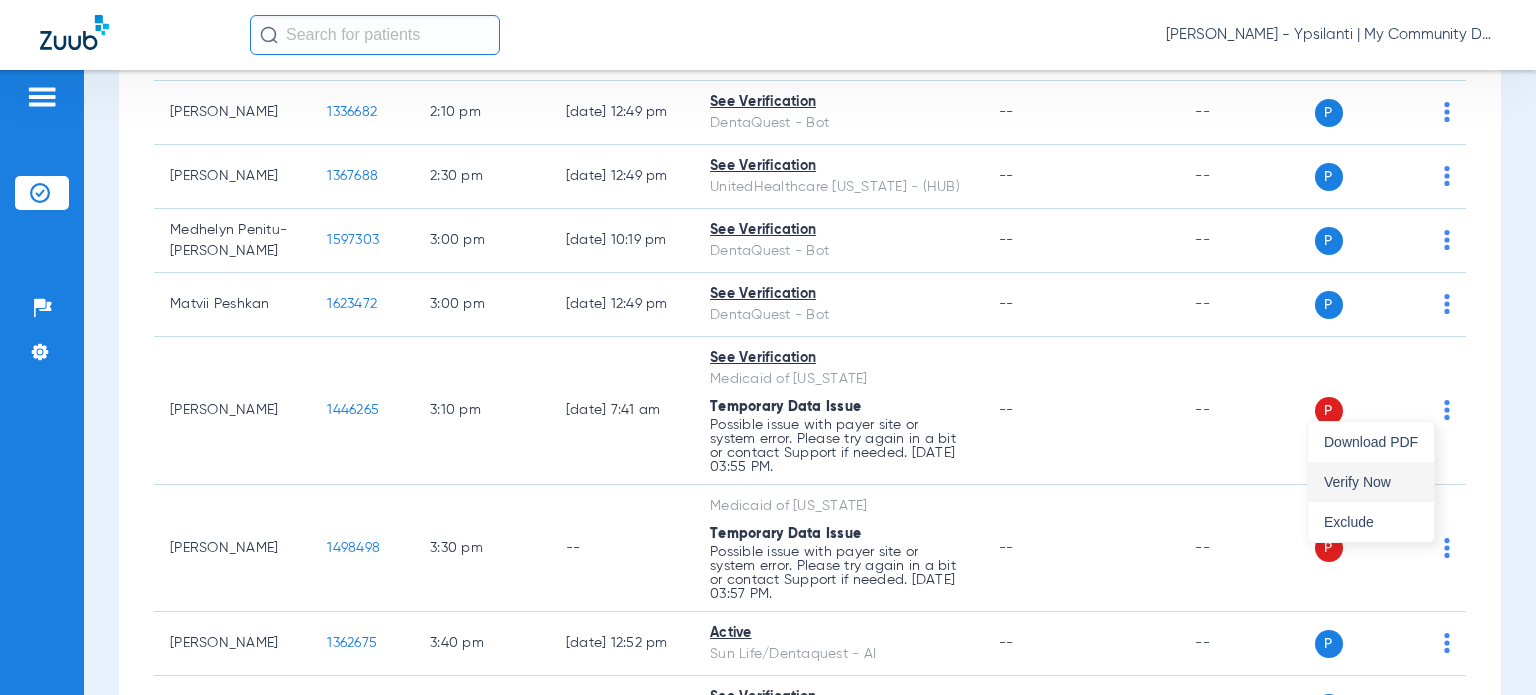 click on "Verify Now" at bounding box center (1371, 482) 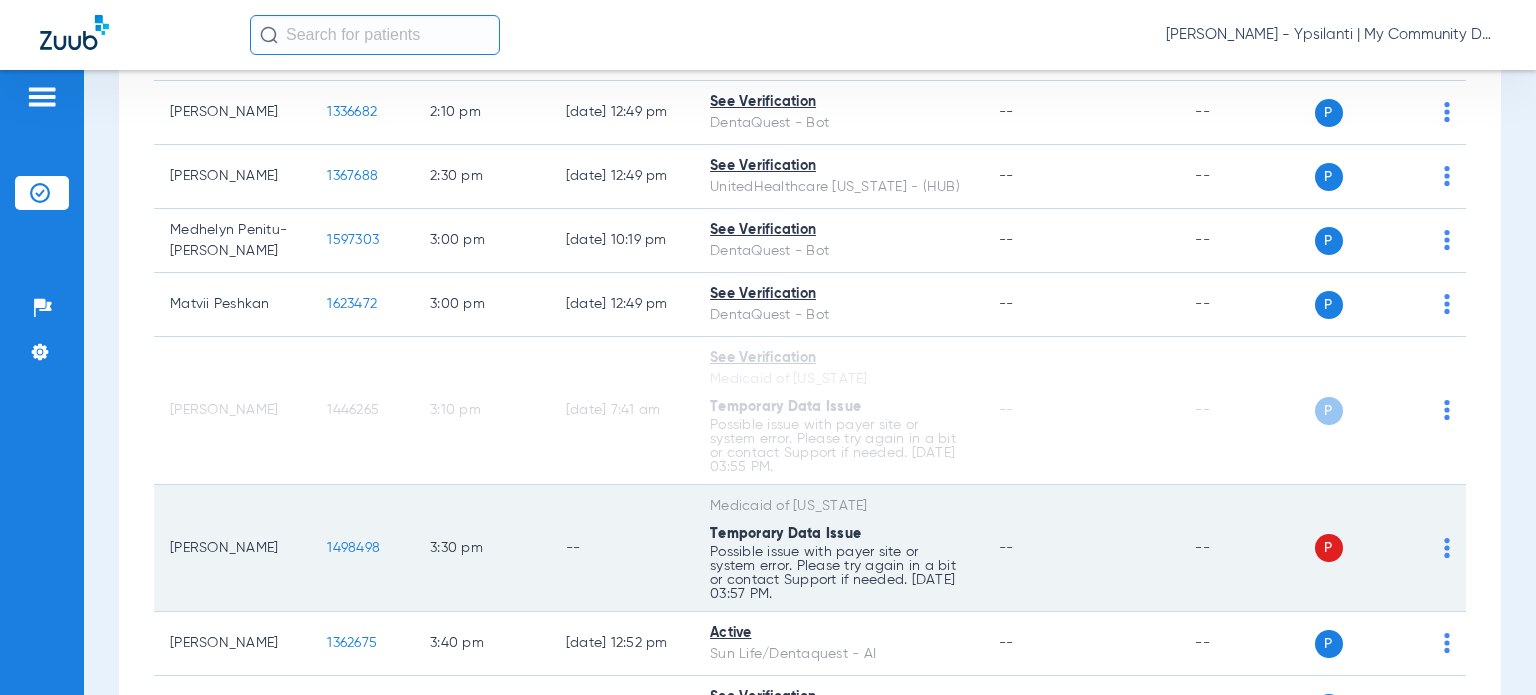 click on "P S" 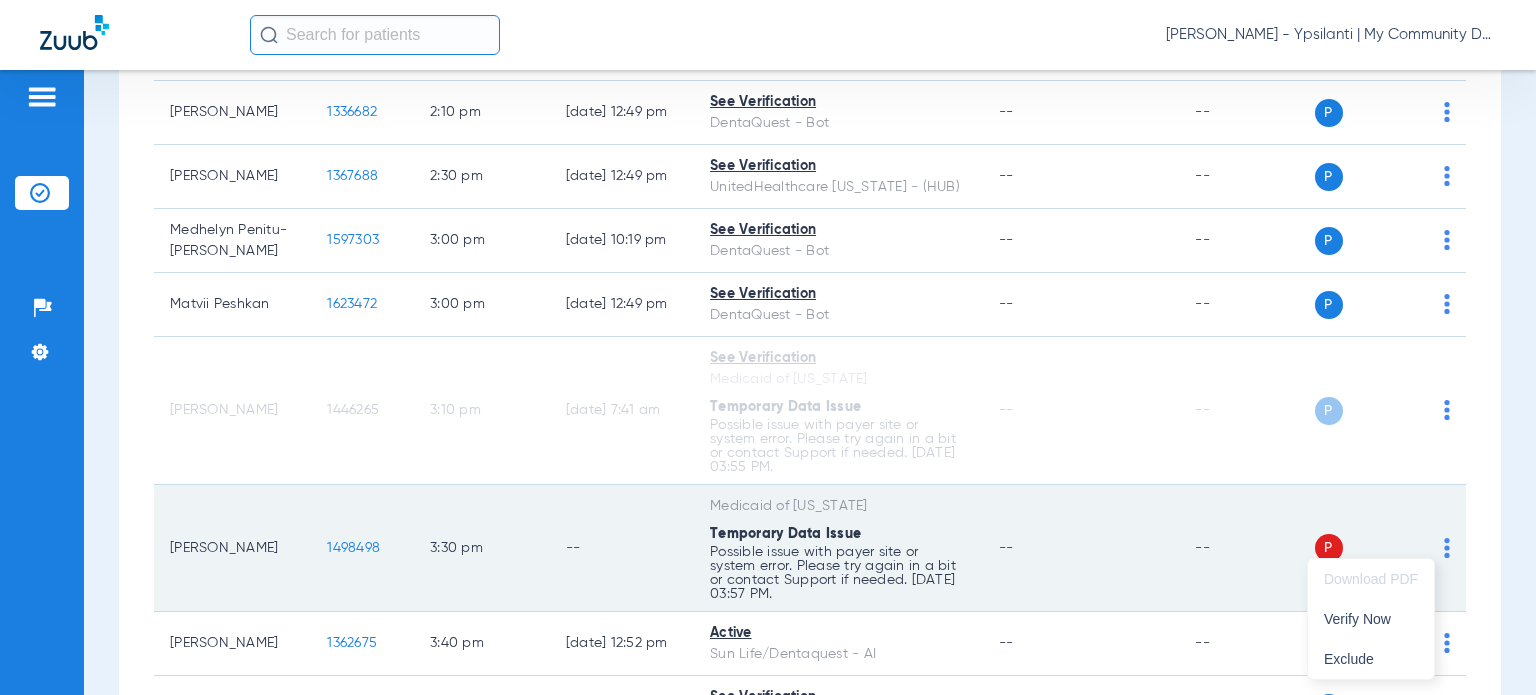 drag, startPoint x: 1405, startPoint y: 616, endPoint x: 1406, endPoint y: 590, distance: 26.019224 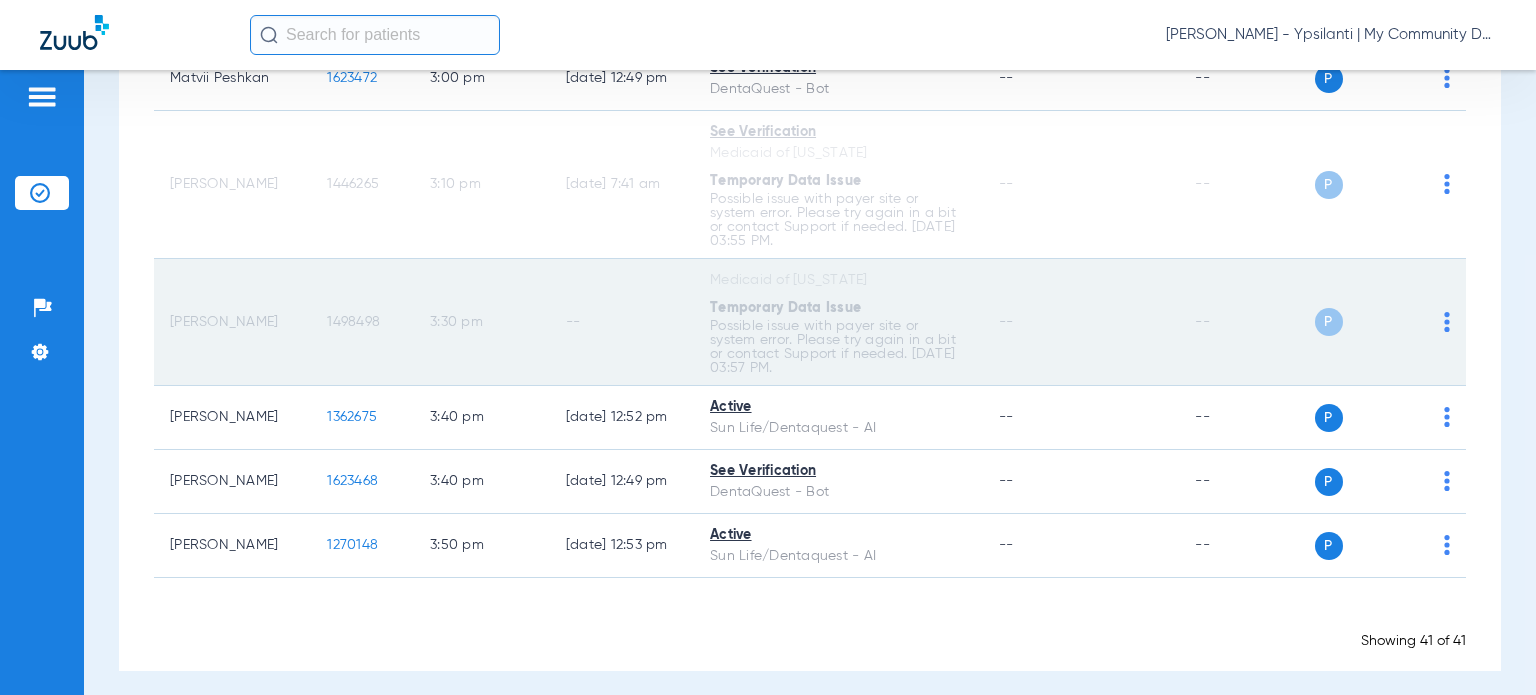 scroll, scrollTop: 2828, scrollLeft: 0, axis: vertical 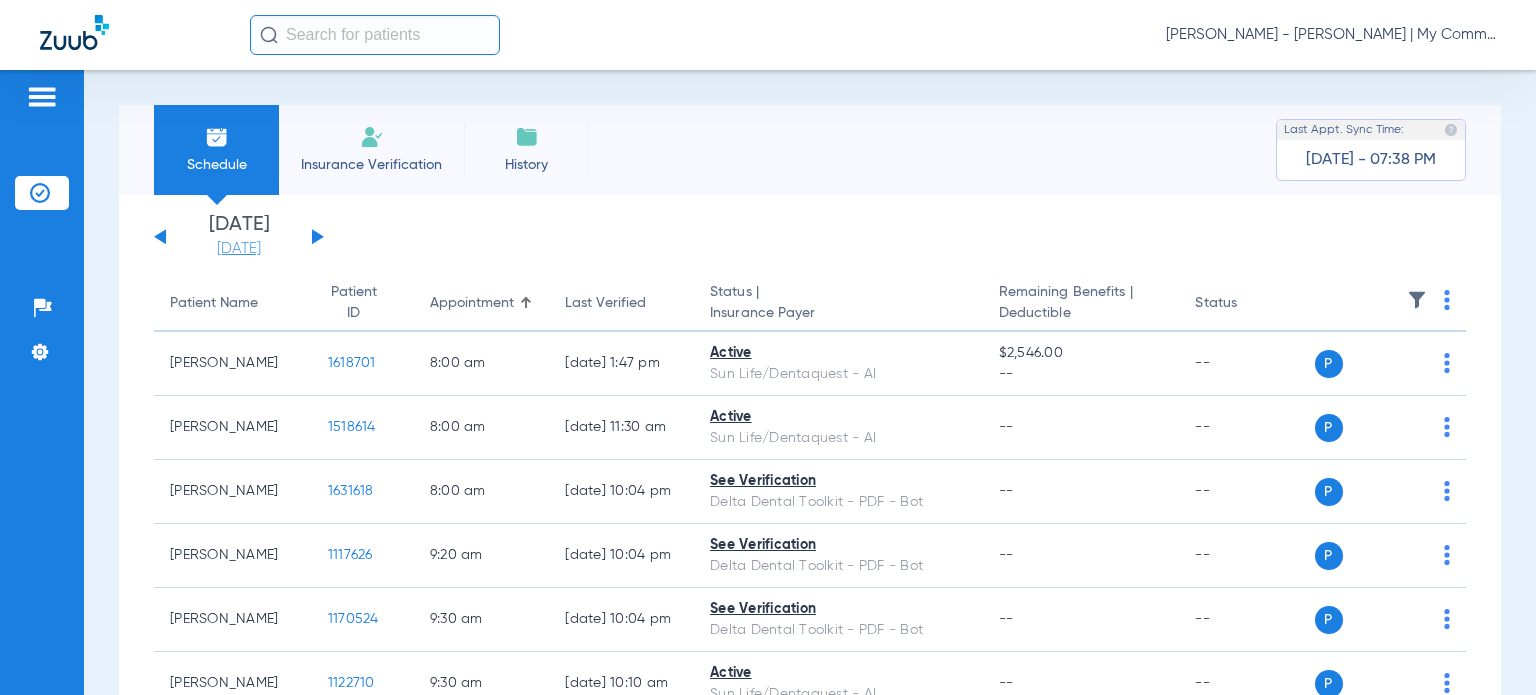 click on "[DATE]" 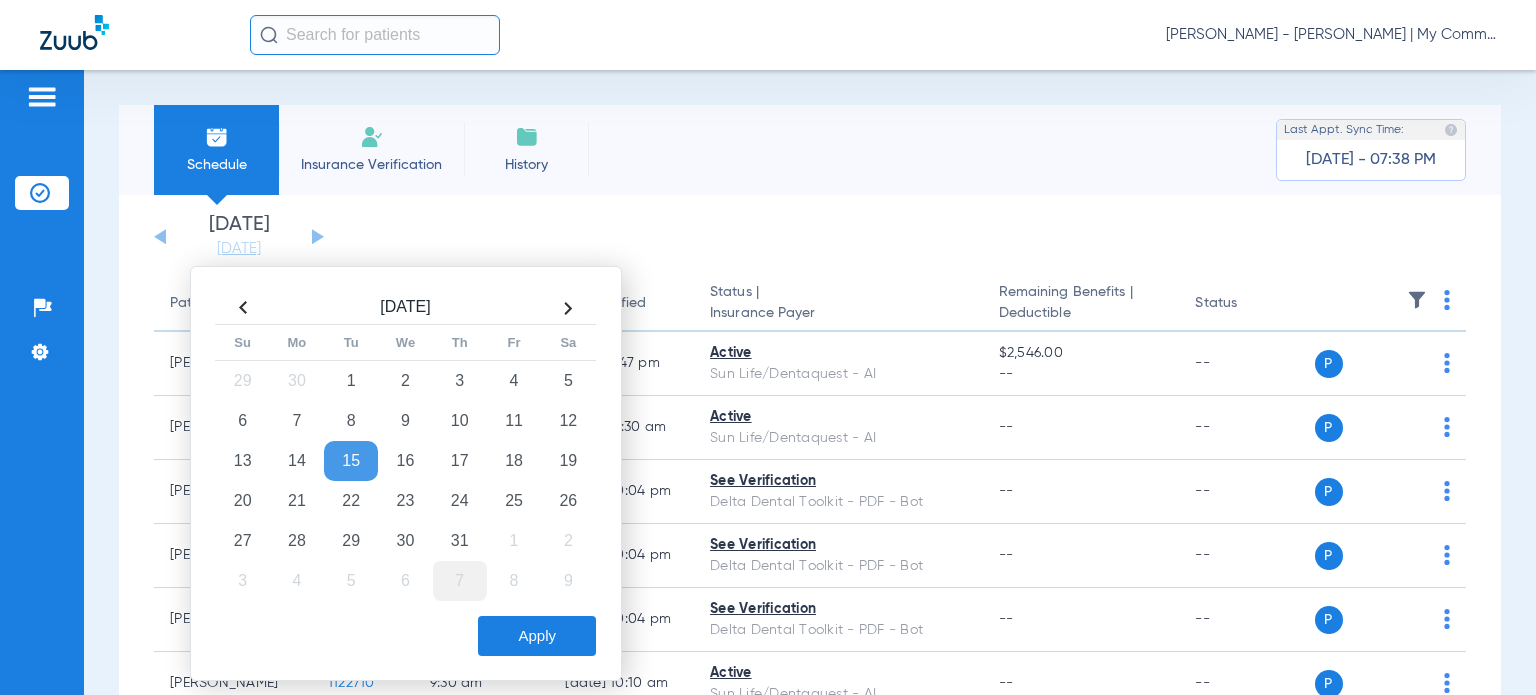drag, startPoint x: 404, startPoint y: 512, endPoint x: 486, endPoint y: 583, distance: 108.46658 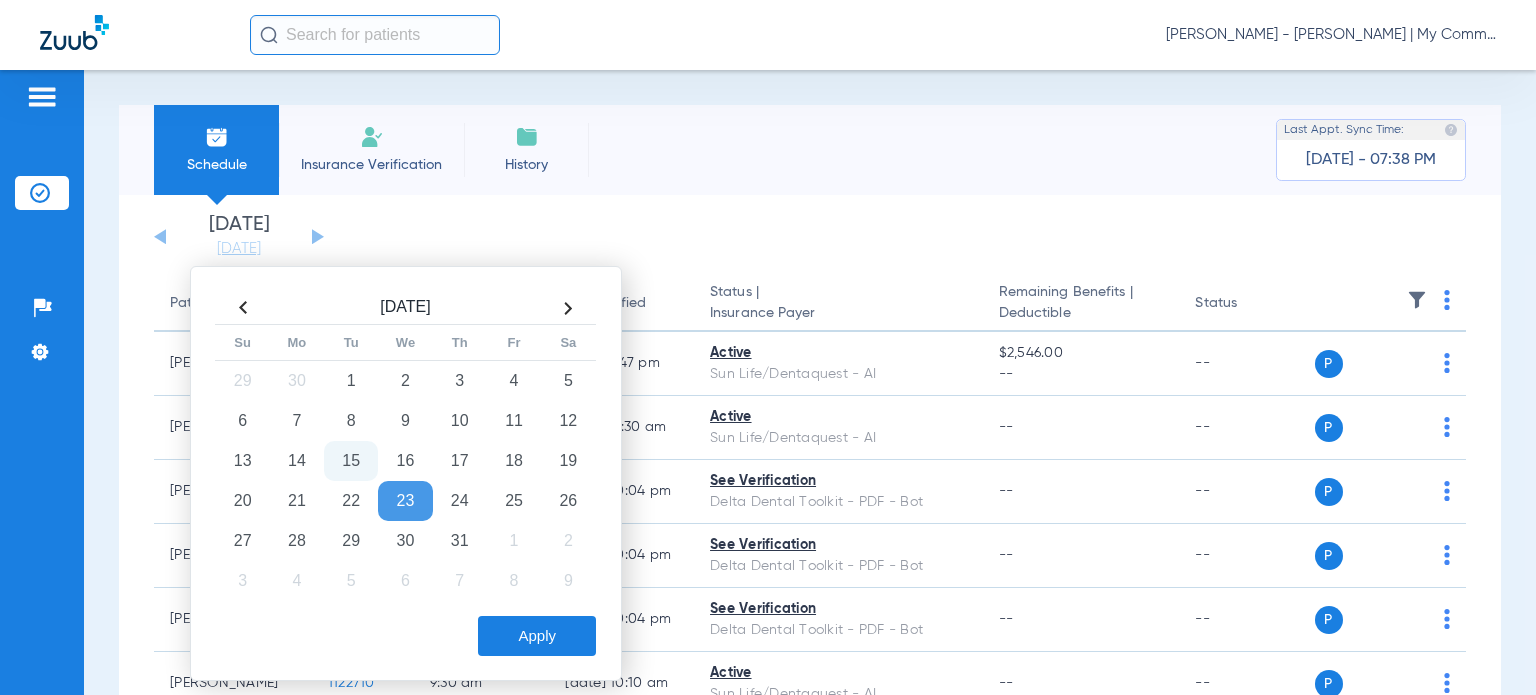 drag, startPoint x: 567, startPoint y: 648, endPoint x: 559, endPoint y: 623, distance: 26.24881 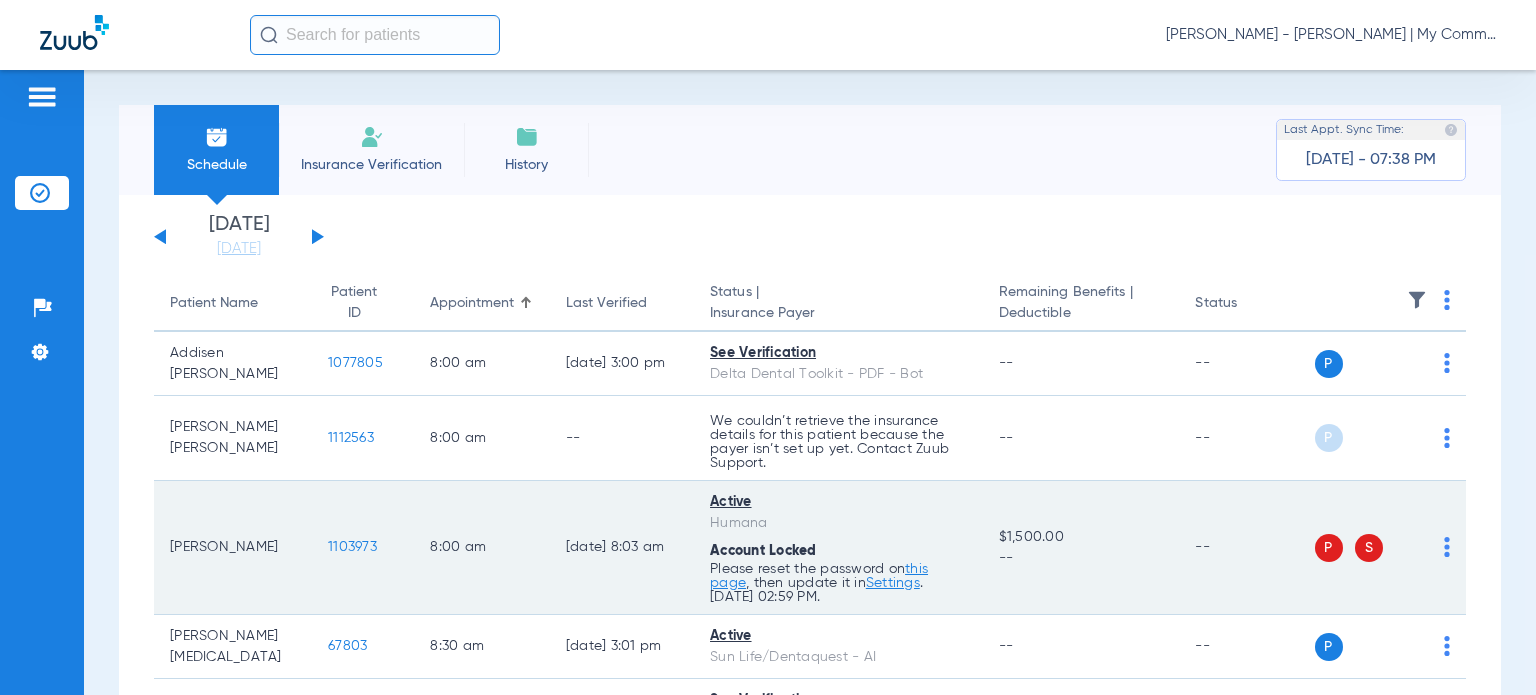 click 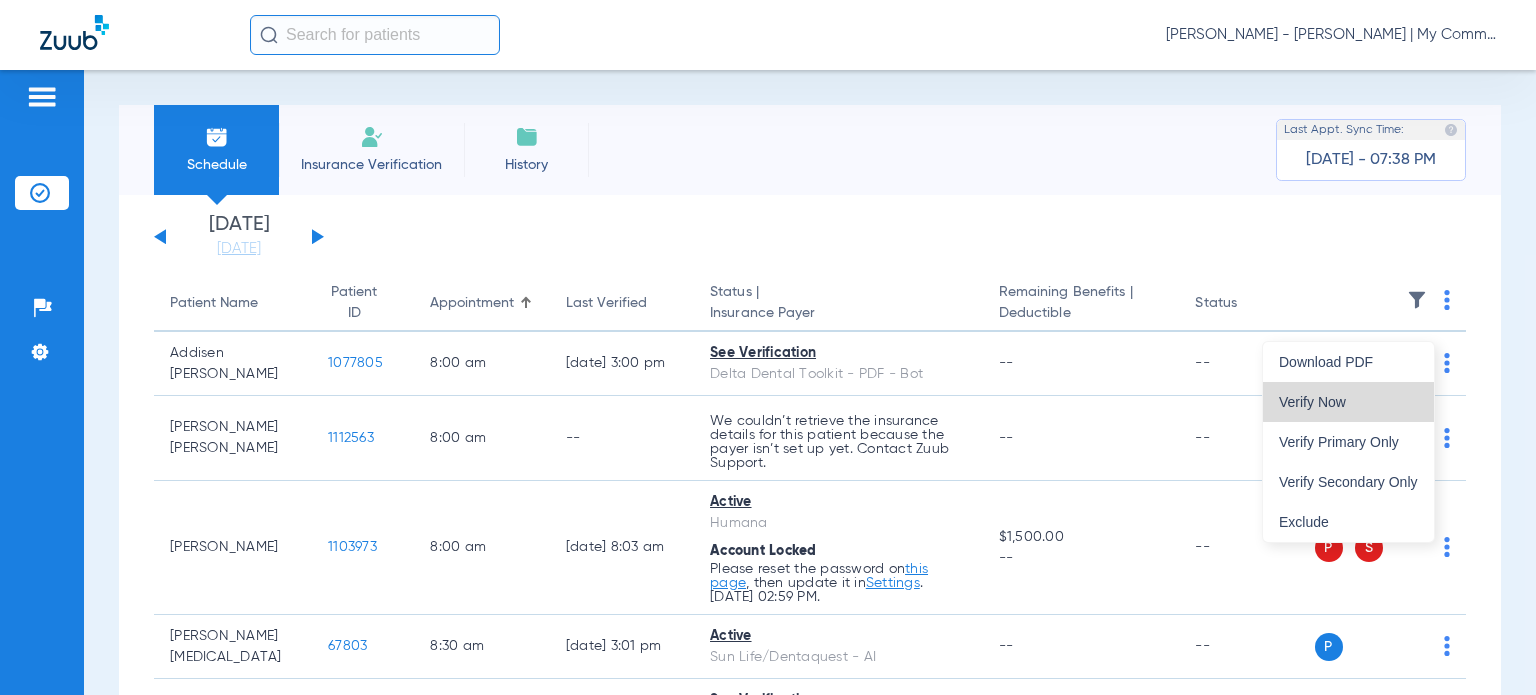 click on "Verify Now" at bounding box center [1348, 402] 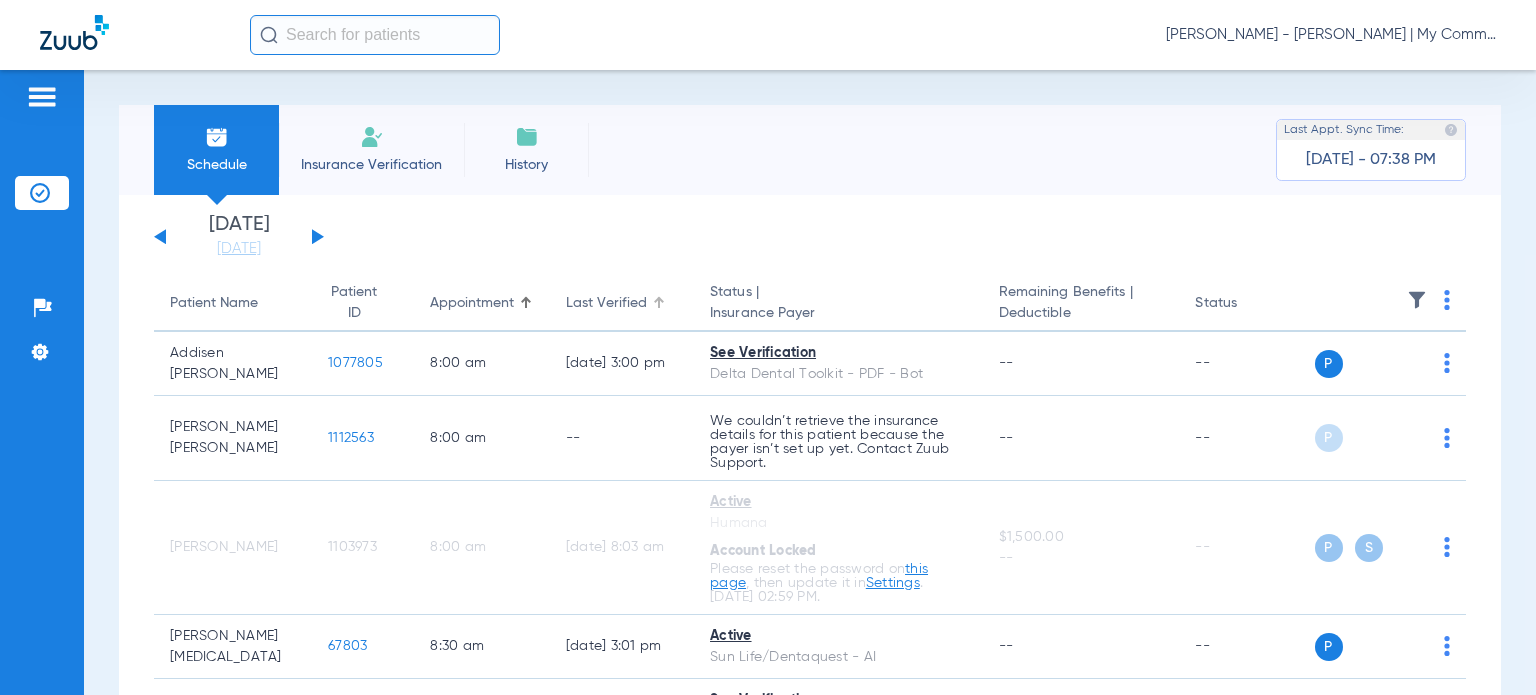 click on "Last Verified" 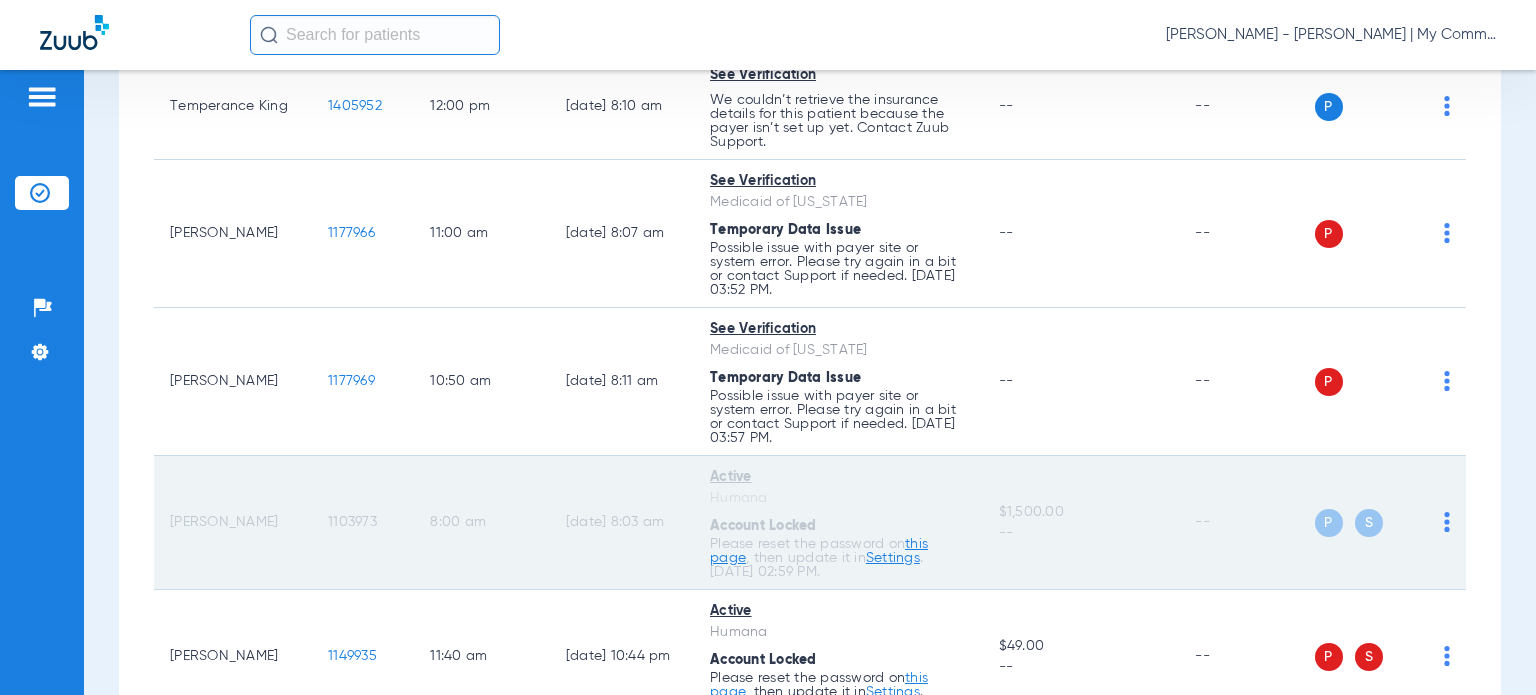 scroll, scrollTop: 400, scrollLeft: 0, axis: vertical 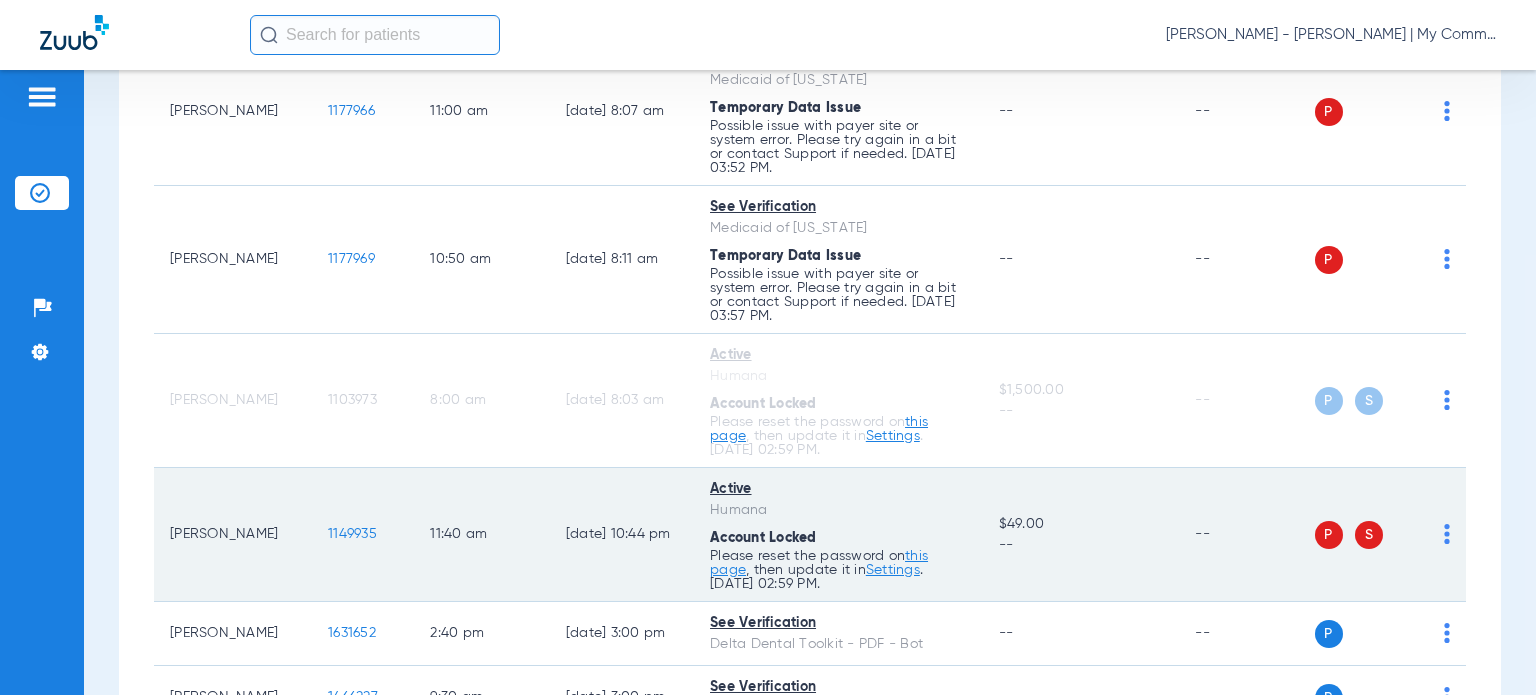 click 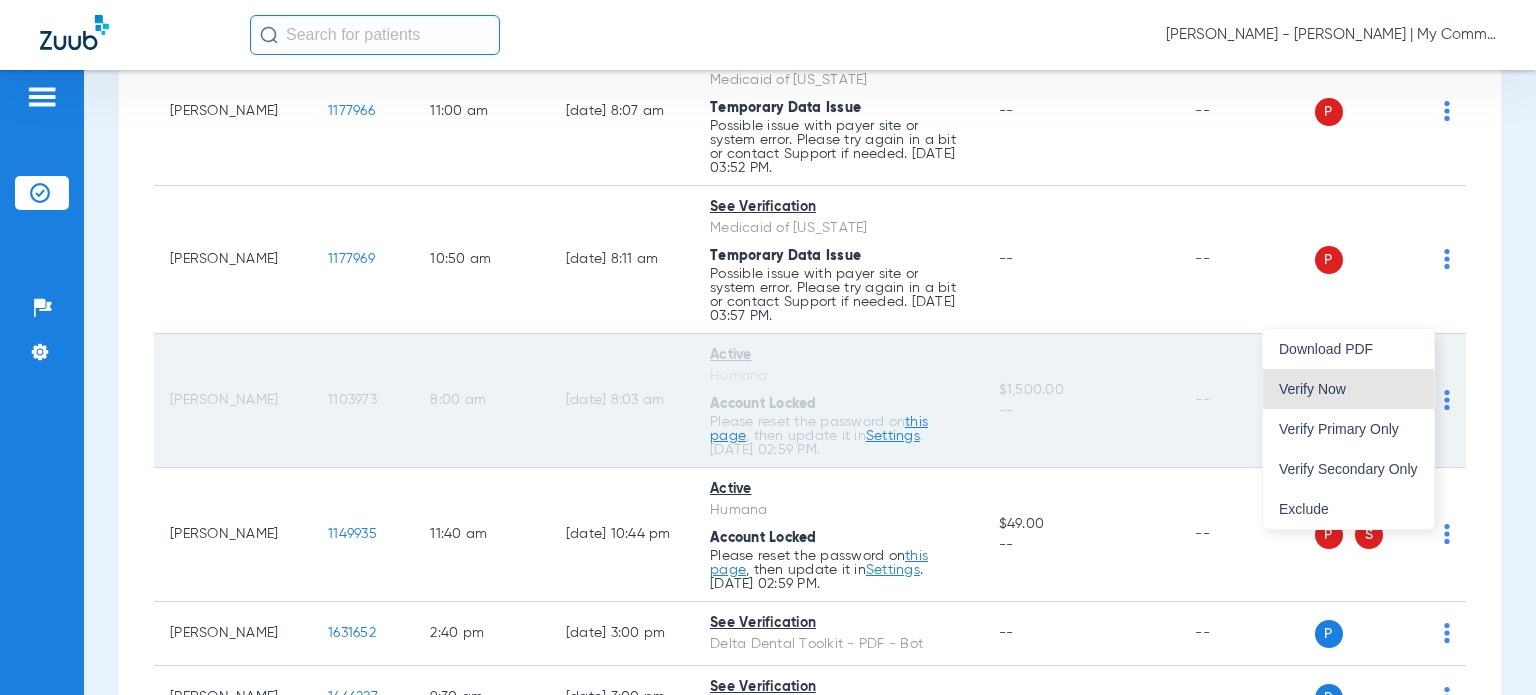drag, startPoint x: 1349, startPoint y: 384, endPoint x: 1355, endPoint y: 333, distance: 51.351727 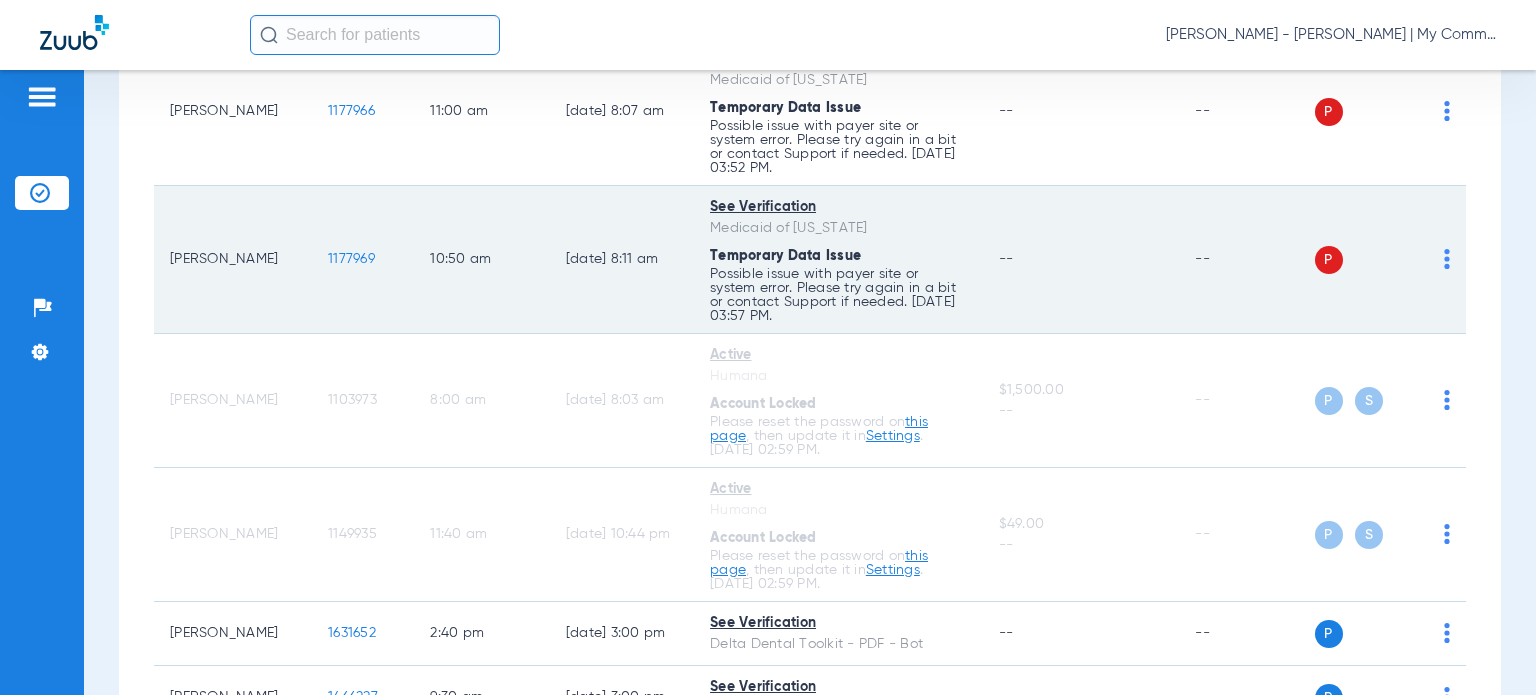 click 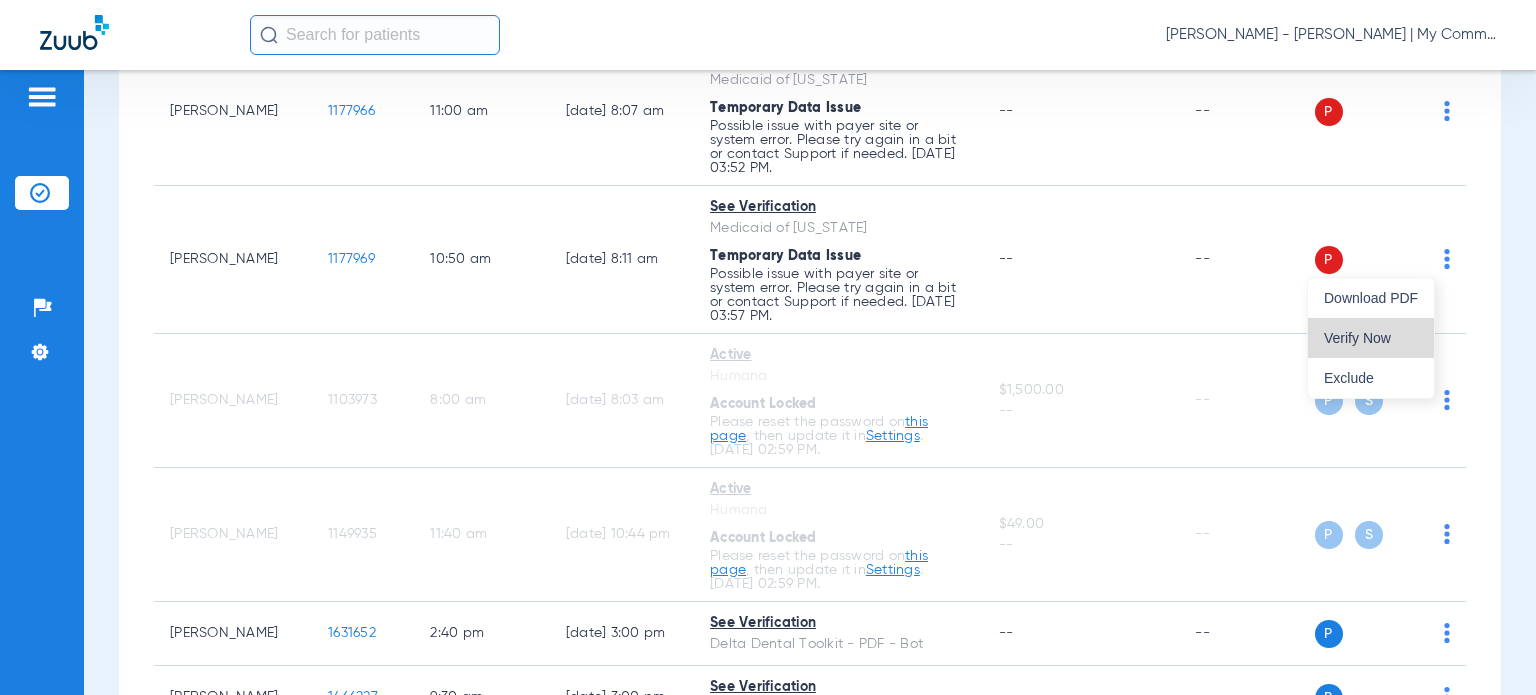 click on "Verify Now" at bounding box center (1371, 338) 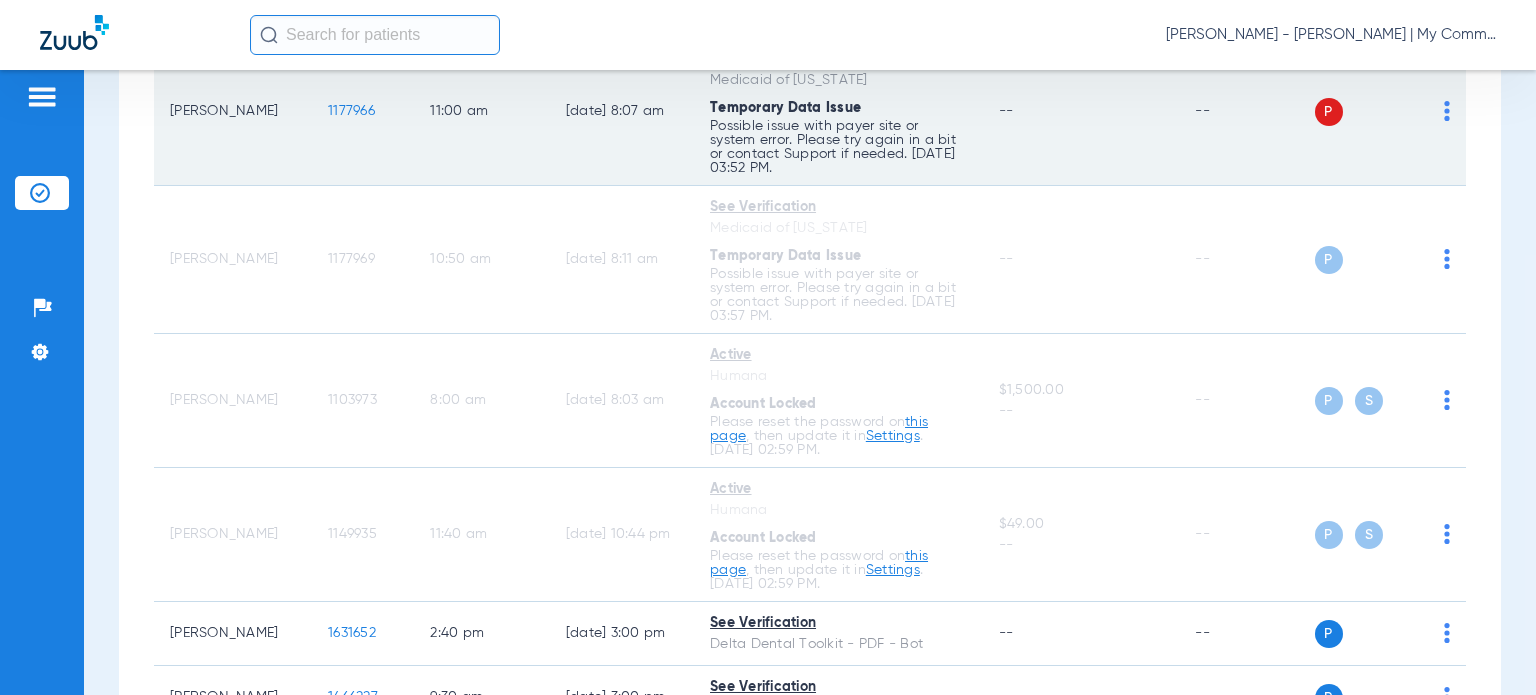 click on "P S" 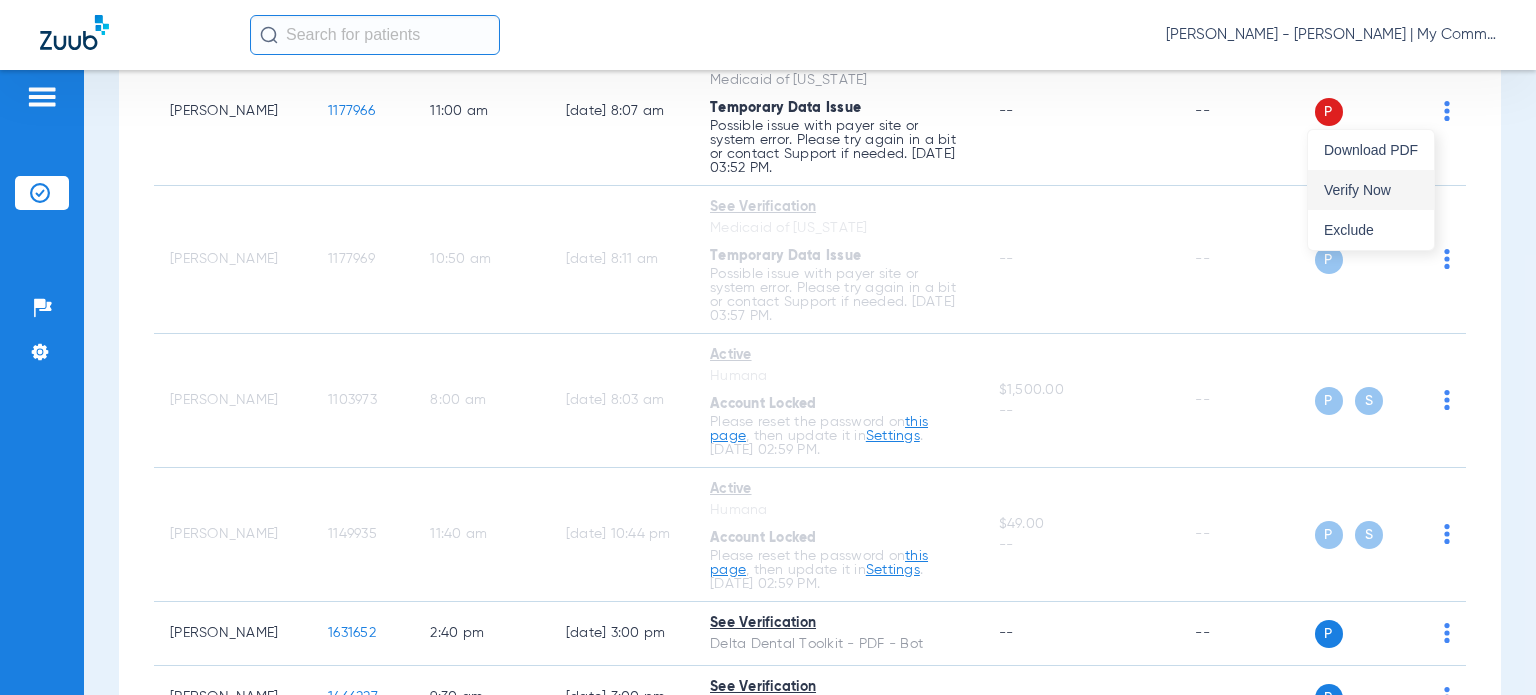 click on "Verify Now" at bounding box center (1371, 190) 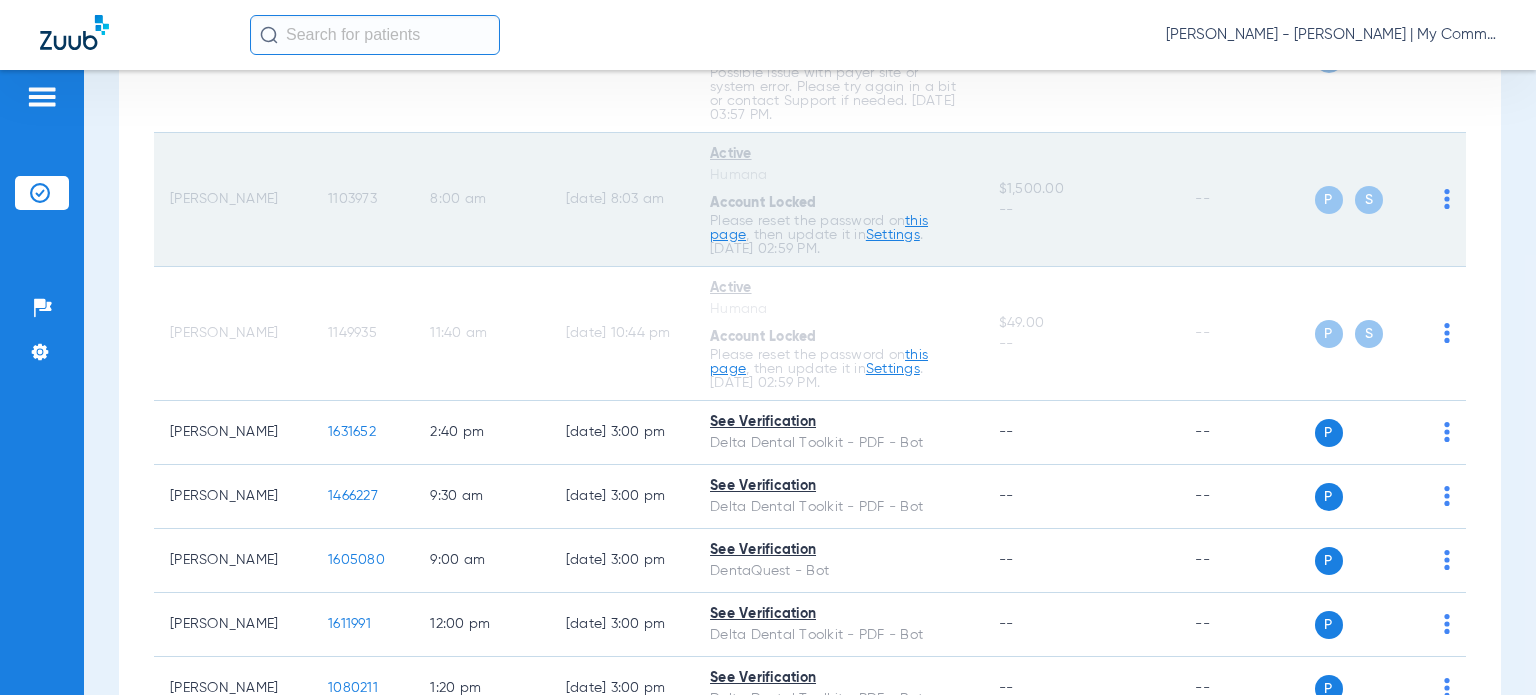 scroll, scrollTop: 1000, scrollLeft: 0, axis: vertical 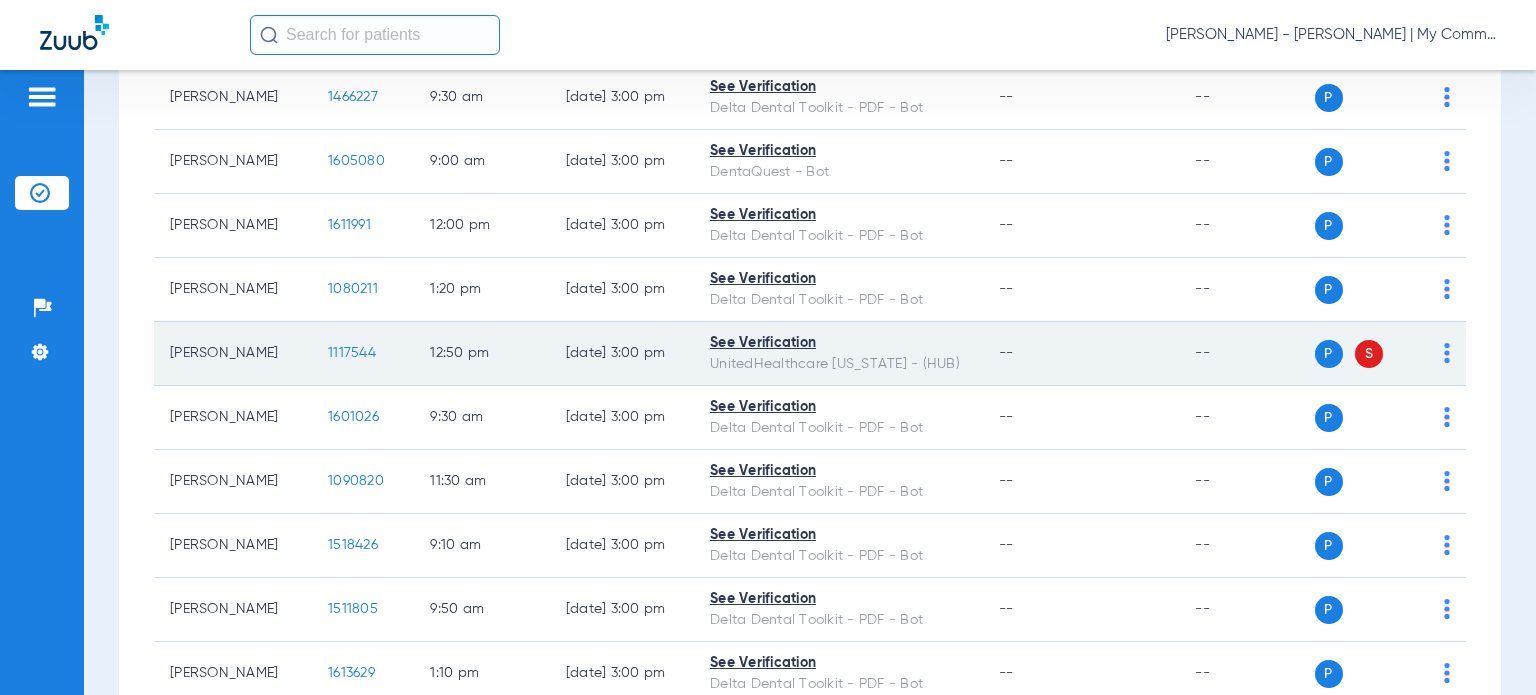 click on "P S" 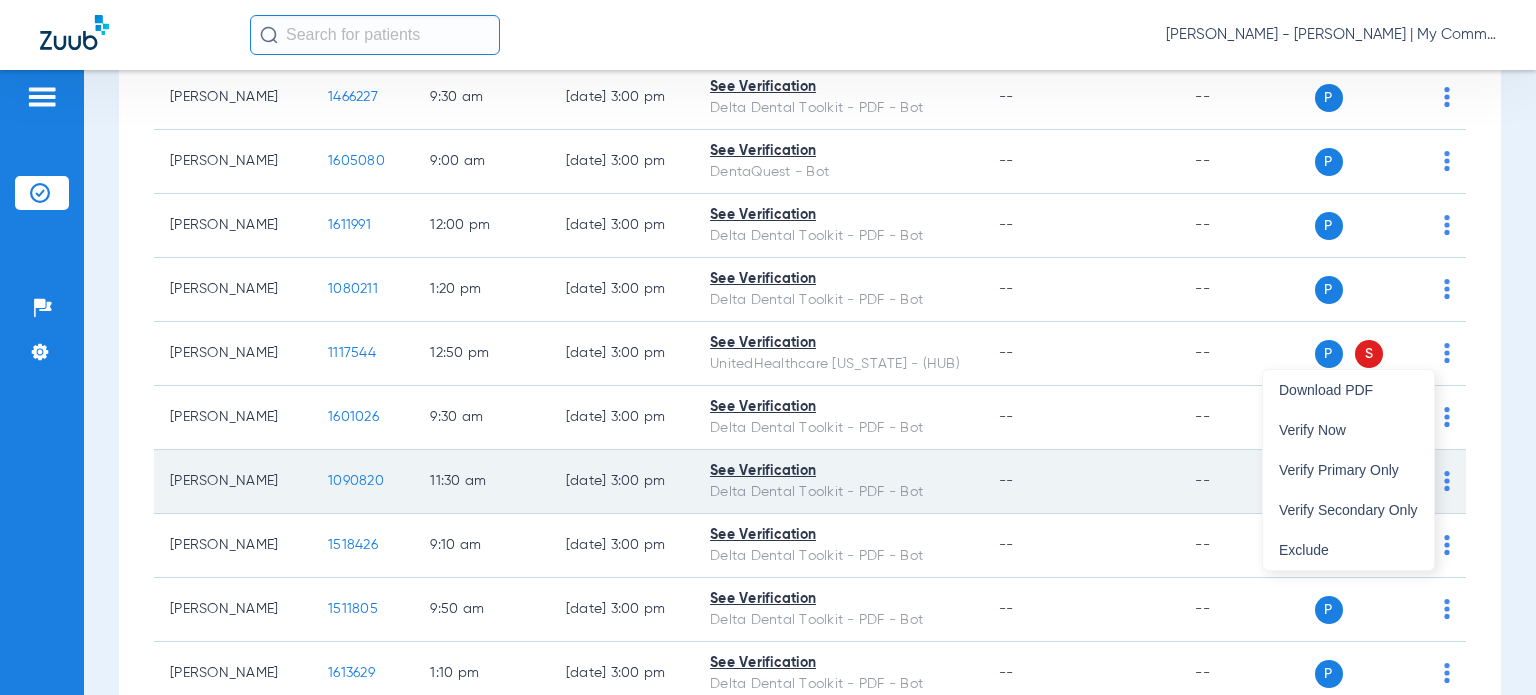 click on "Verify Secondary Only" at bounding box center (1348, 510) 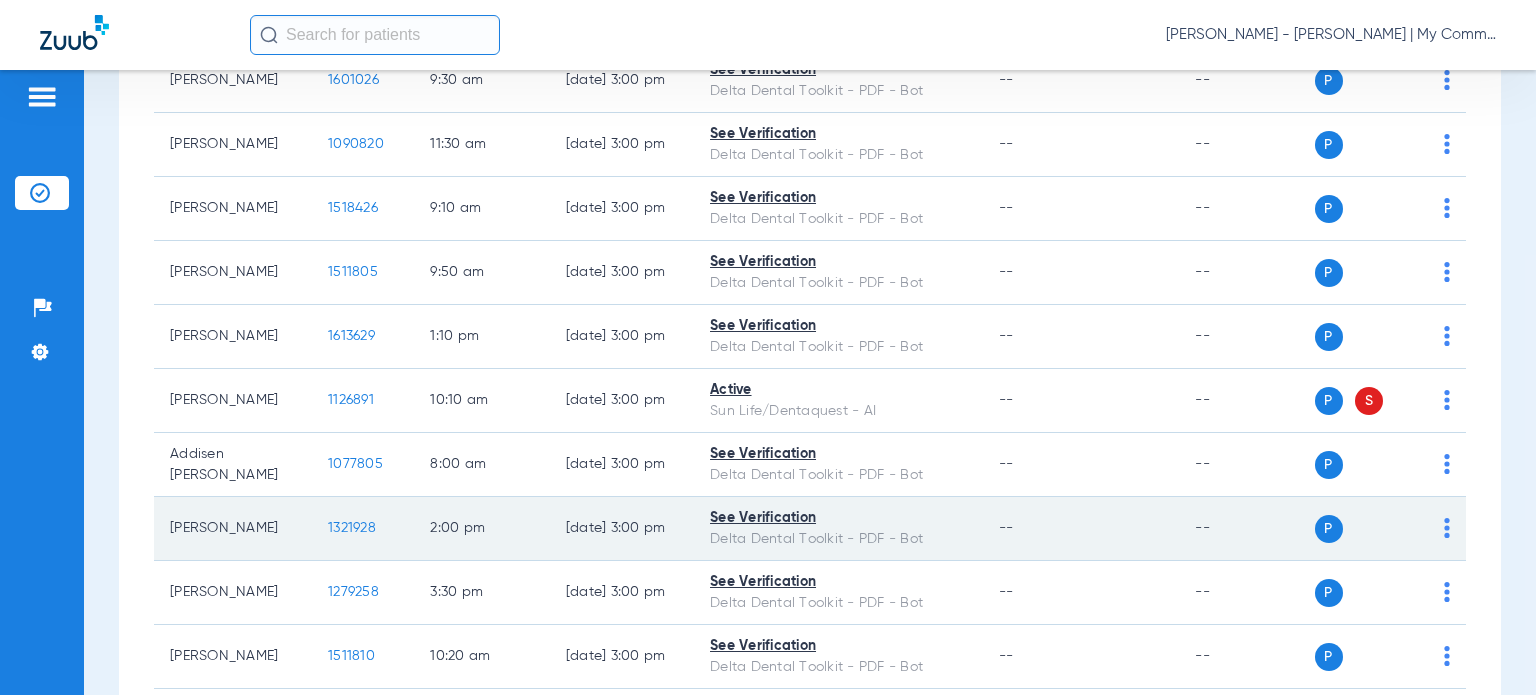 scroll, scrollTop: 1600, scrollLeft: 0, axis: vertical 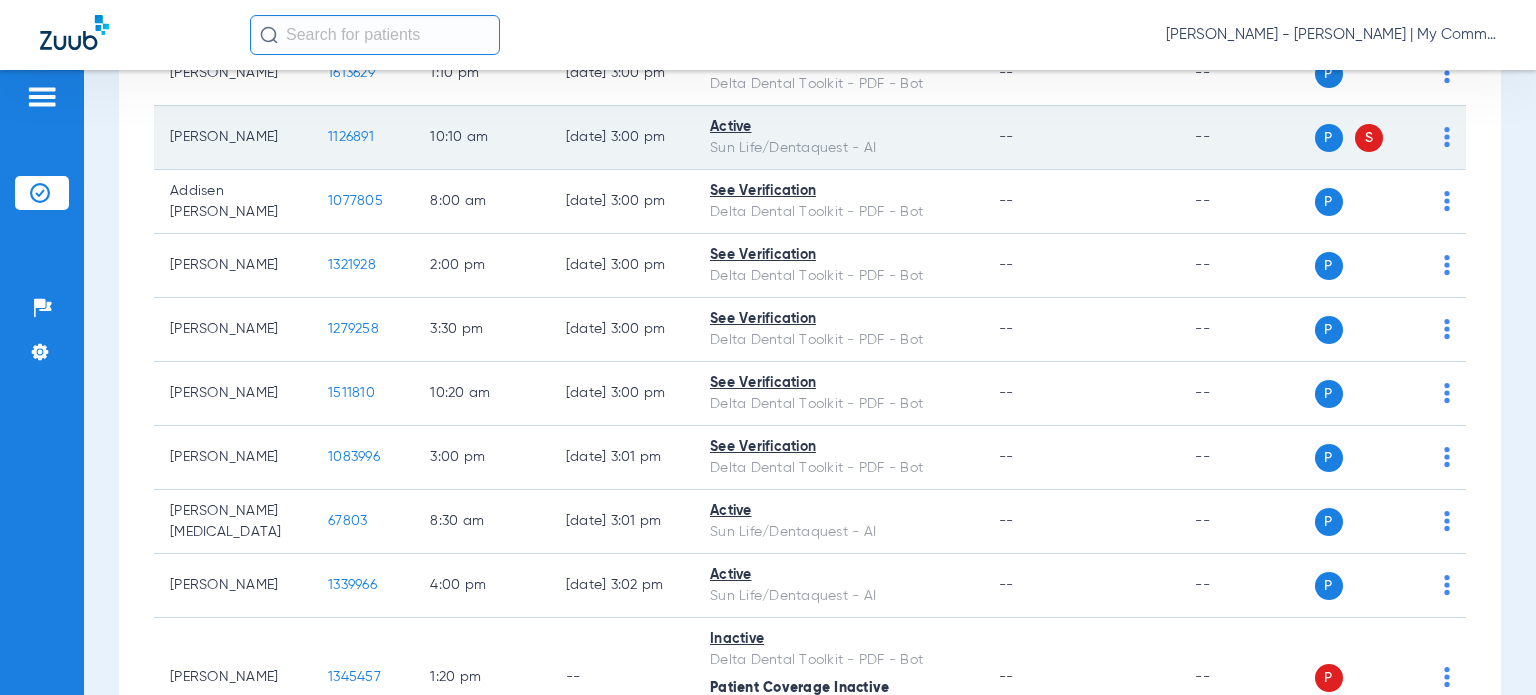 click 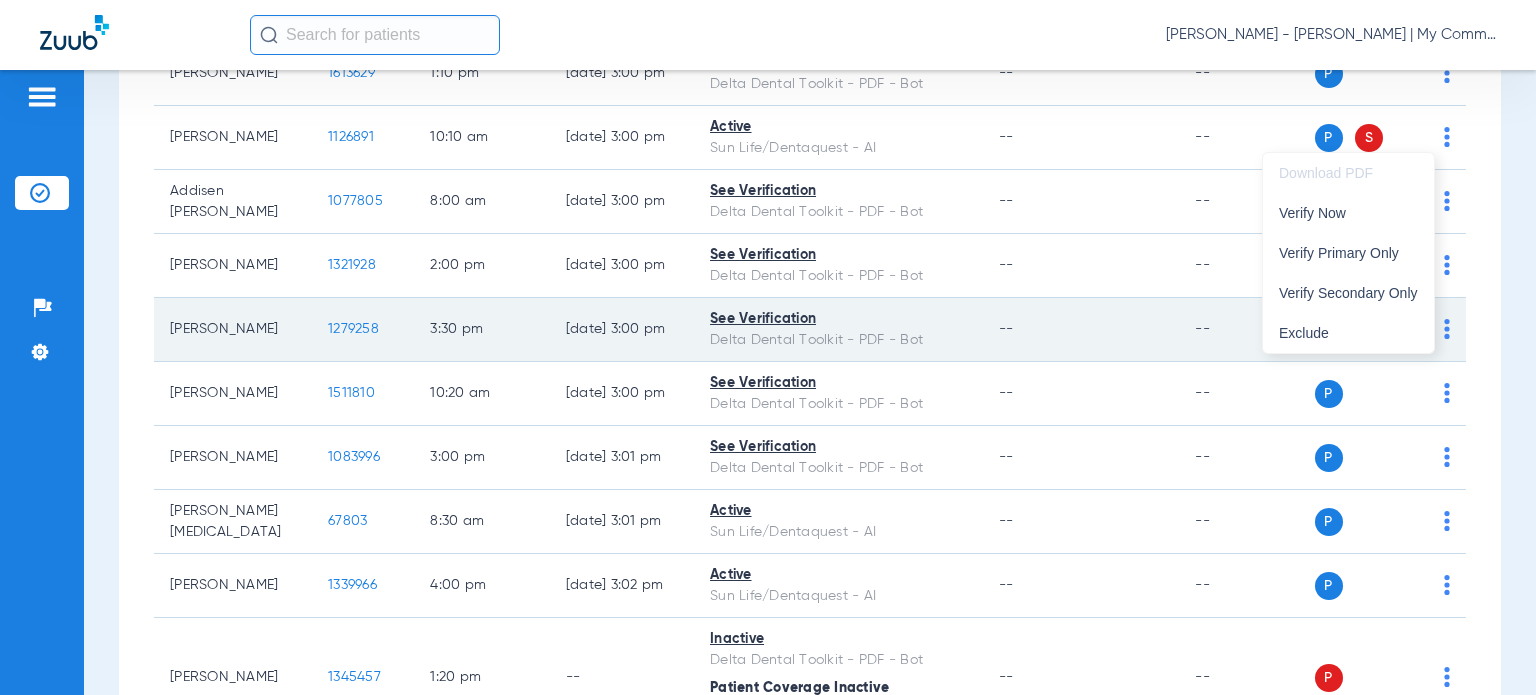 click on "Verify Secondary Only" at bounding box center [1348, 293] 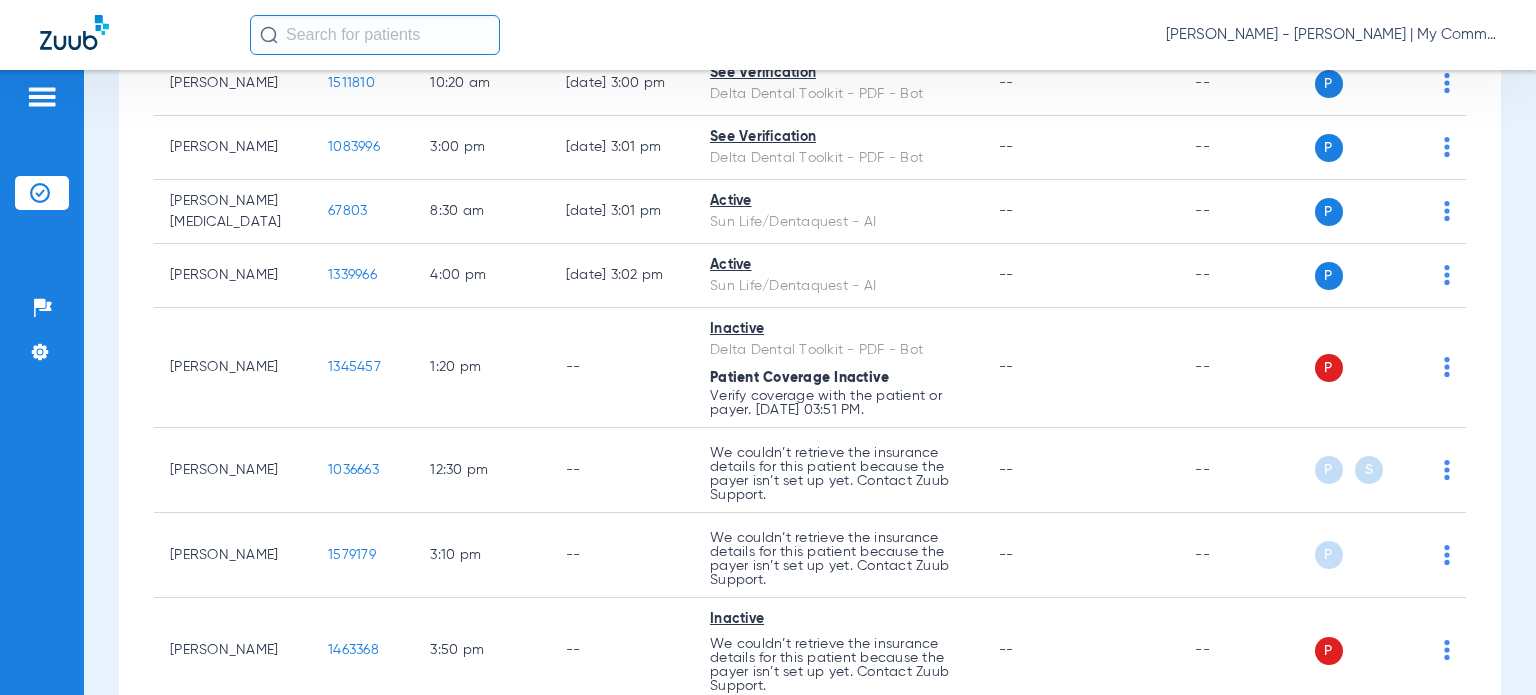 scroll, scrollTop: 2000, scrollLeft: 0, axis: vertical 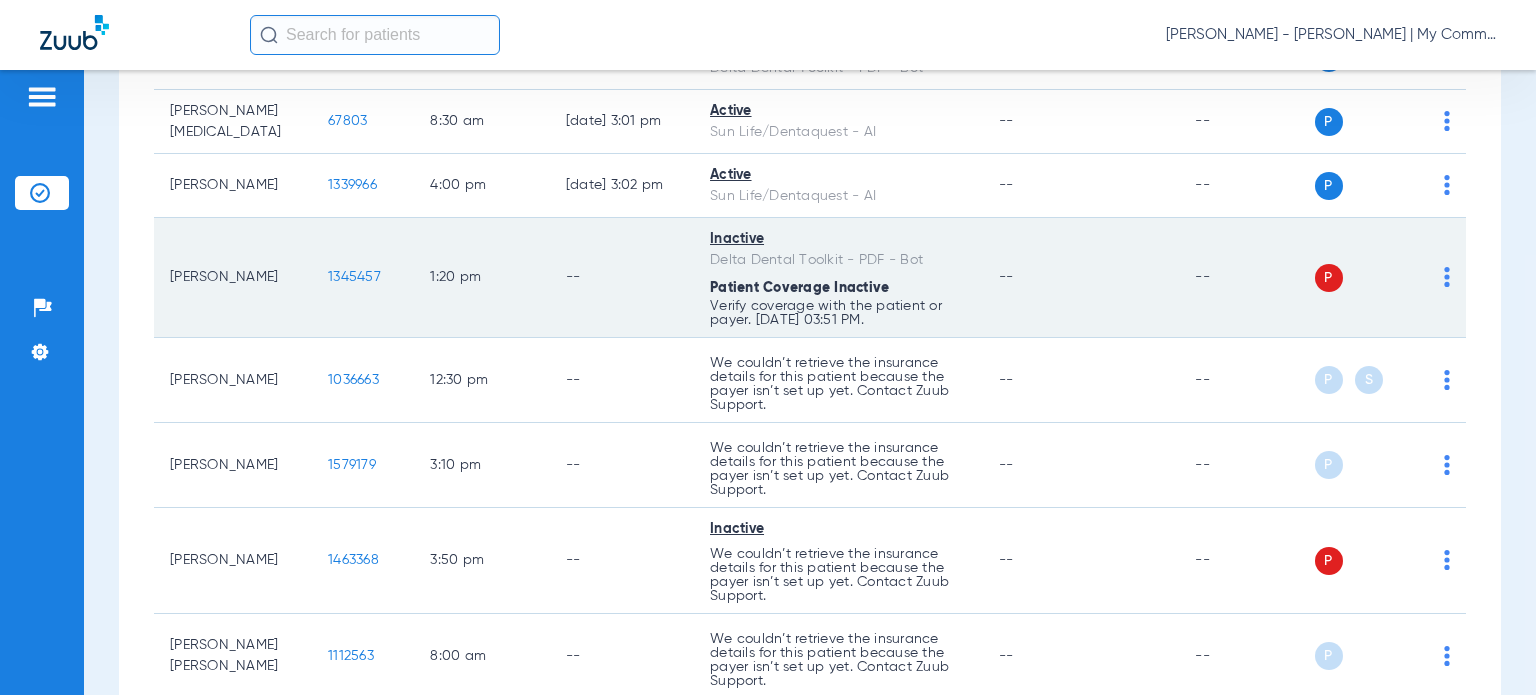 click 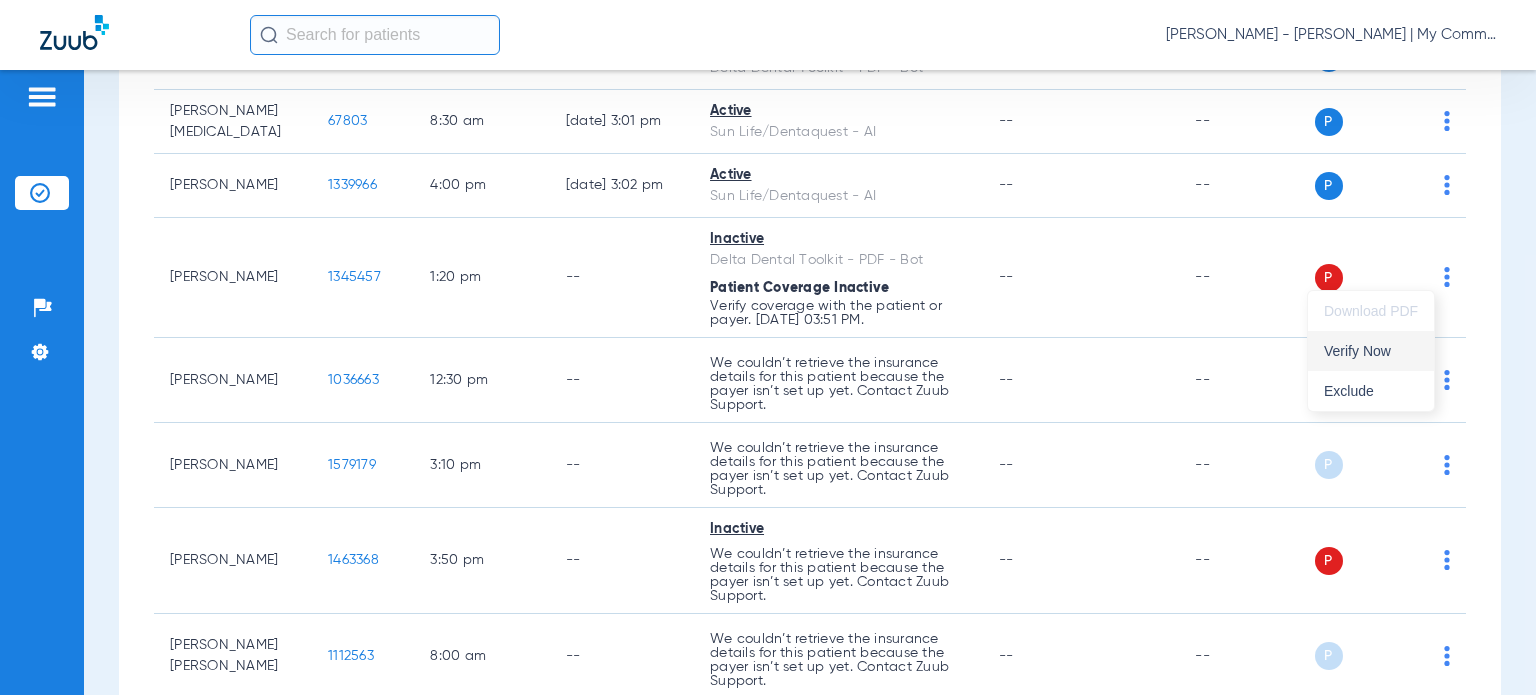 click on "Verify Now" at bounding box center [1371, 351] 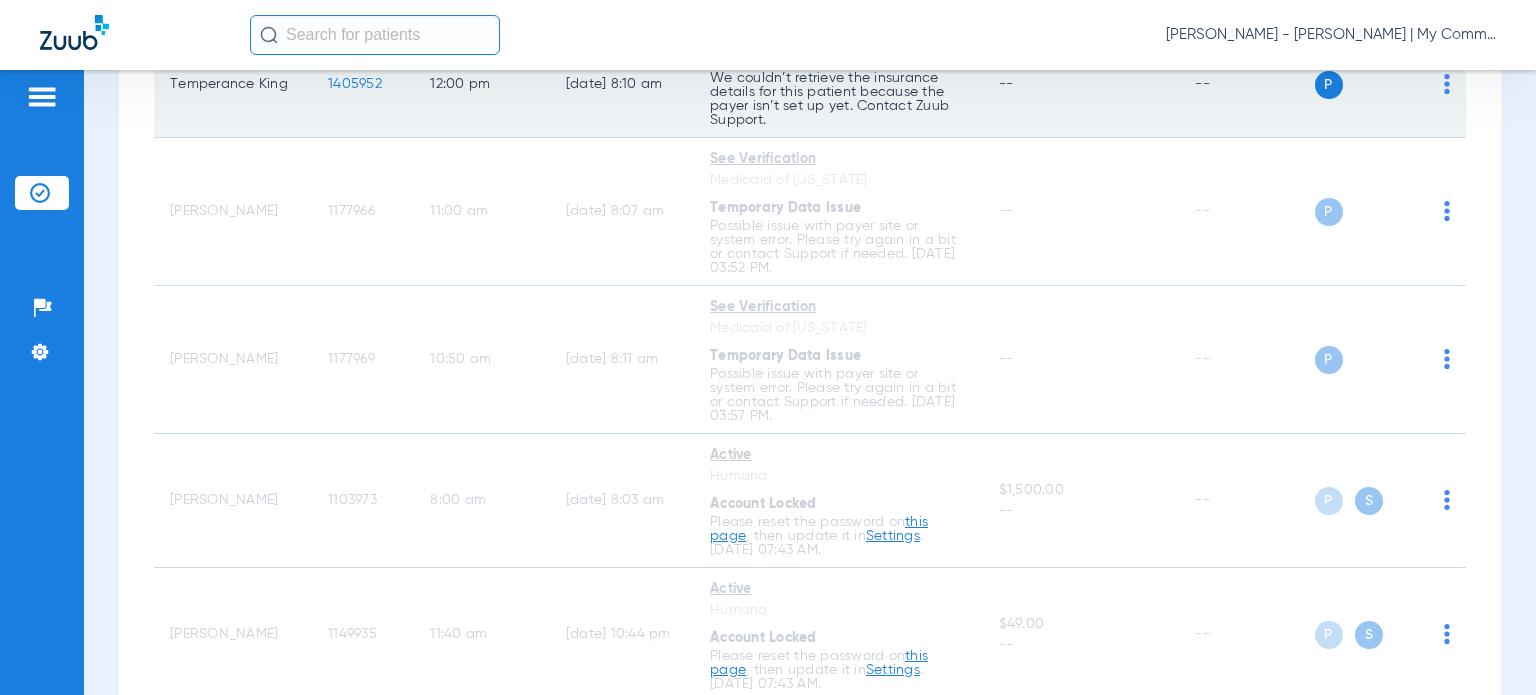 scroll, scrollTop: 124, scrollLeft: 0, axis: vertical 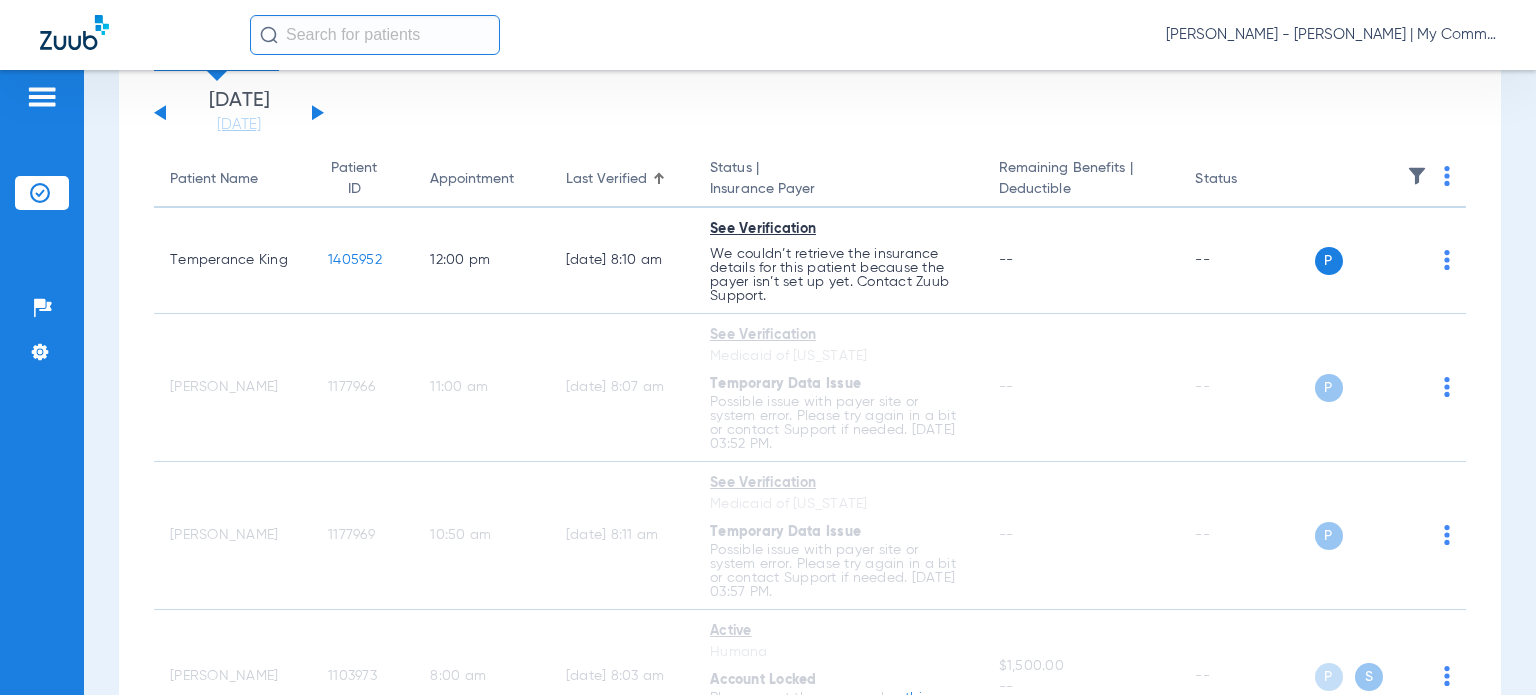 click on "Appointment" 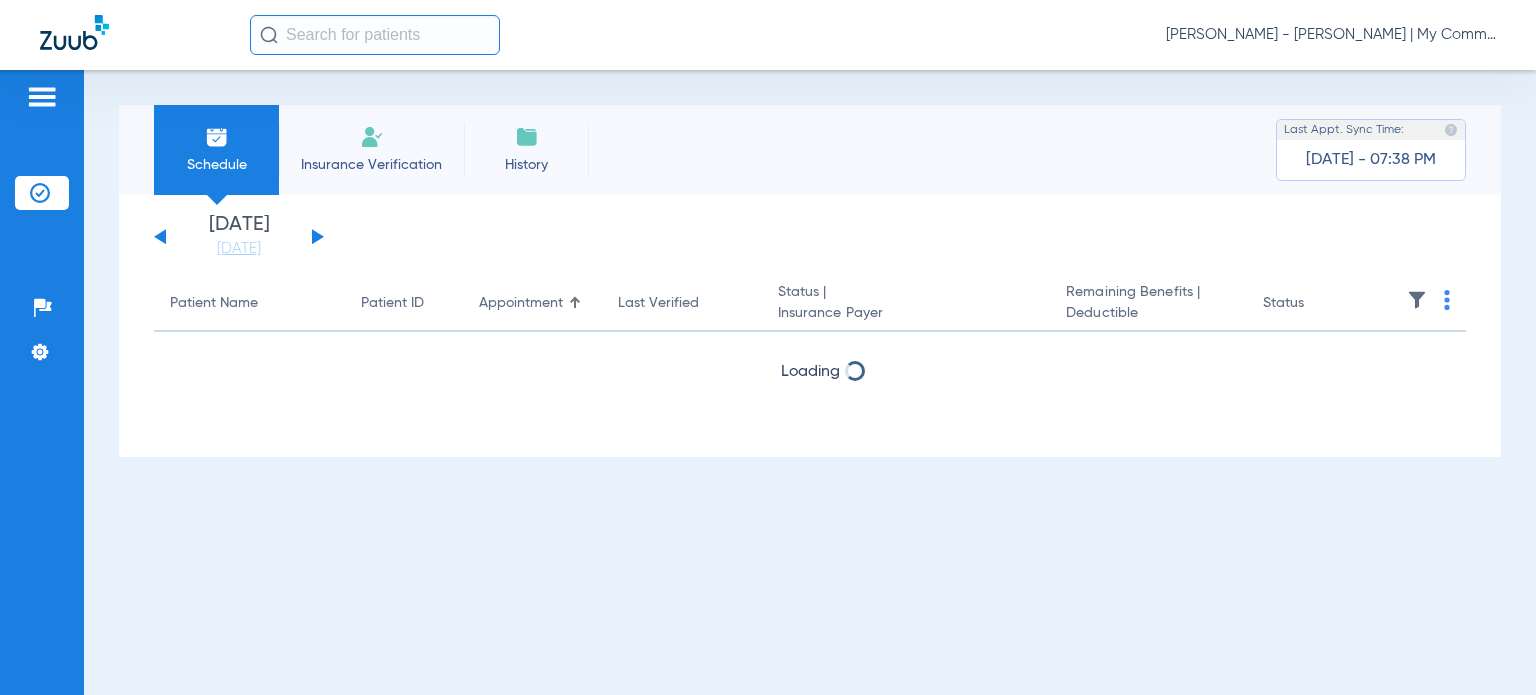 scroll, scrollTop: 0, scrollLeft: 0, axis: both 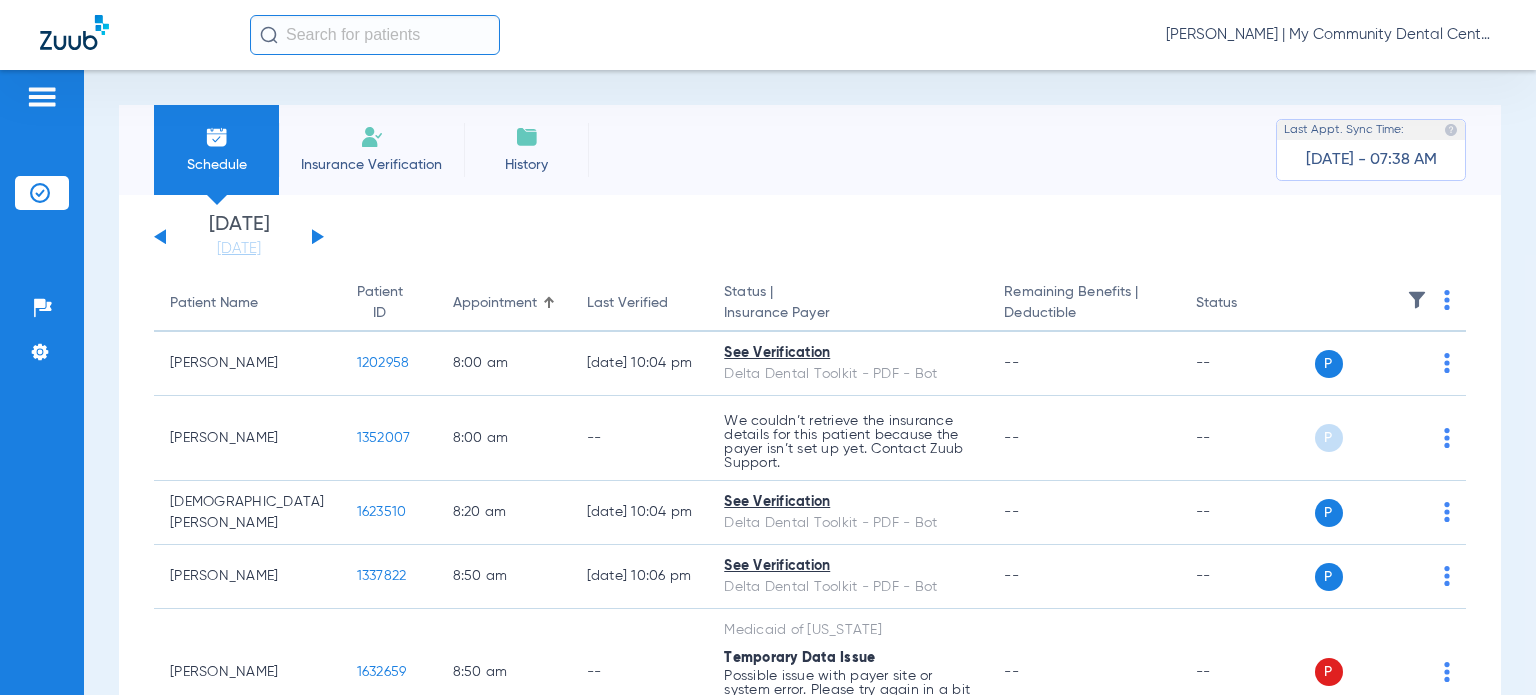 click on "[DATE]   [DATE]" 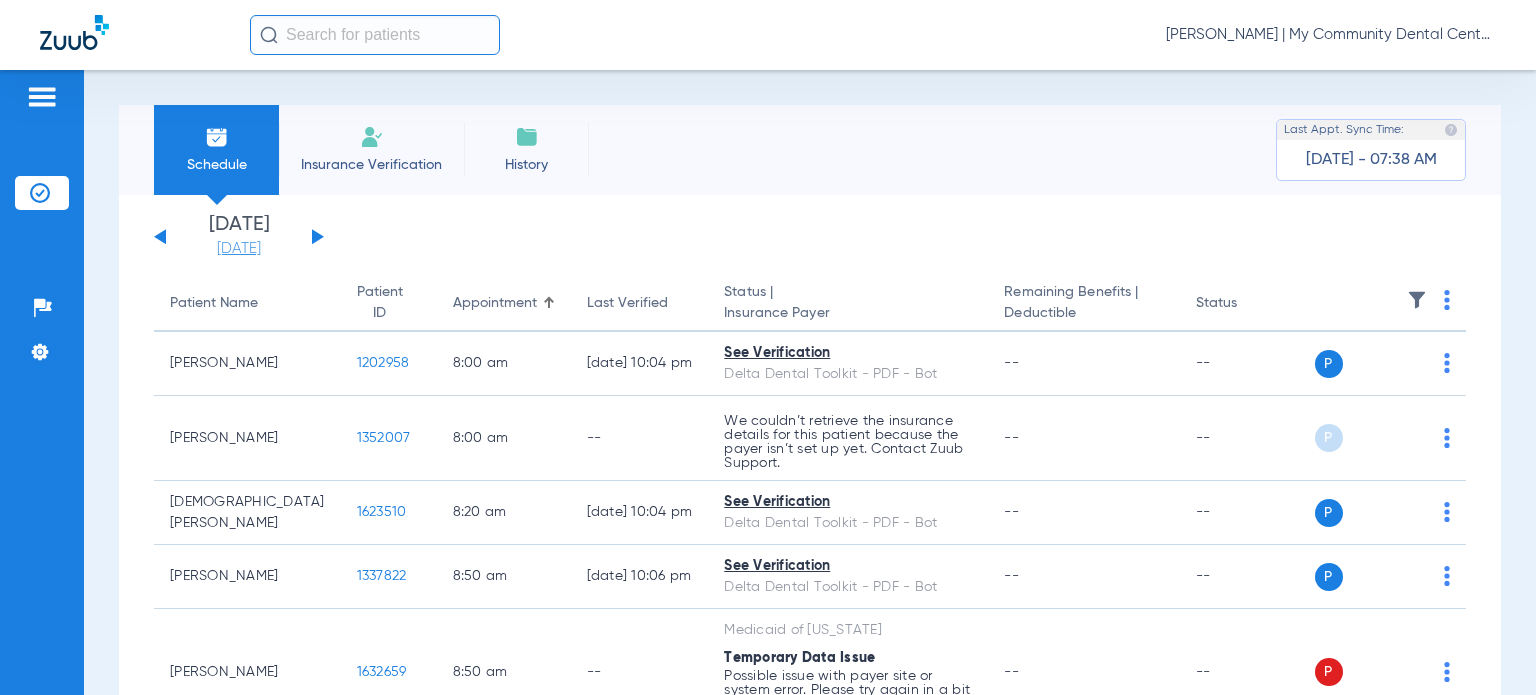 drag, startPoint x: 242, startPoint y: 243, endPoint x: 248, endPoint y: 252, distance: 10.816654 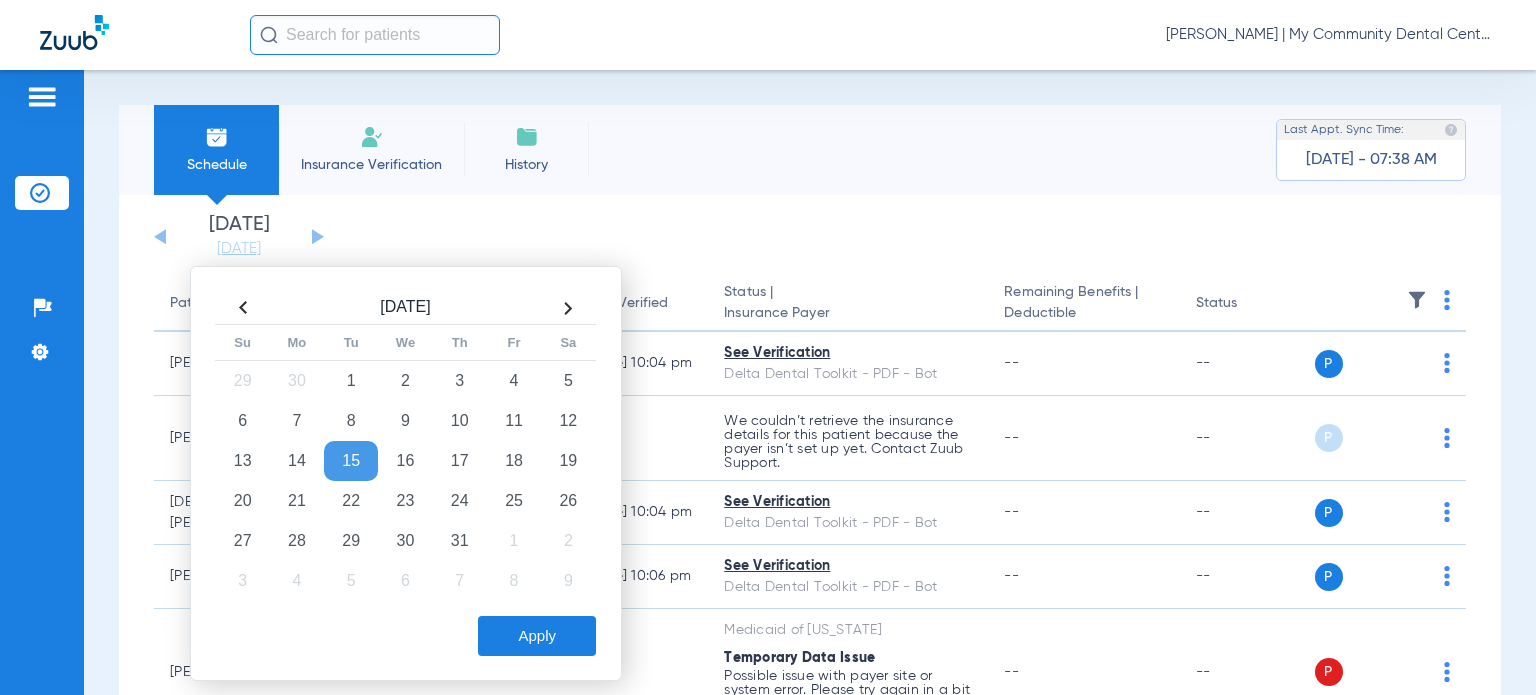 drag, startPoint x: 423, startPoint y: 493, endPoint x: 484, endPoint y: 552, distance: 84.8646 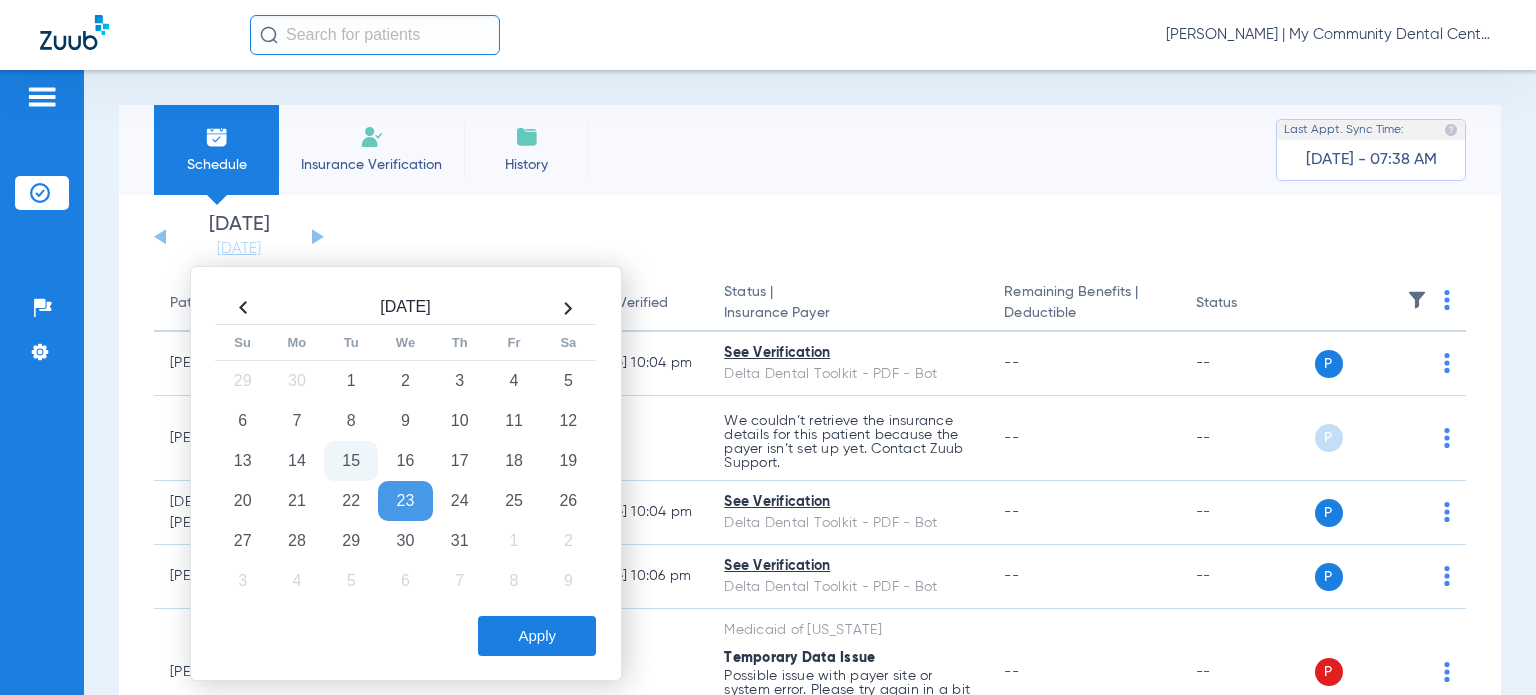 drag, startPoint x: 555, startPoint y: 630, endPoint x: 559, endPoint y: 592, distance: 38.209946 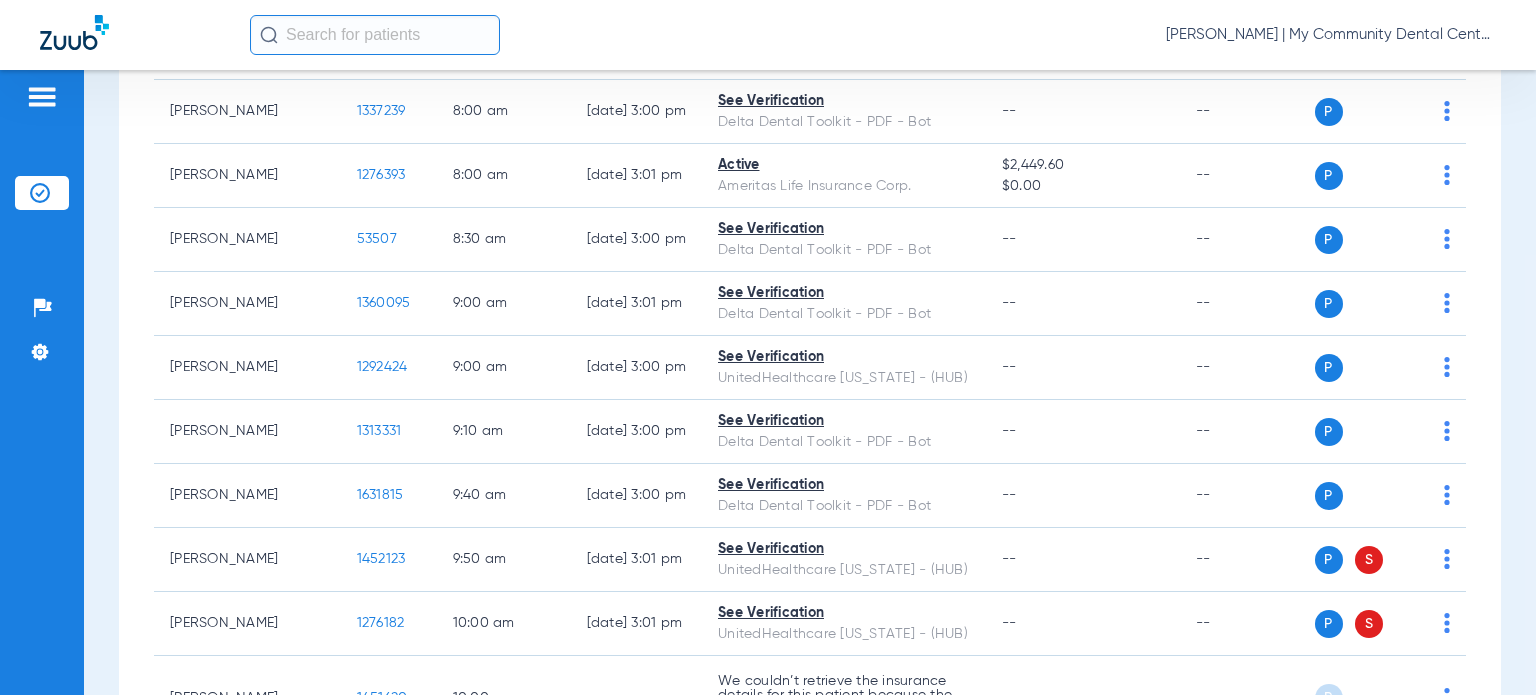 scroll, scrollTop: 400, scrollLeft: 0, axis: vertical 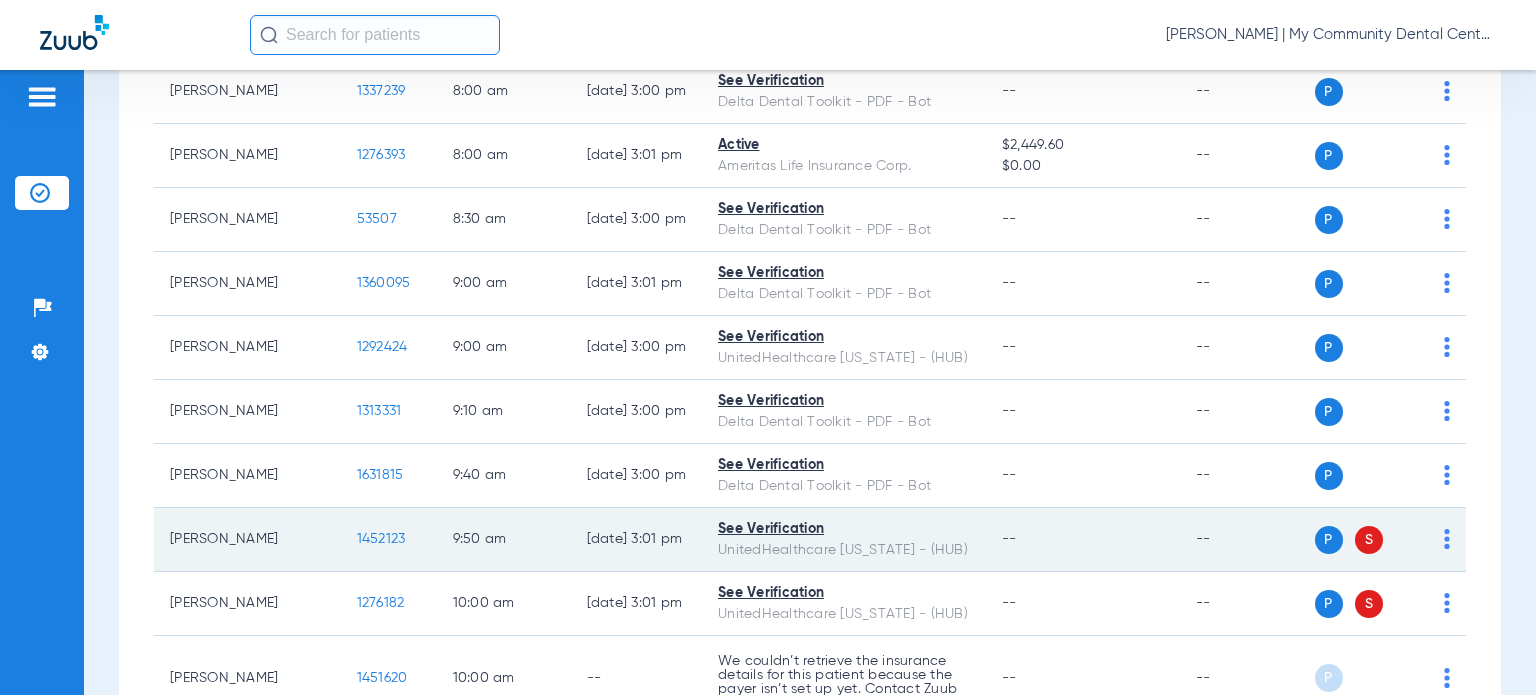 click 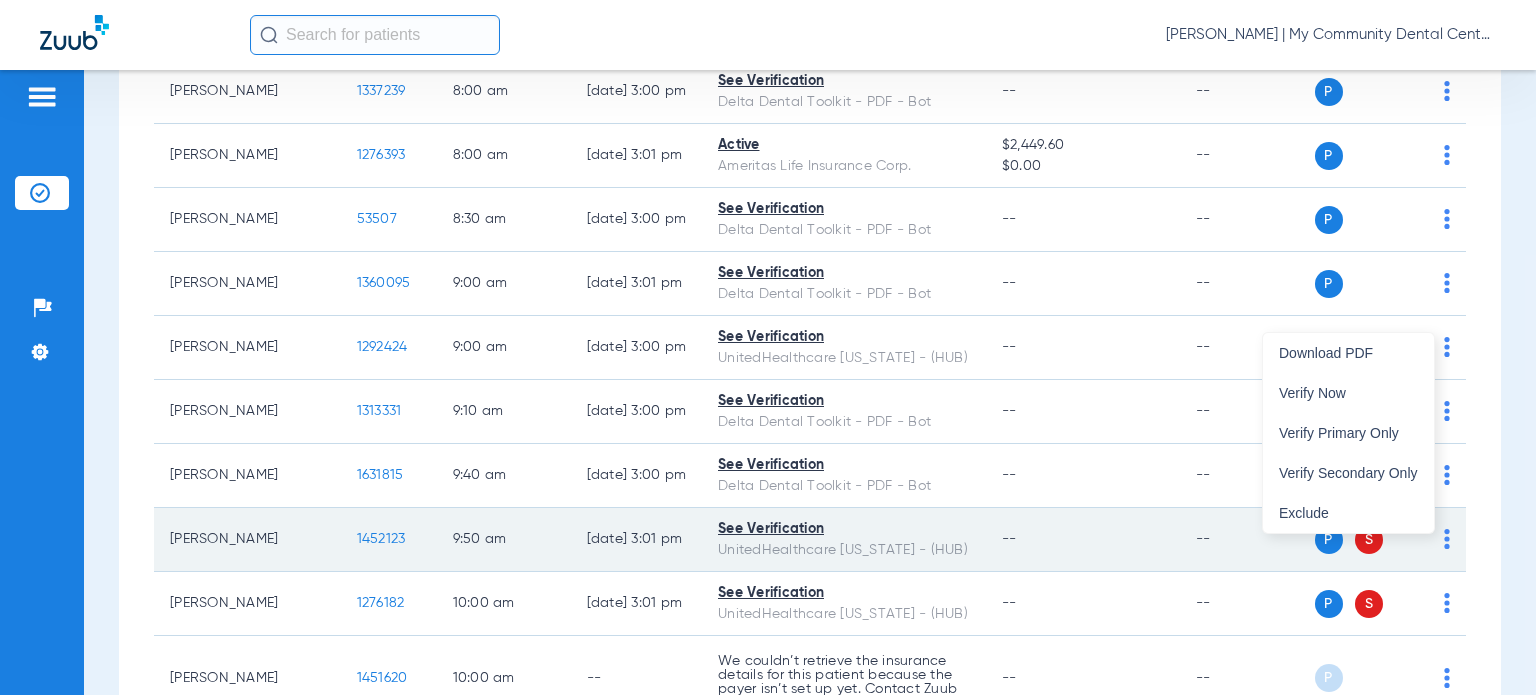 drag, startPoint x: 1376, startPoint y: 459, endPoint x: 1428, endPoint y: 537, distance: 93.74433 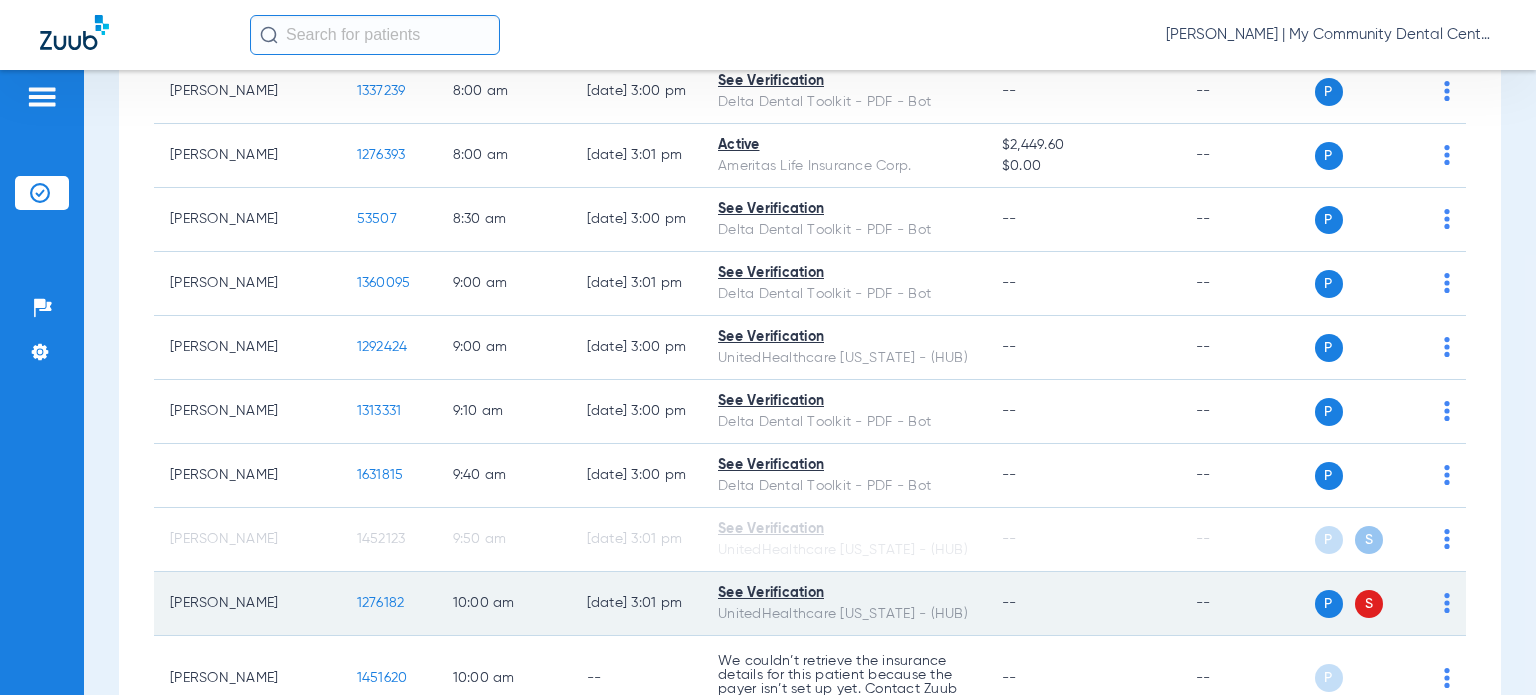 click 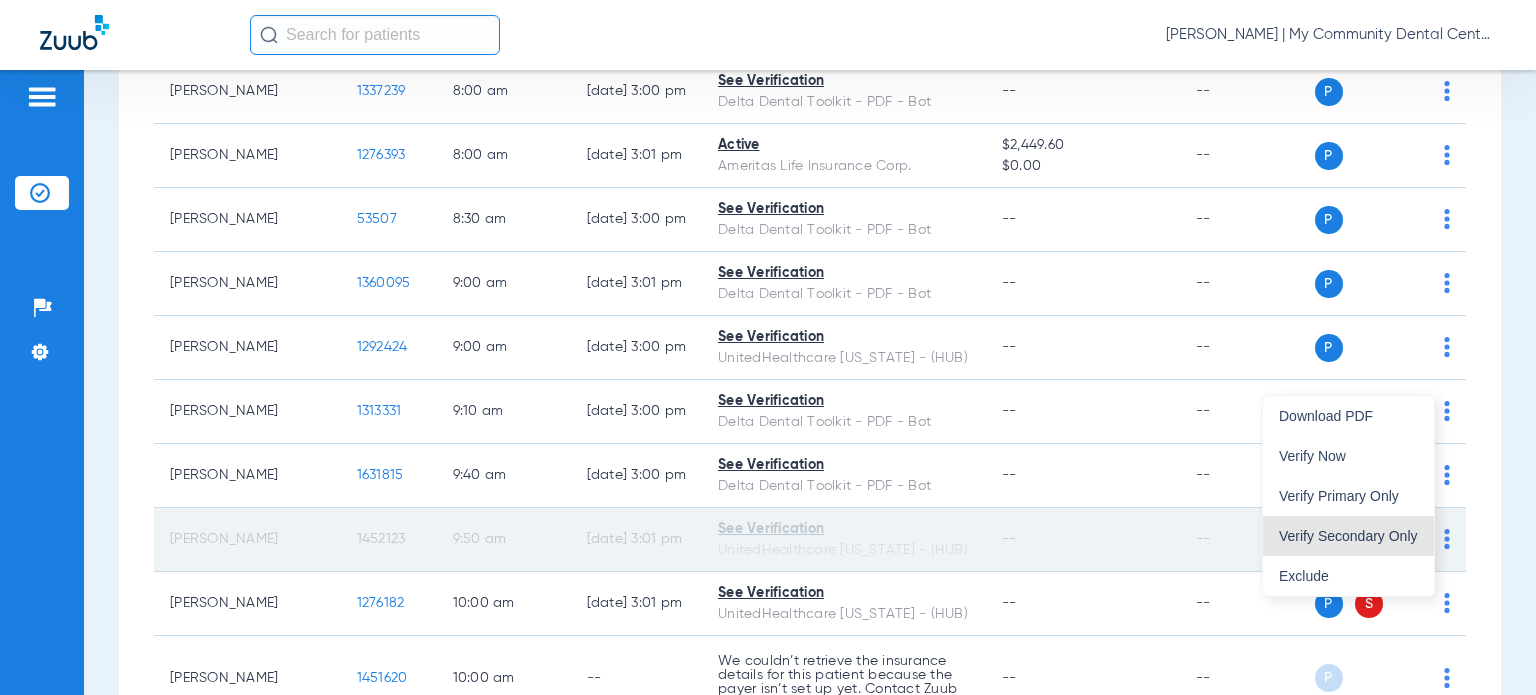 click on "Verify Secondary Only" at bounding box center (1348, 536) 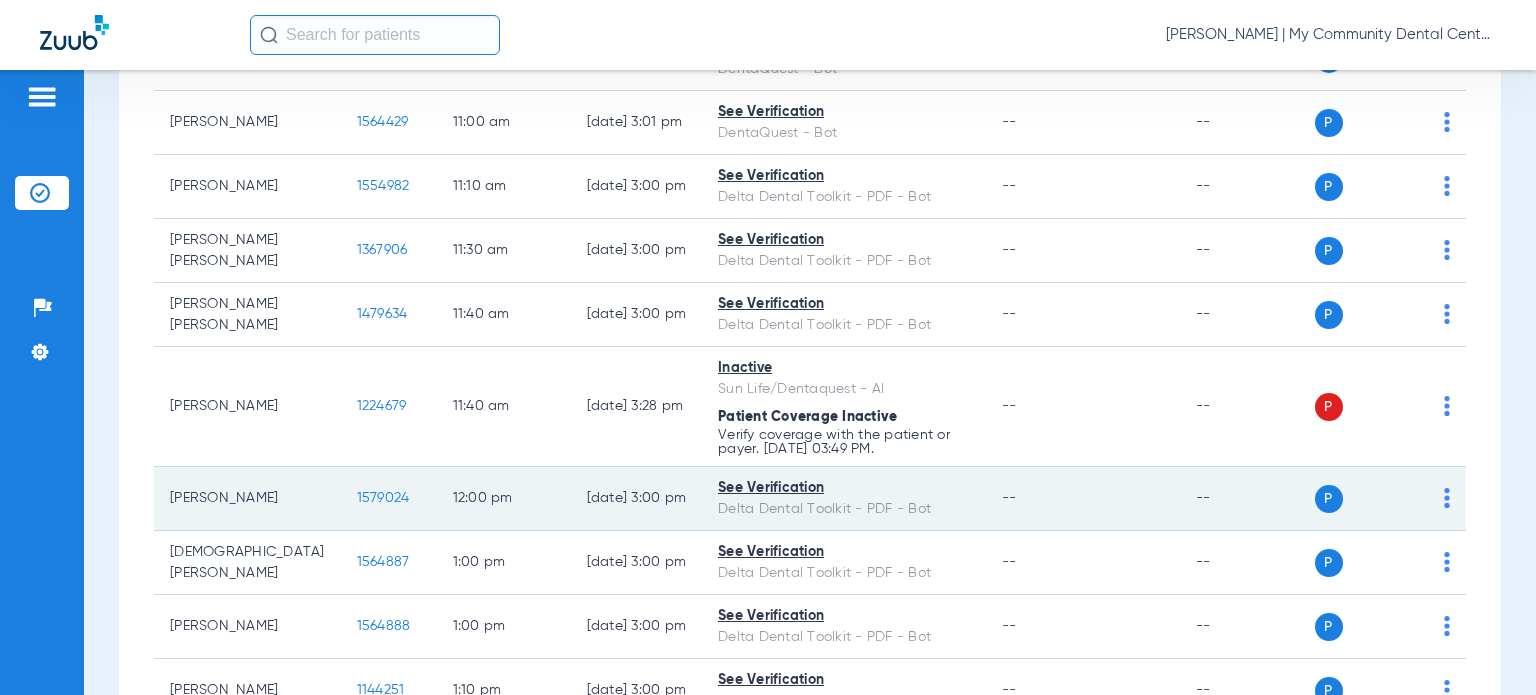 scroll, scrollTop: 1100, scrollLeft: 0, axis: vertical 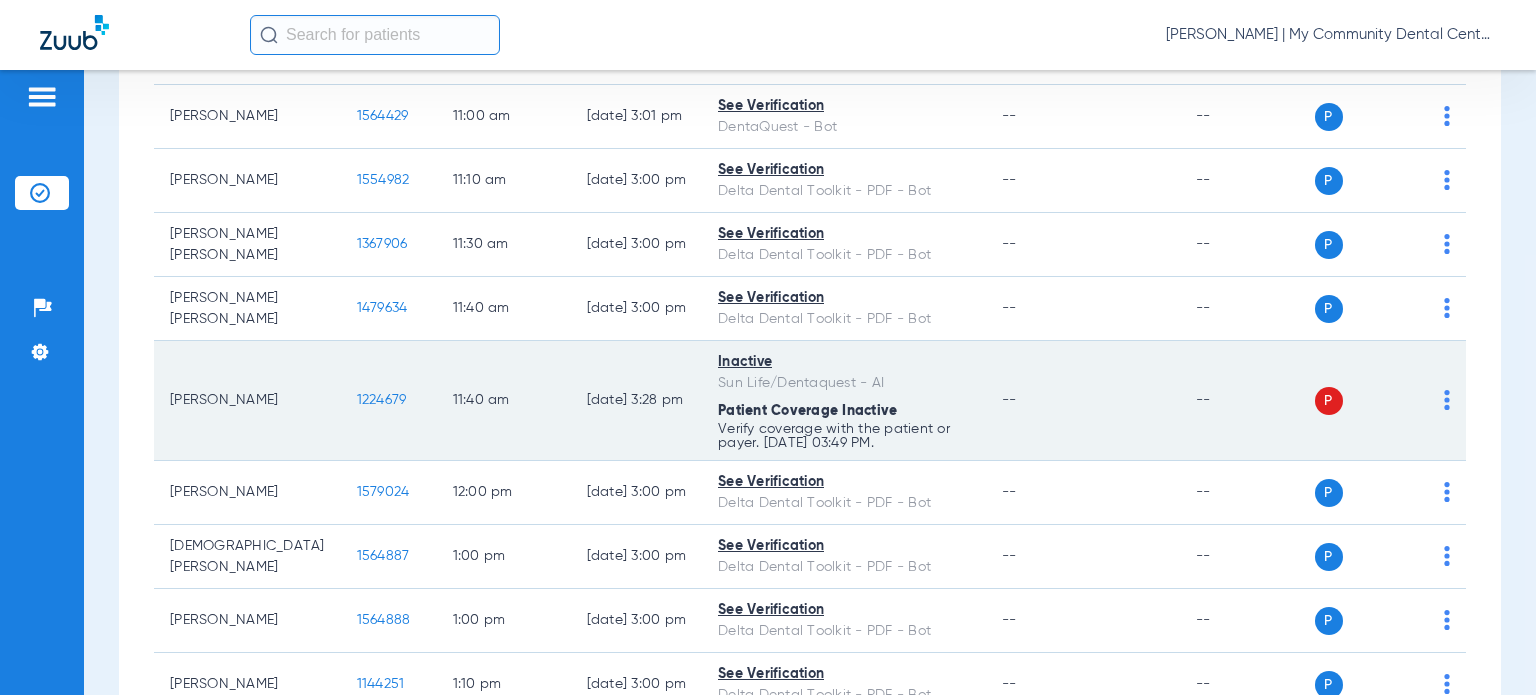 click 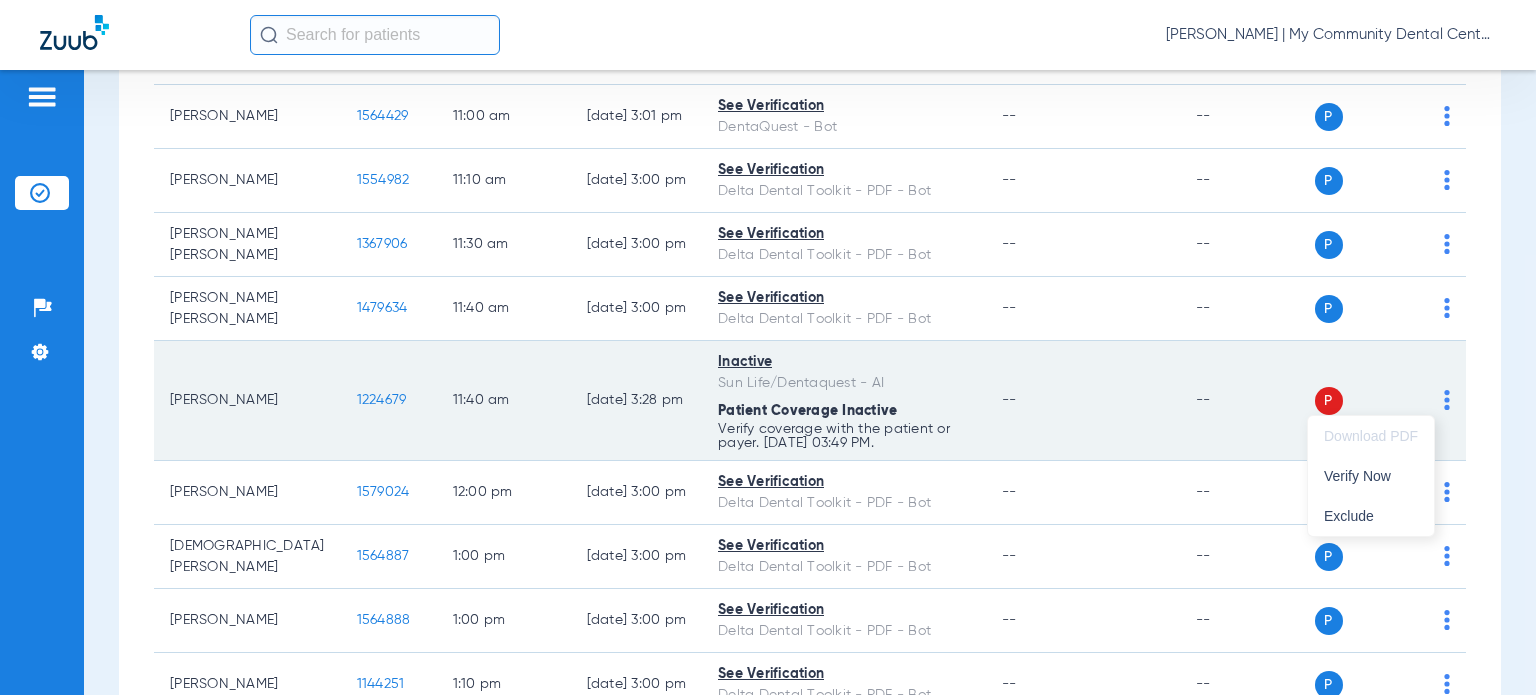 drag, startPoint x: 1399, startPoint y: 471, endPoint x: 1397, endPoint y: 455, distance: 16.124516 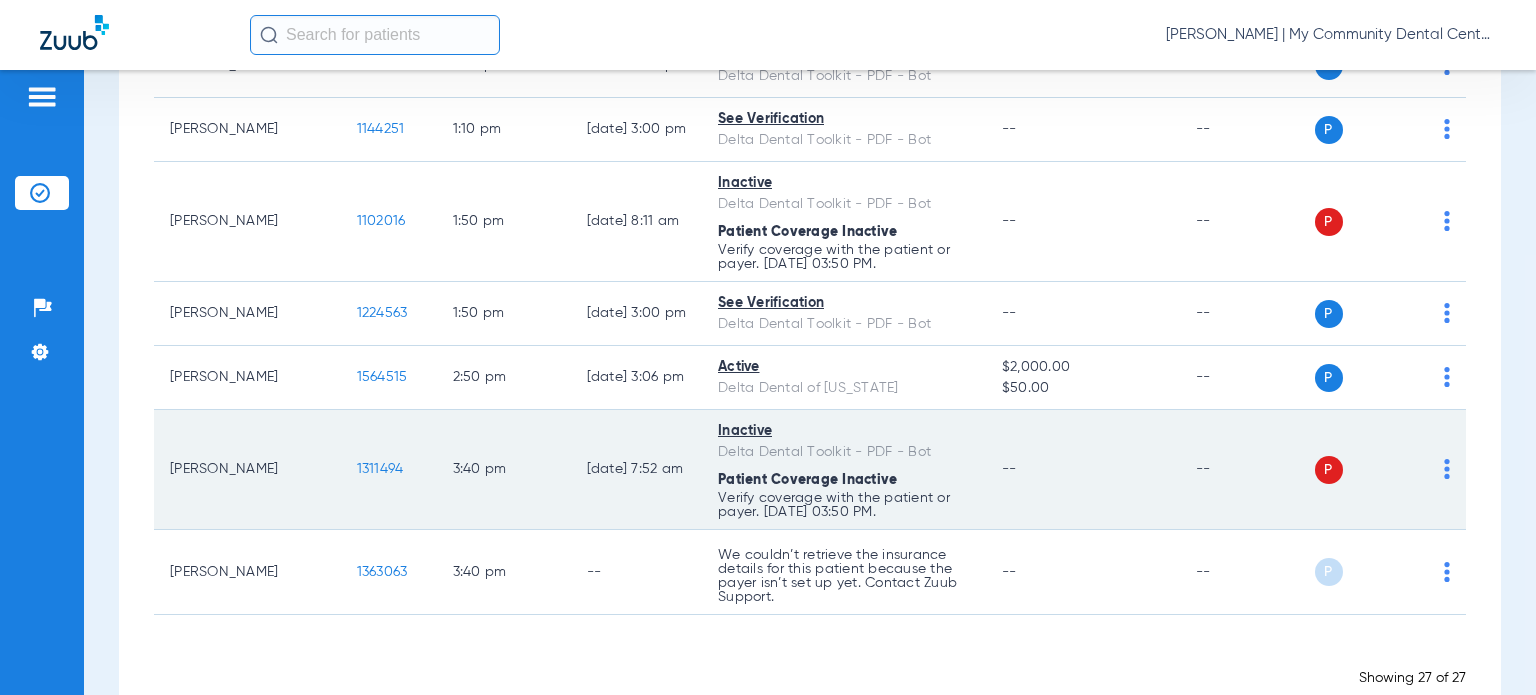 scroll, scrollTop: 1696, scrollLeft: 0, axis: vertical 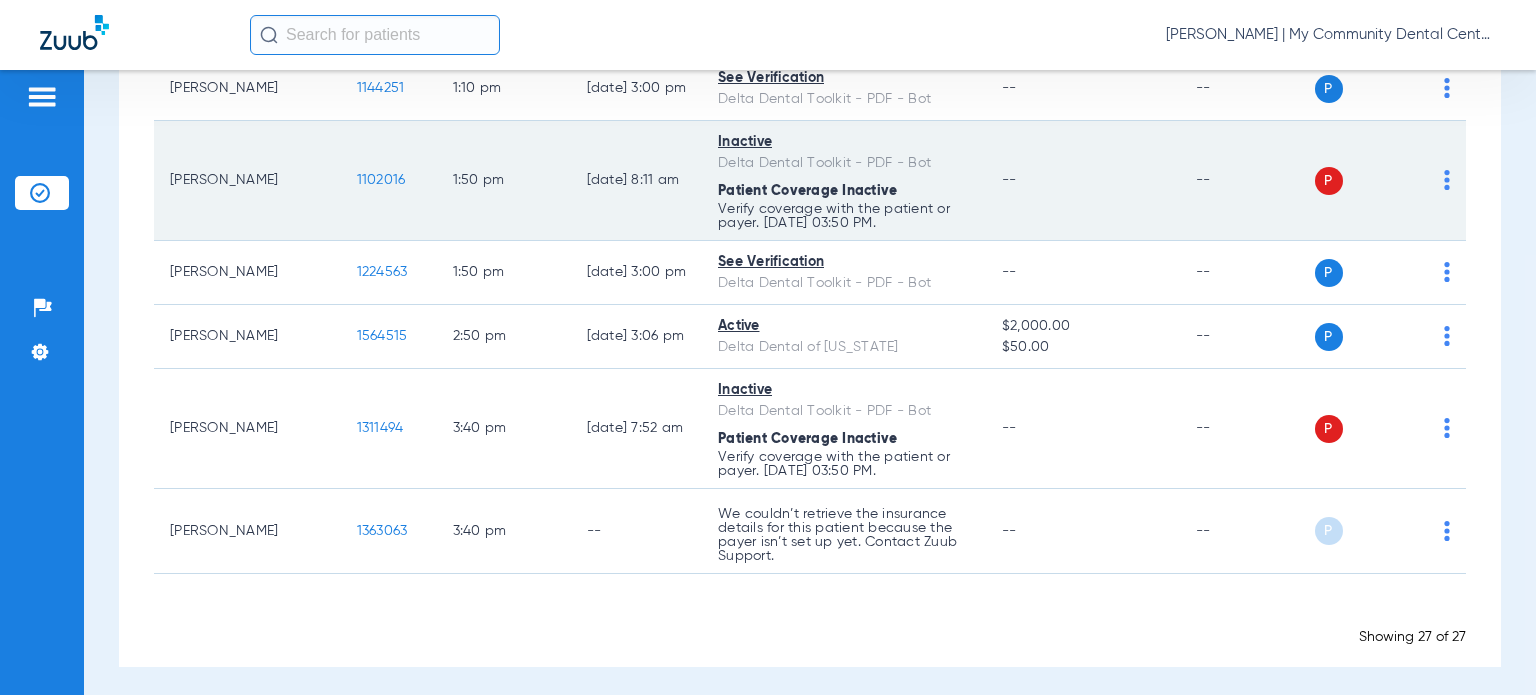 click 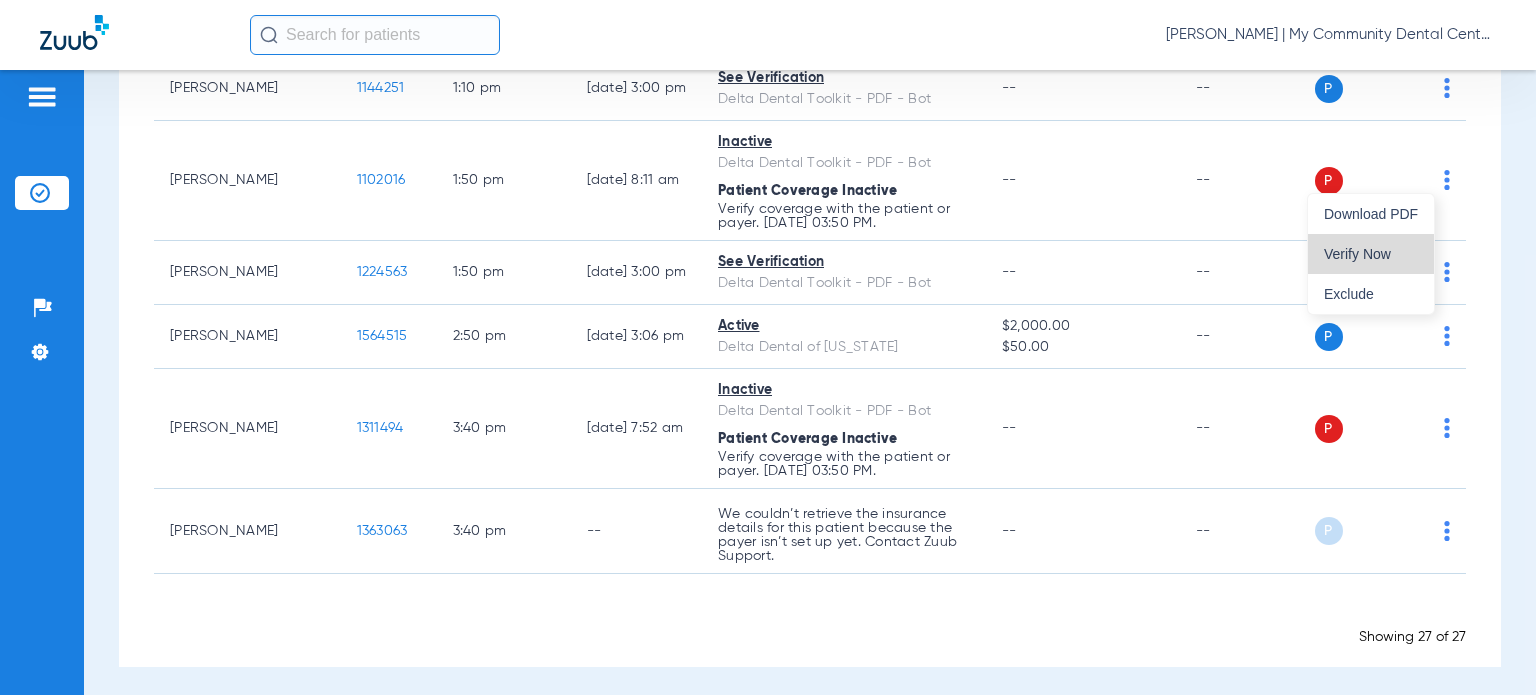 click on "Verify Now" at bounding box center (1371, 254) 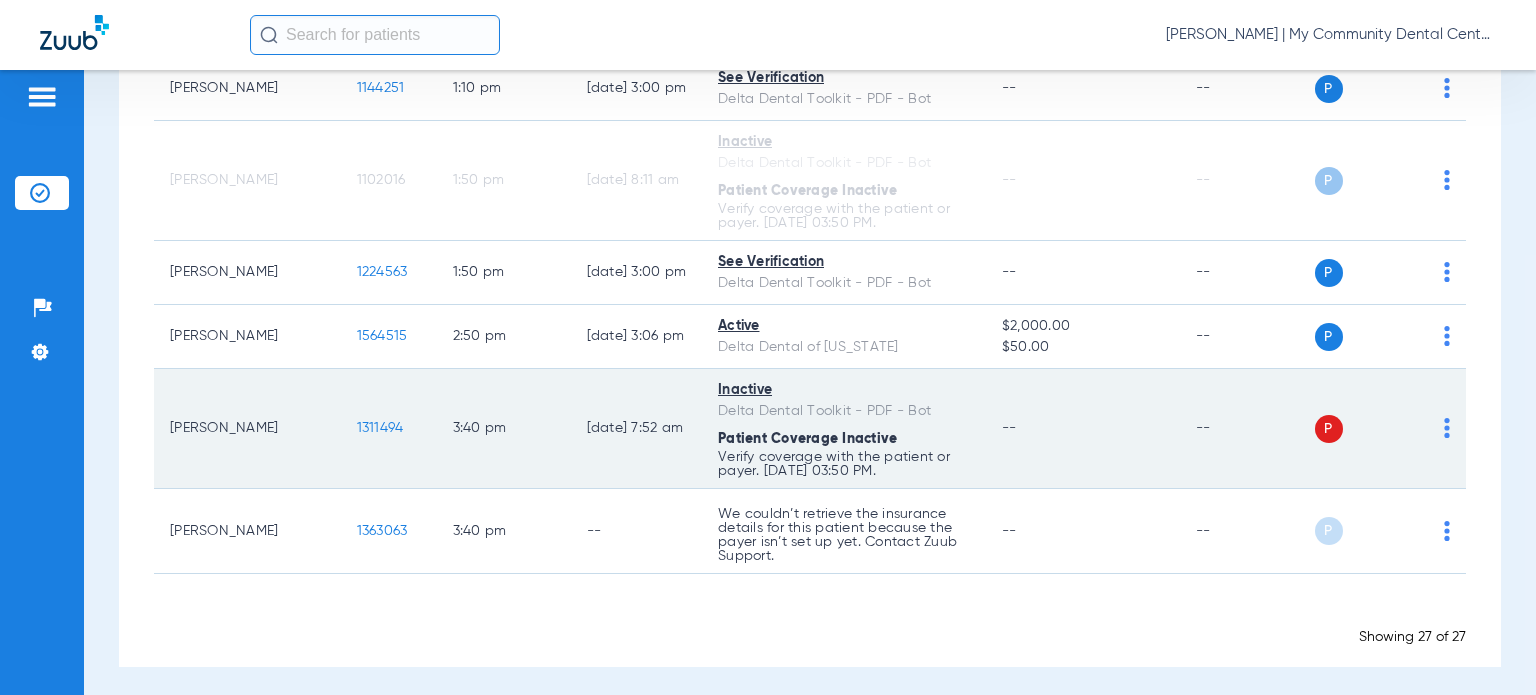 click 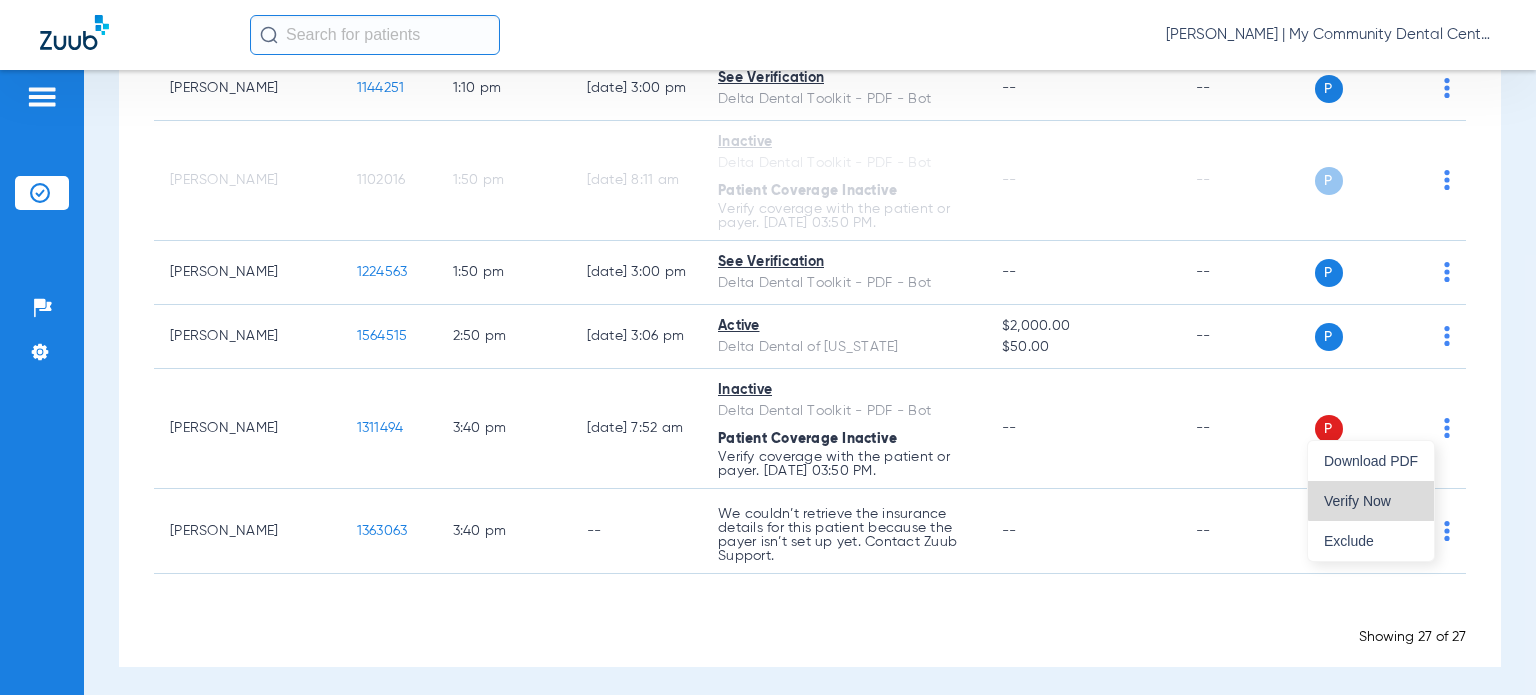 click on "Verify Now" at bounding box center [1371, 501] 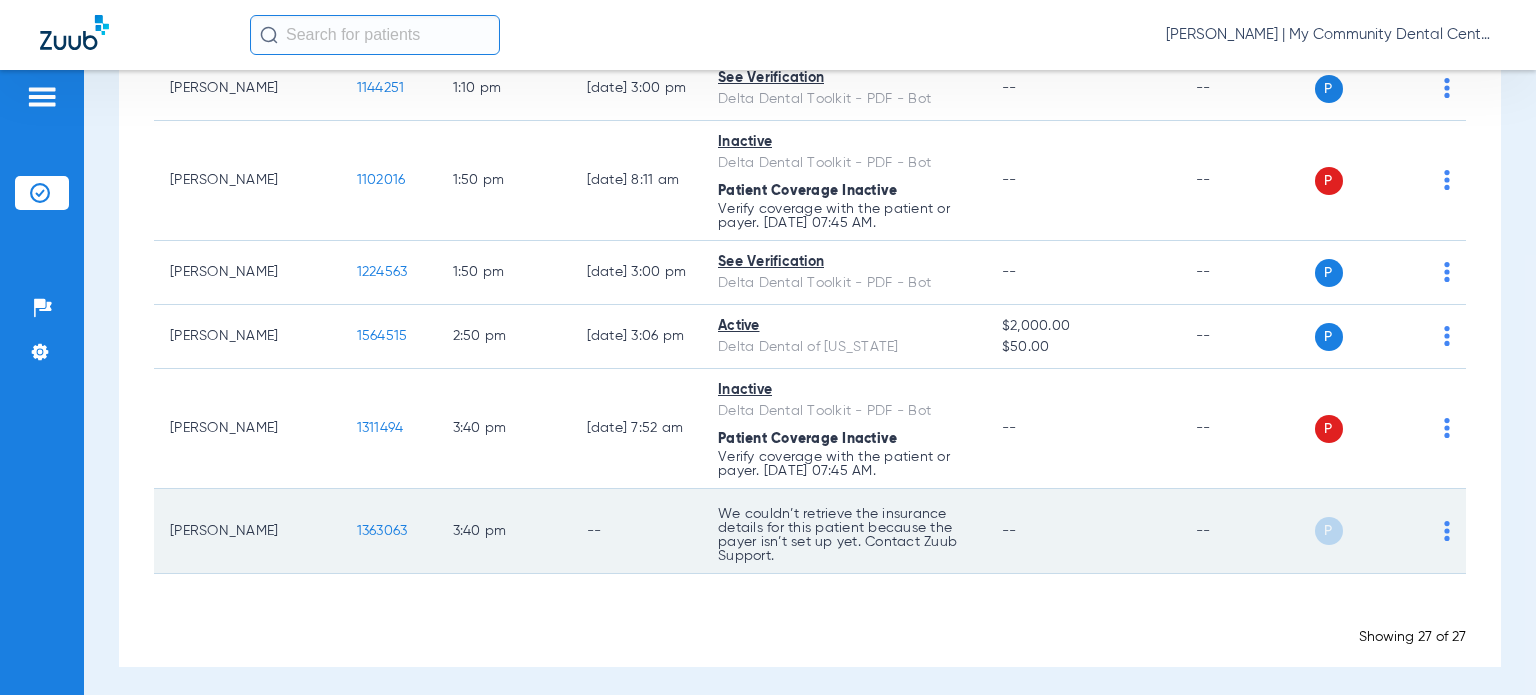 scroll, scrollTop: 1596, scrollLeft: 0, axis: vertical 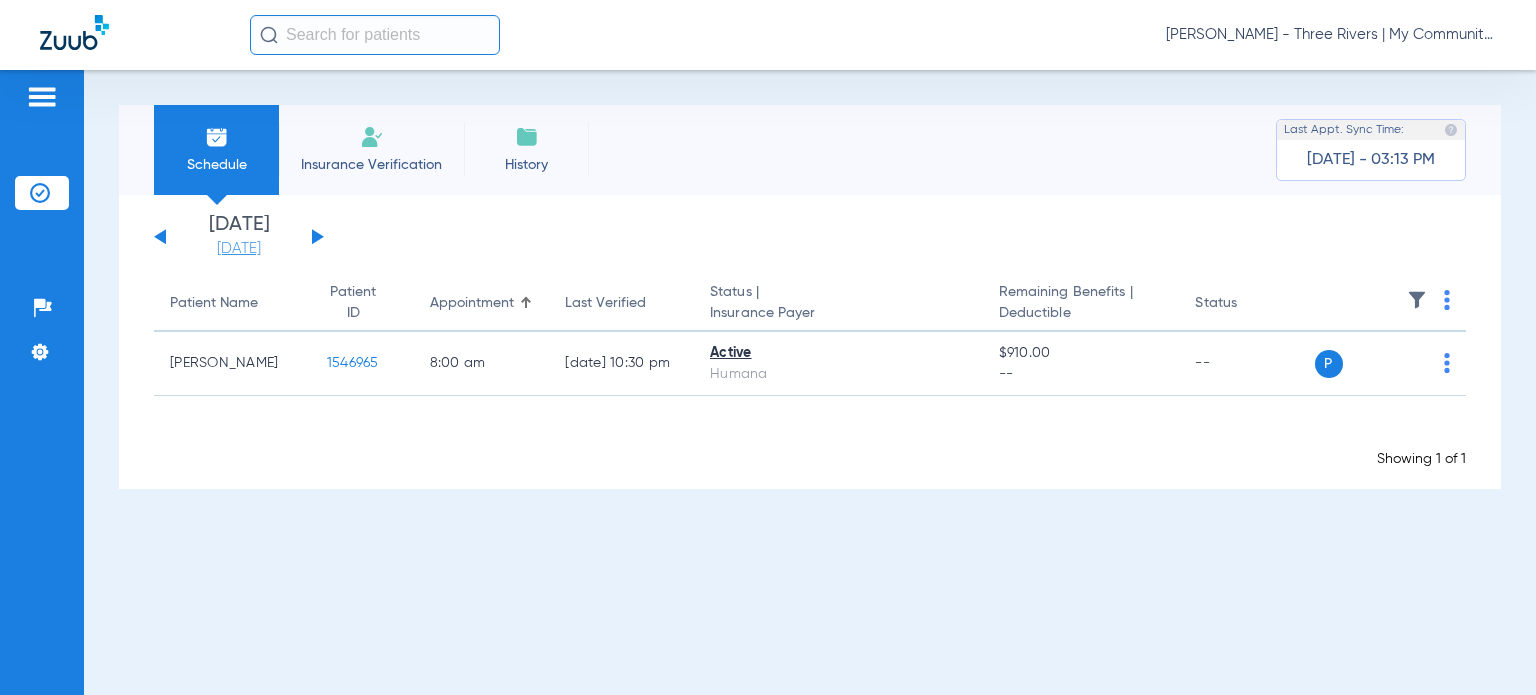 click on "[DATE]" 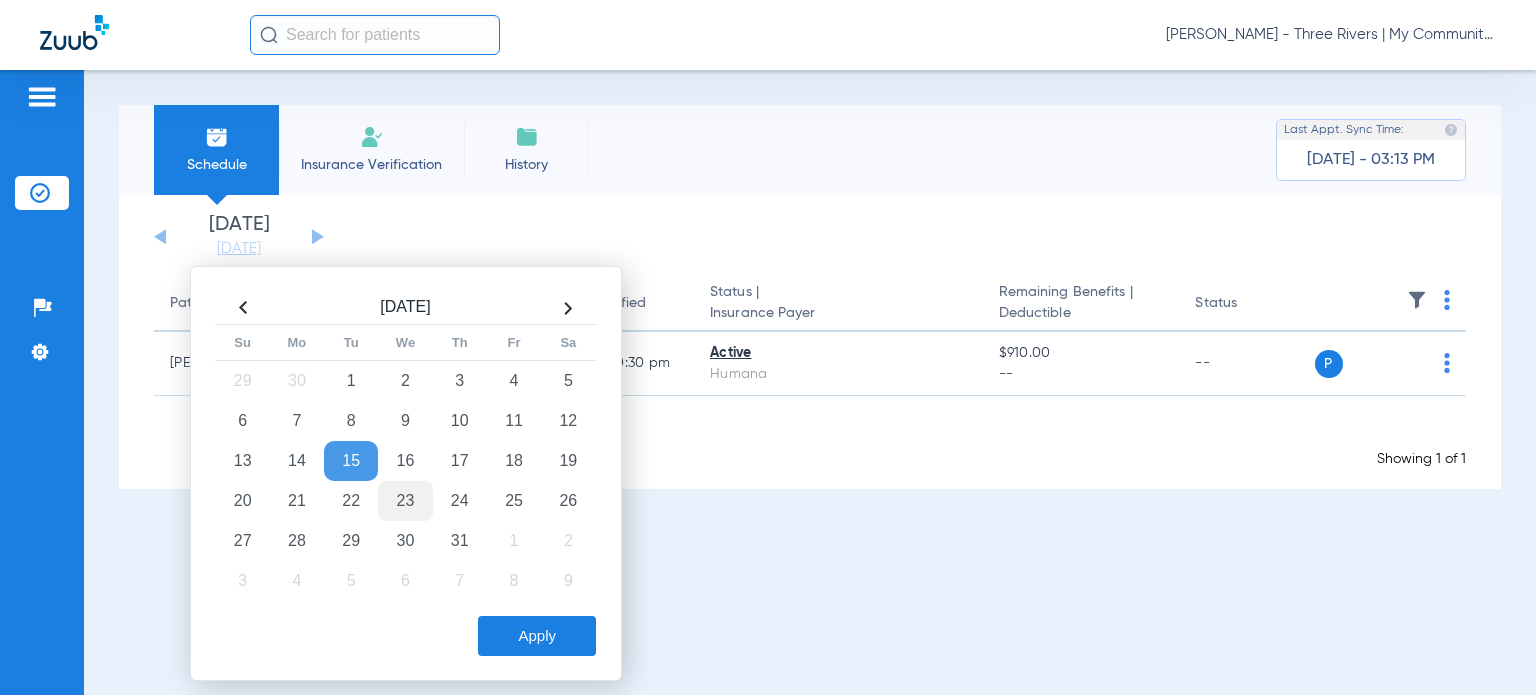 click on "23" 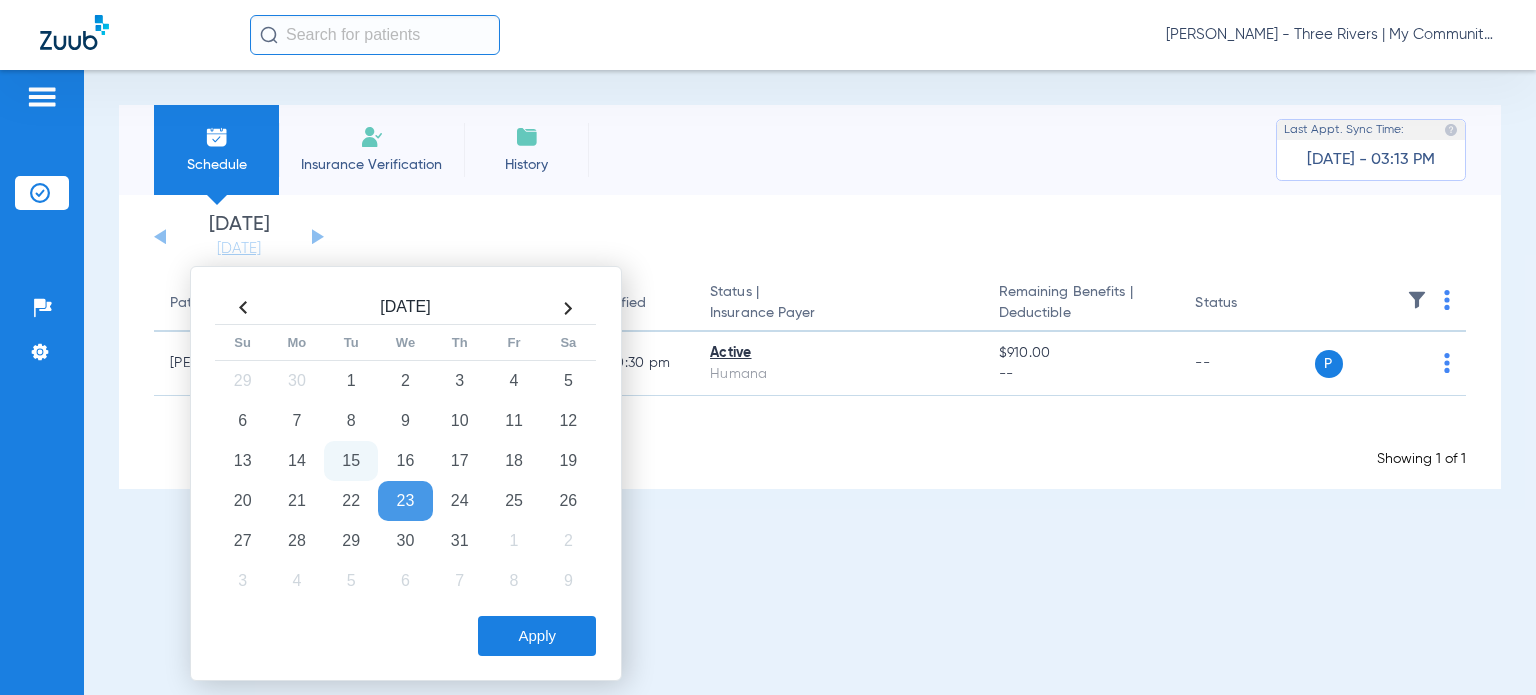 drag, startPoint x: 553, startPoint y: 636, endPoint x: 528, endPoint y: 560, distance: 80.00625 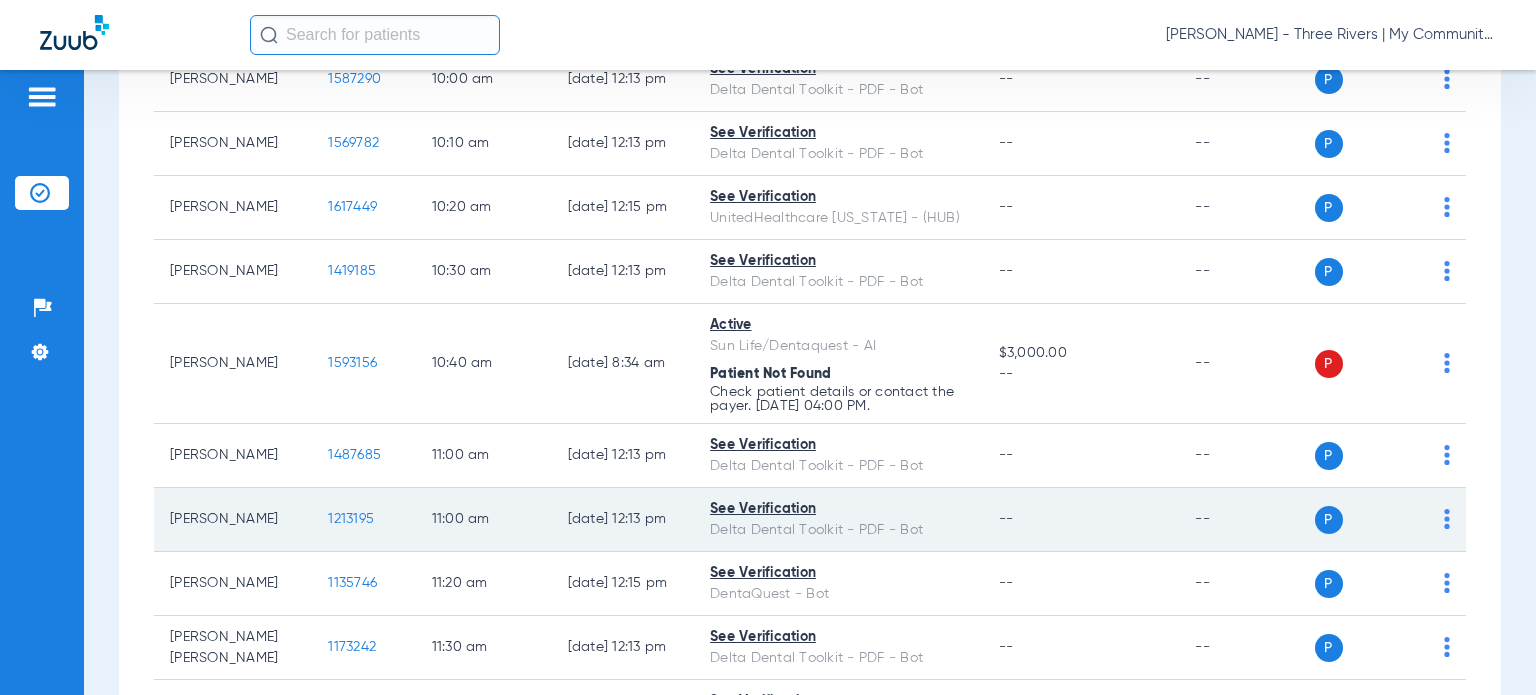 scroll, scrollTop: 800, scrollLeft: 0, axis: vertical 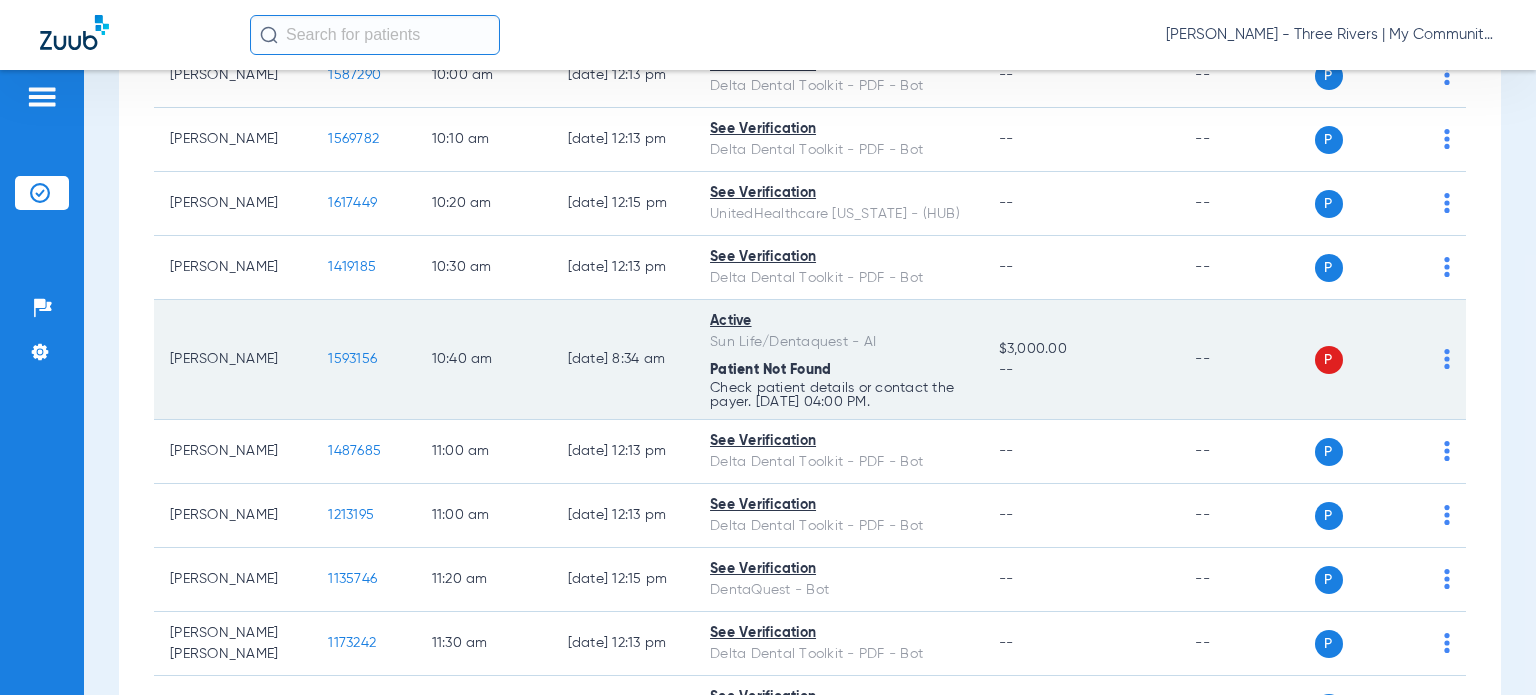 click 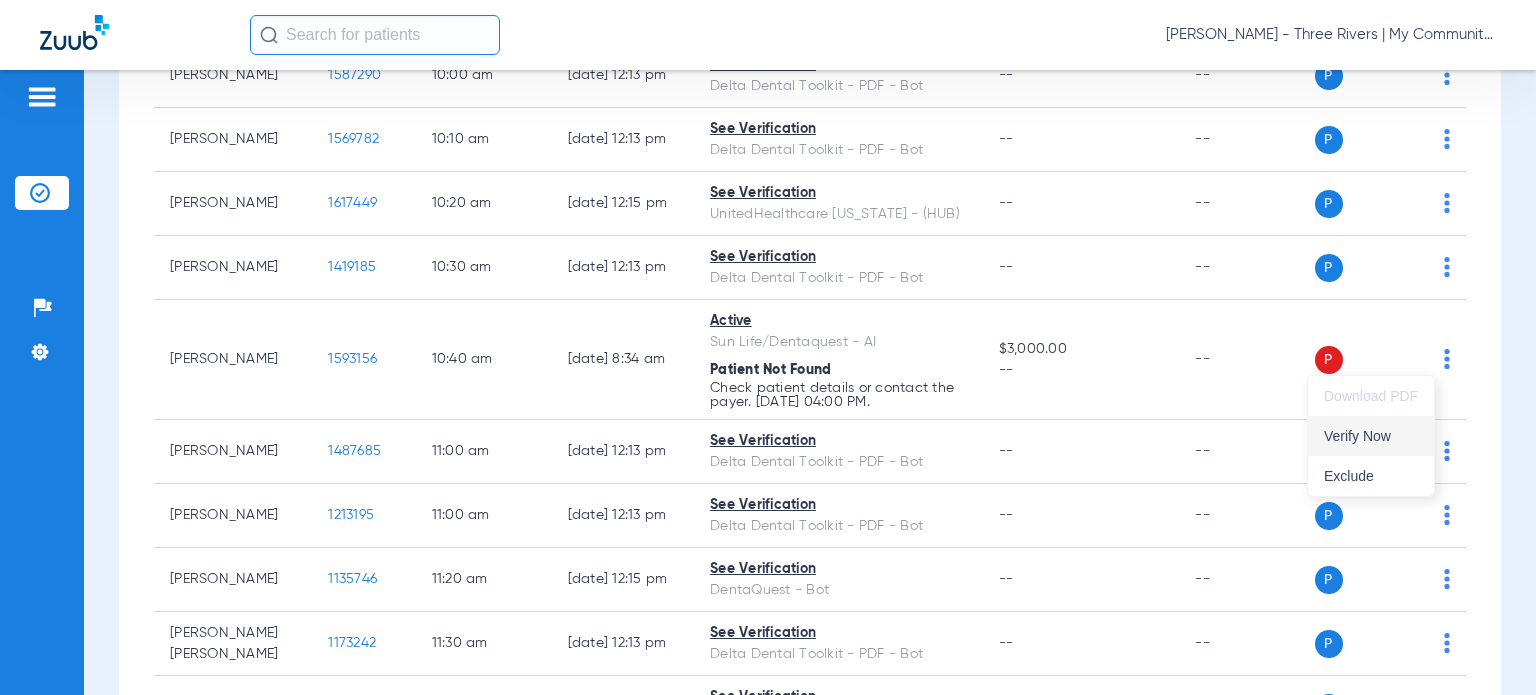 click on "Verify Now" at bounding box center [1371, 436] 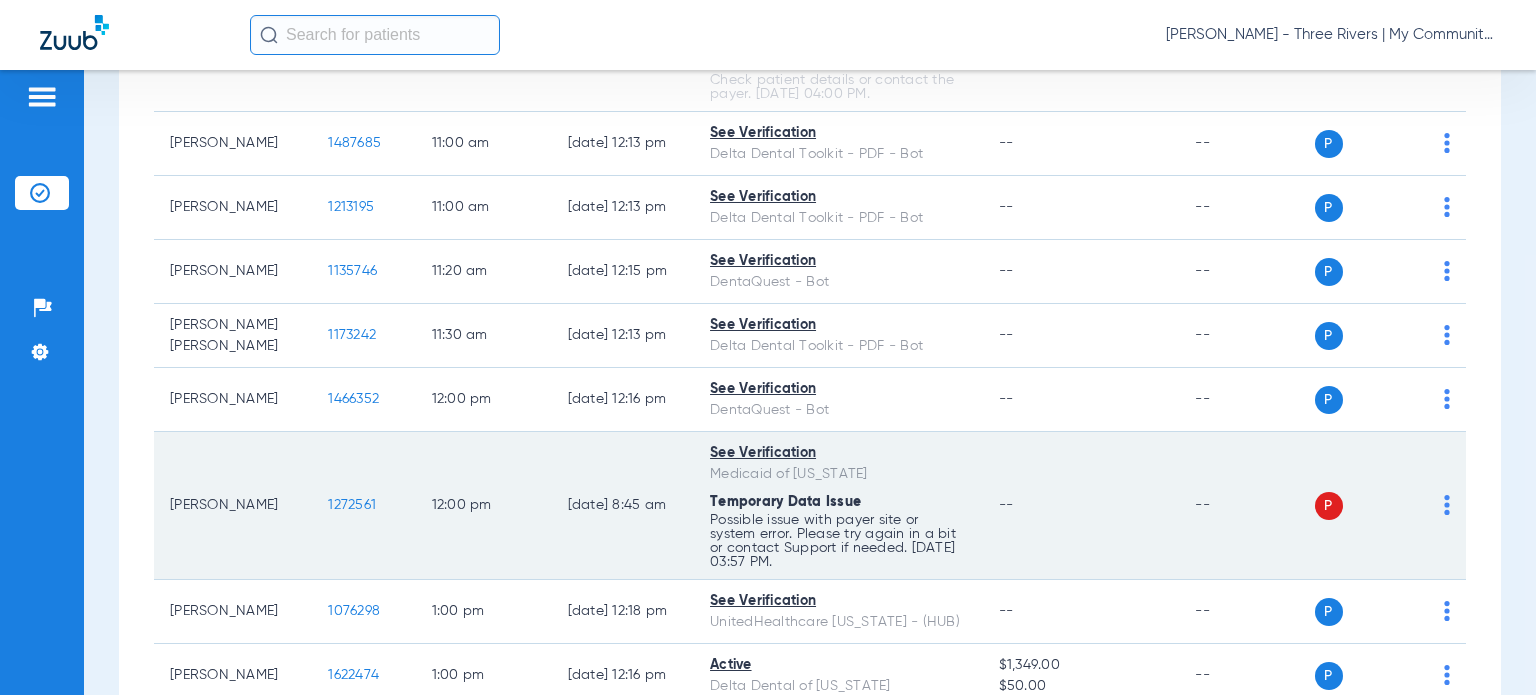 scroll, scrollTop: 1200, scrollLeft: 0, axis: vertical 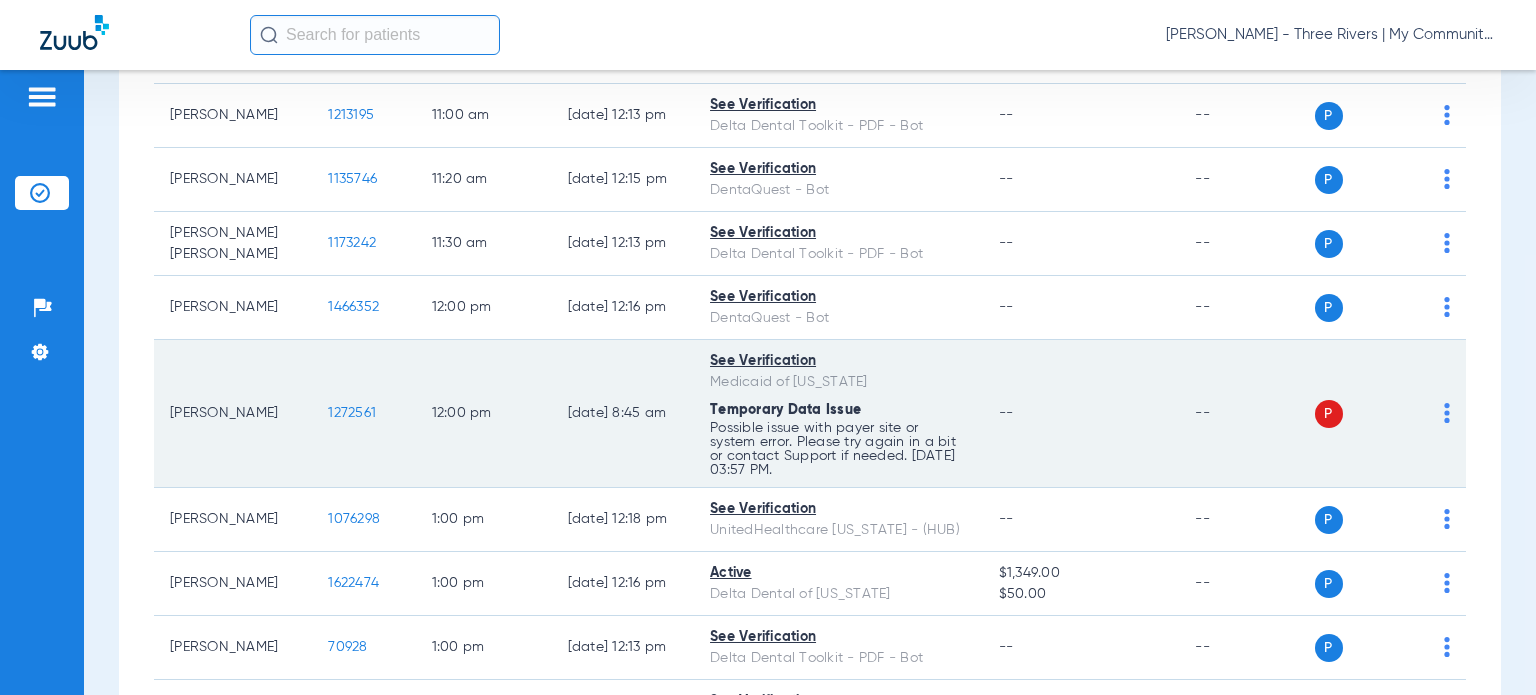 click 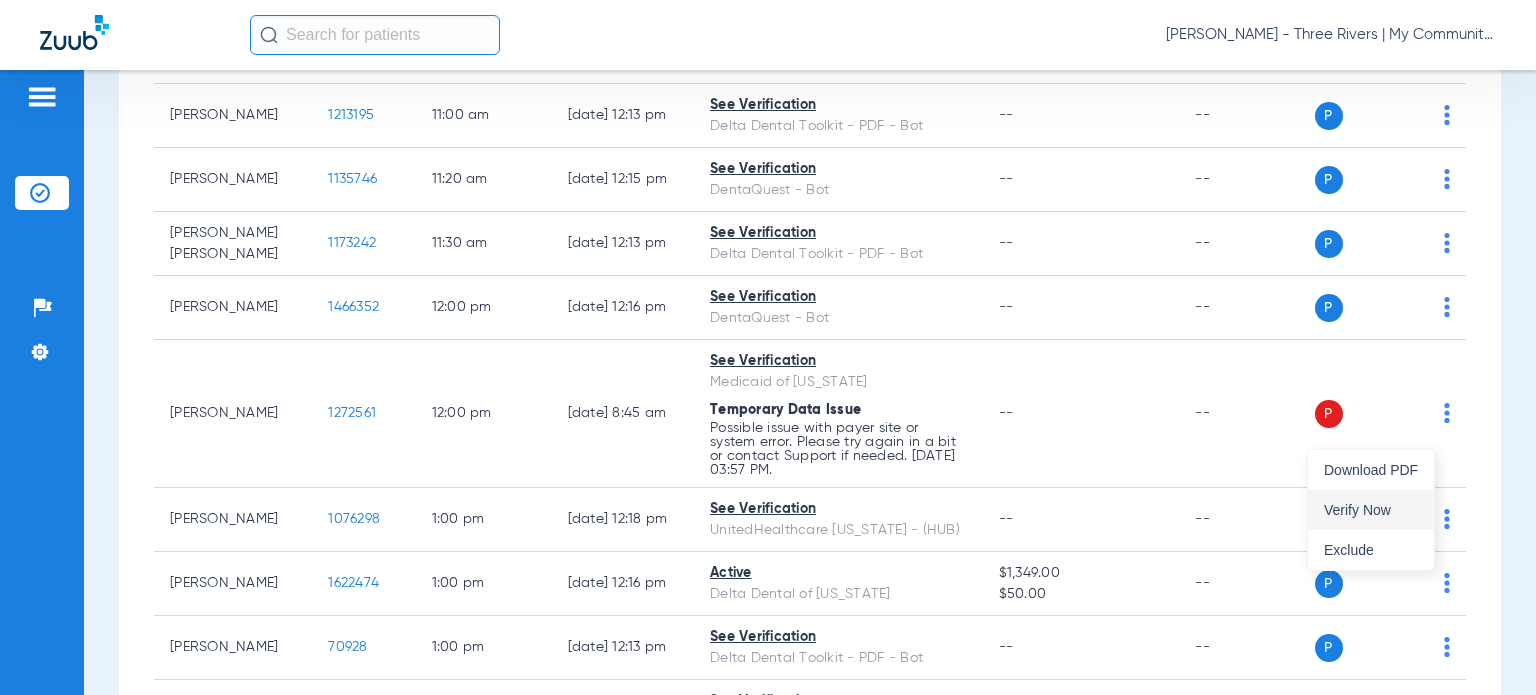 click on "Verify Now" at bounding box center (1371, 510) 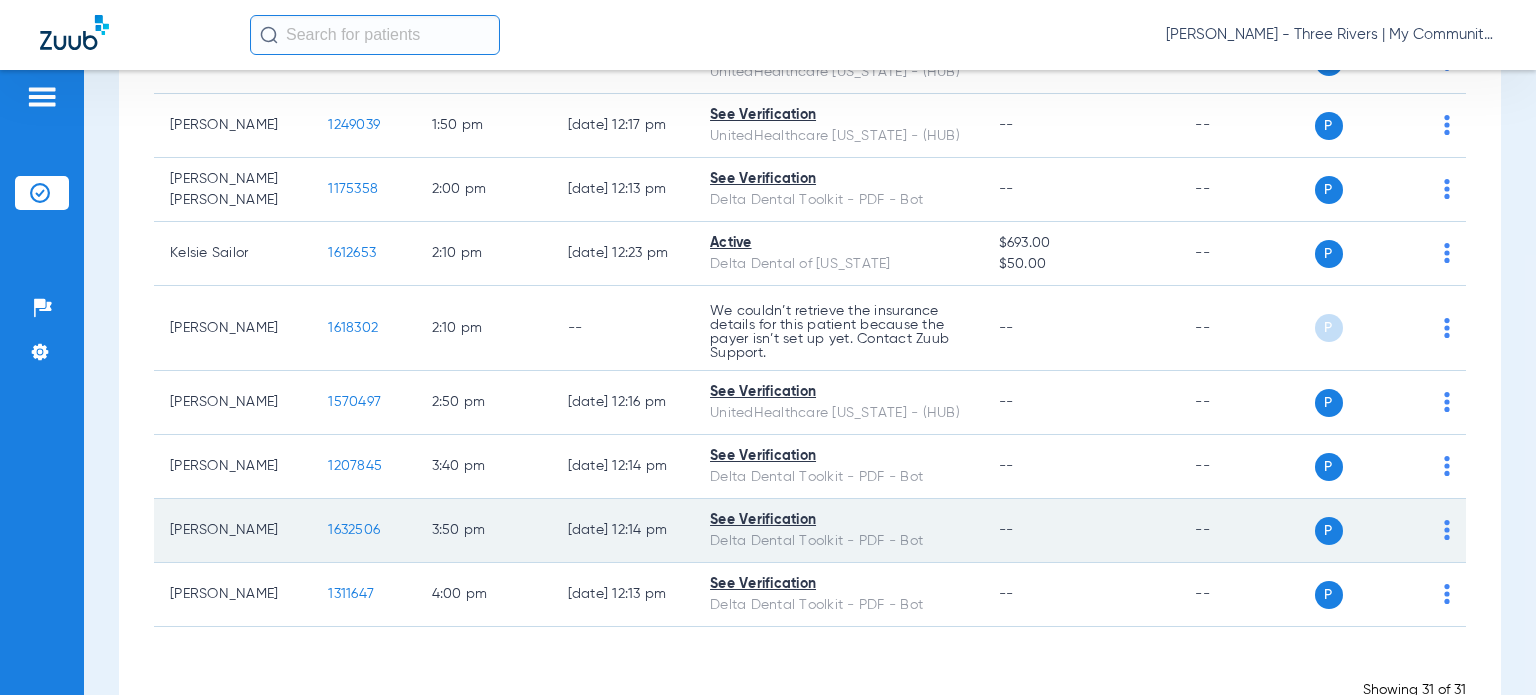 scroll, scrollTop: 1924, scrollLeft: 0, axis: vertical 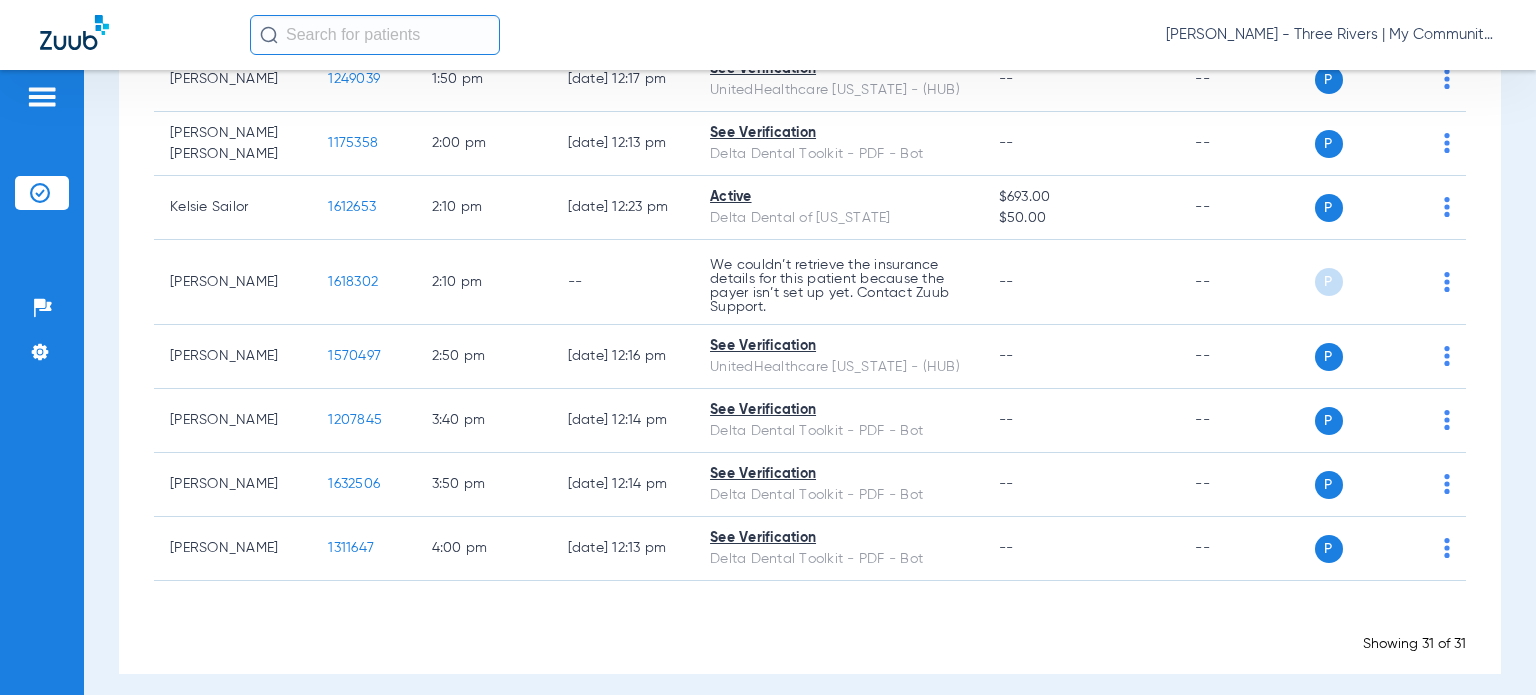click on "Showing 31 of 31" 